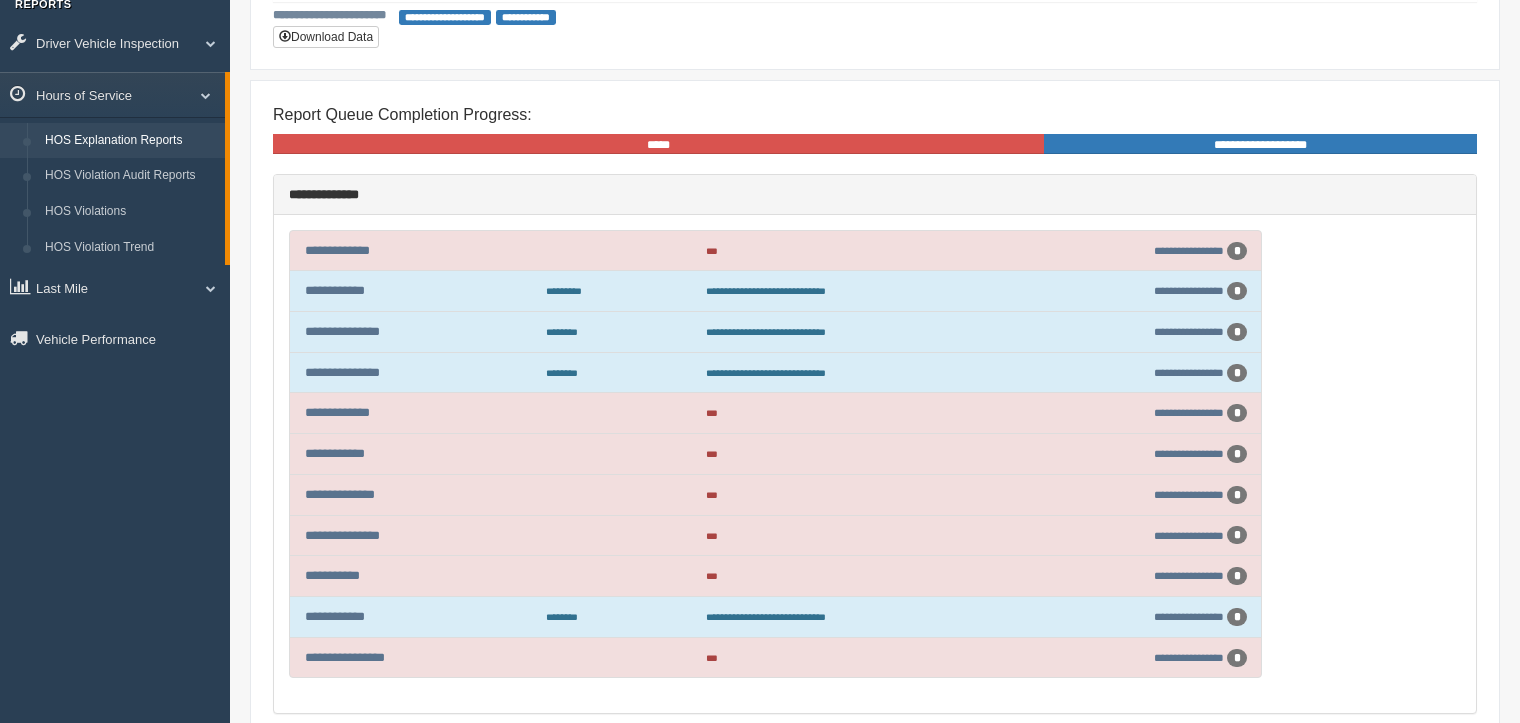 scroll, scrollTop: 300, scrollLeft: 0, axis: vertical 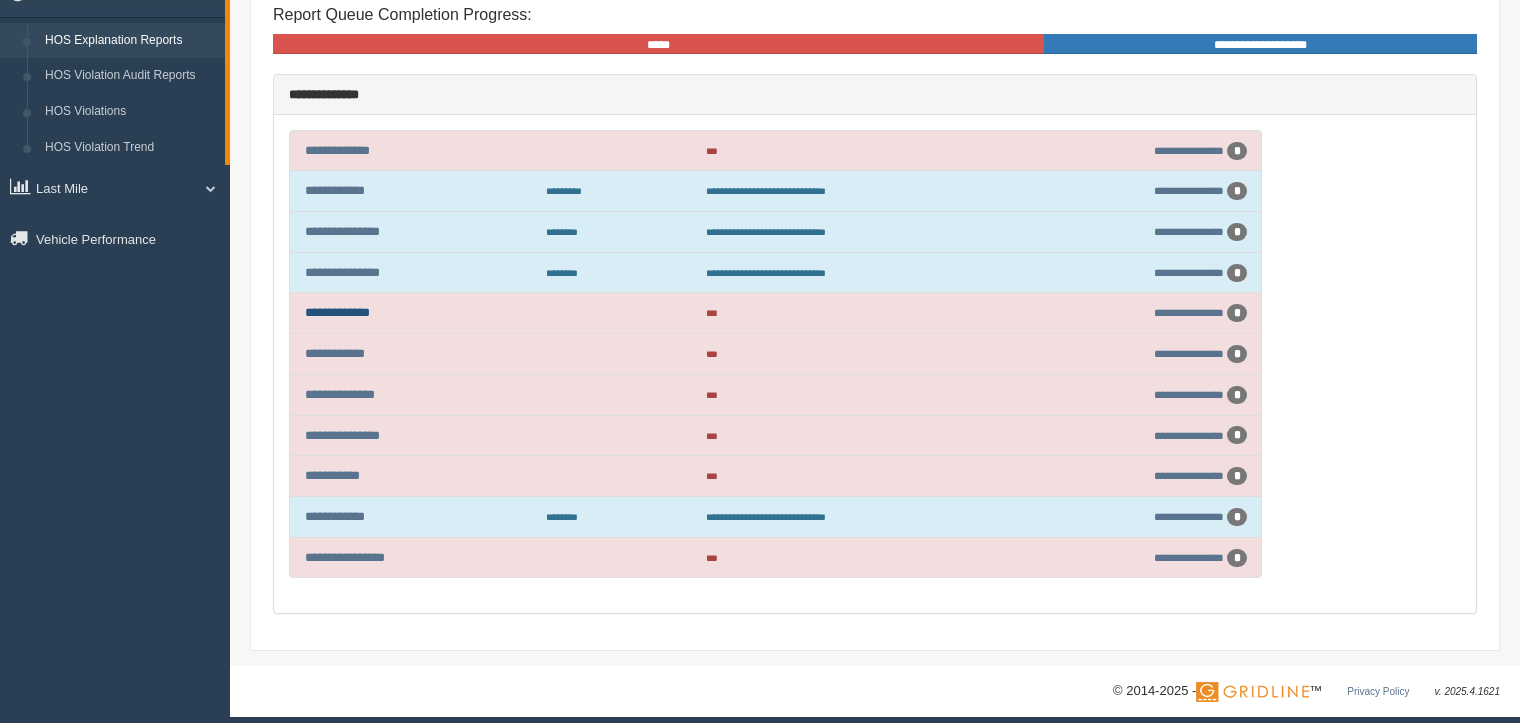 click on "**********" at bounding box center [337, 312] 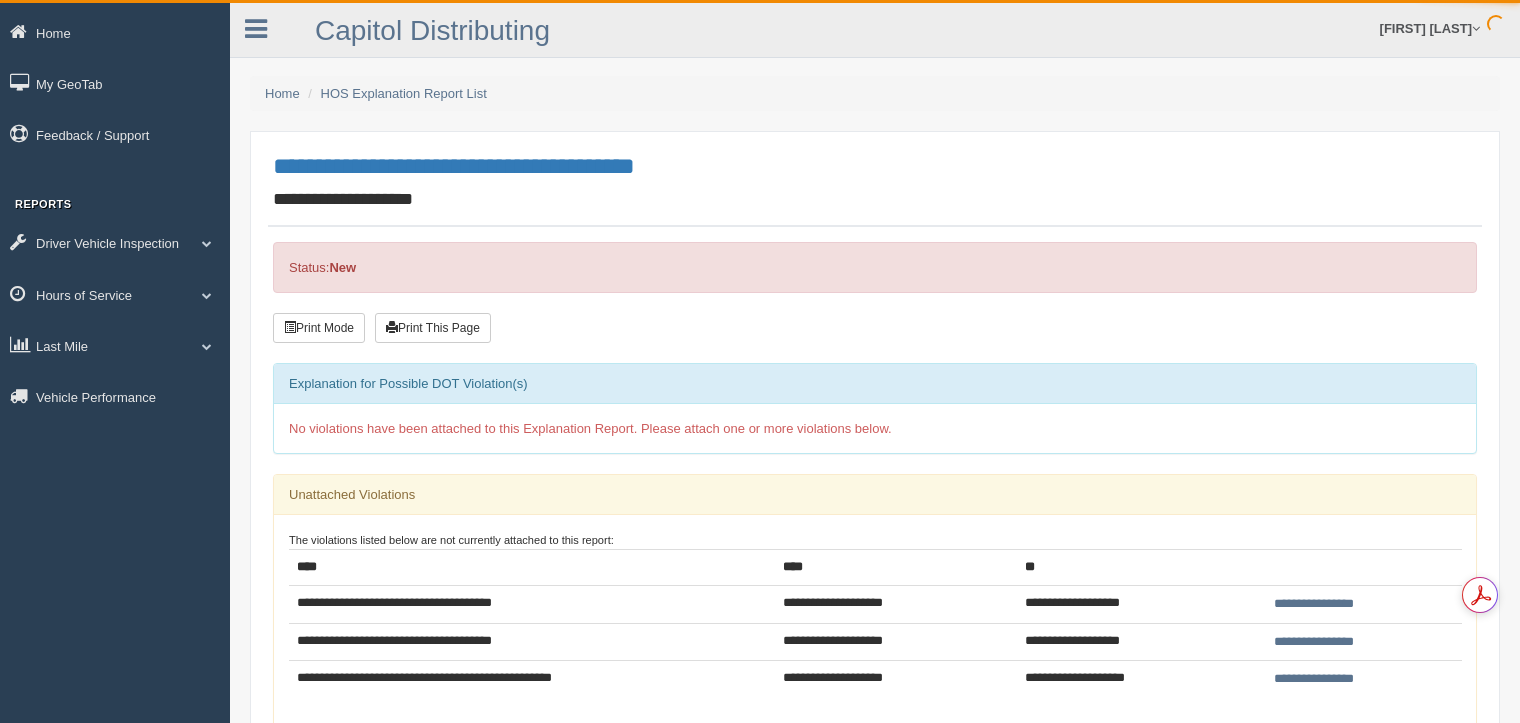 scroll, scrollTop: 0, scrollLeft: 0, axis: both 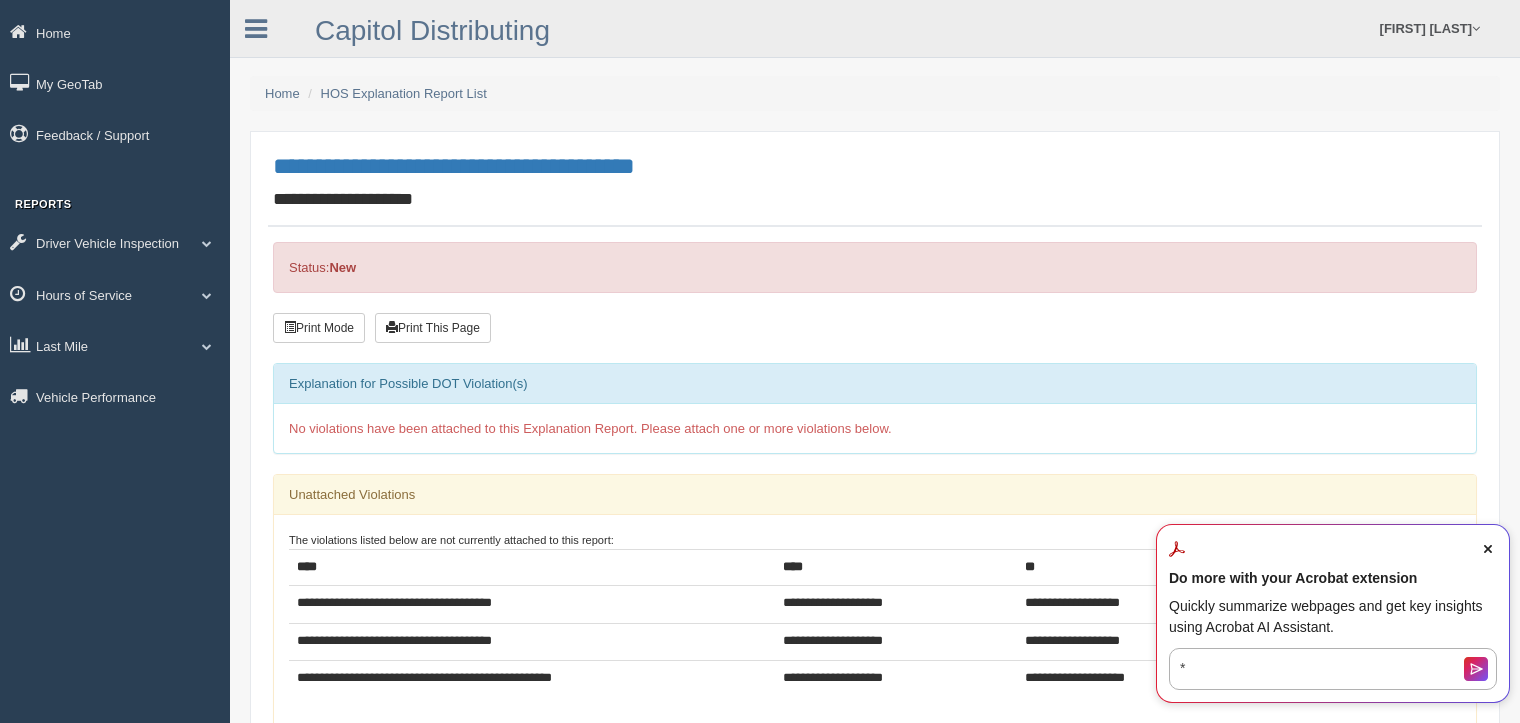 click 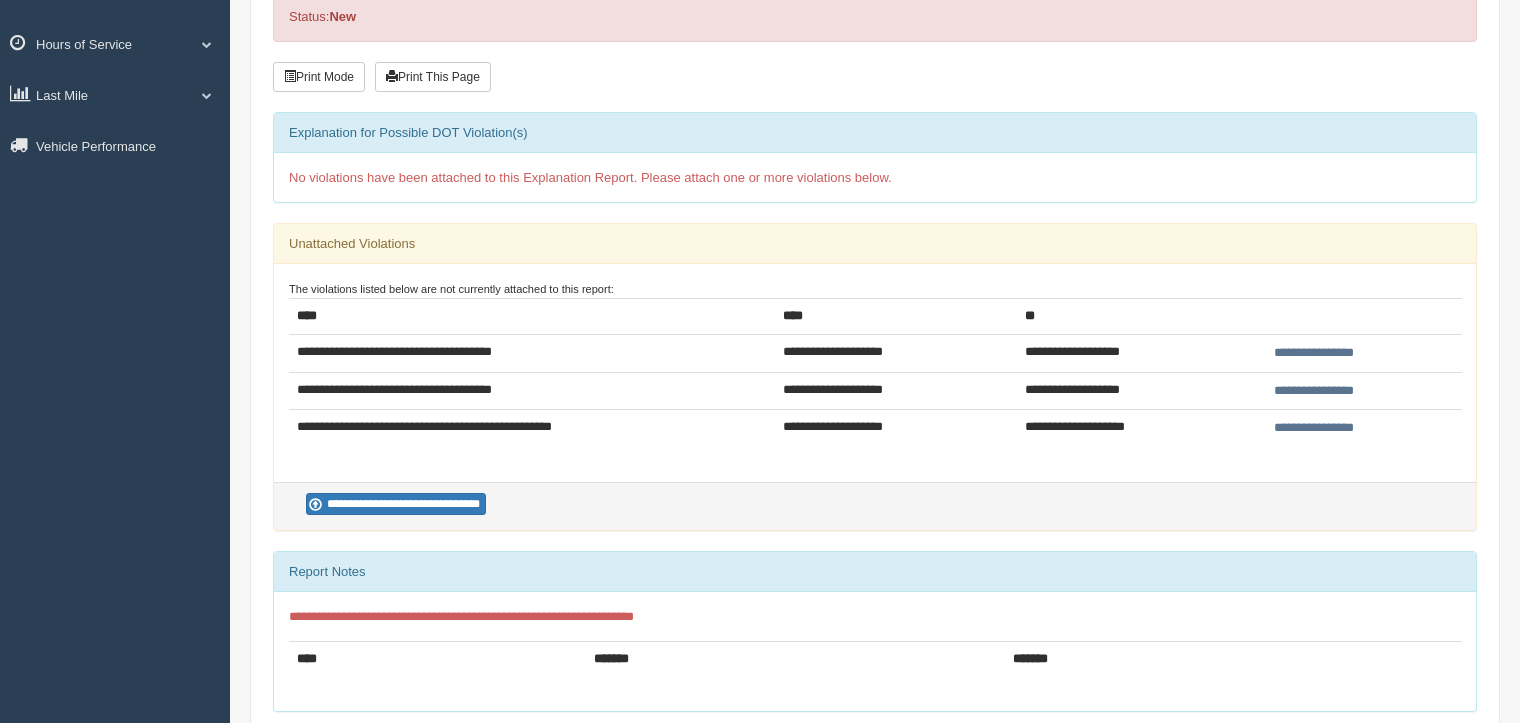 scroll, scrollTop: 300, scrollLeft: 0, axis: vertical 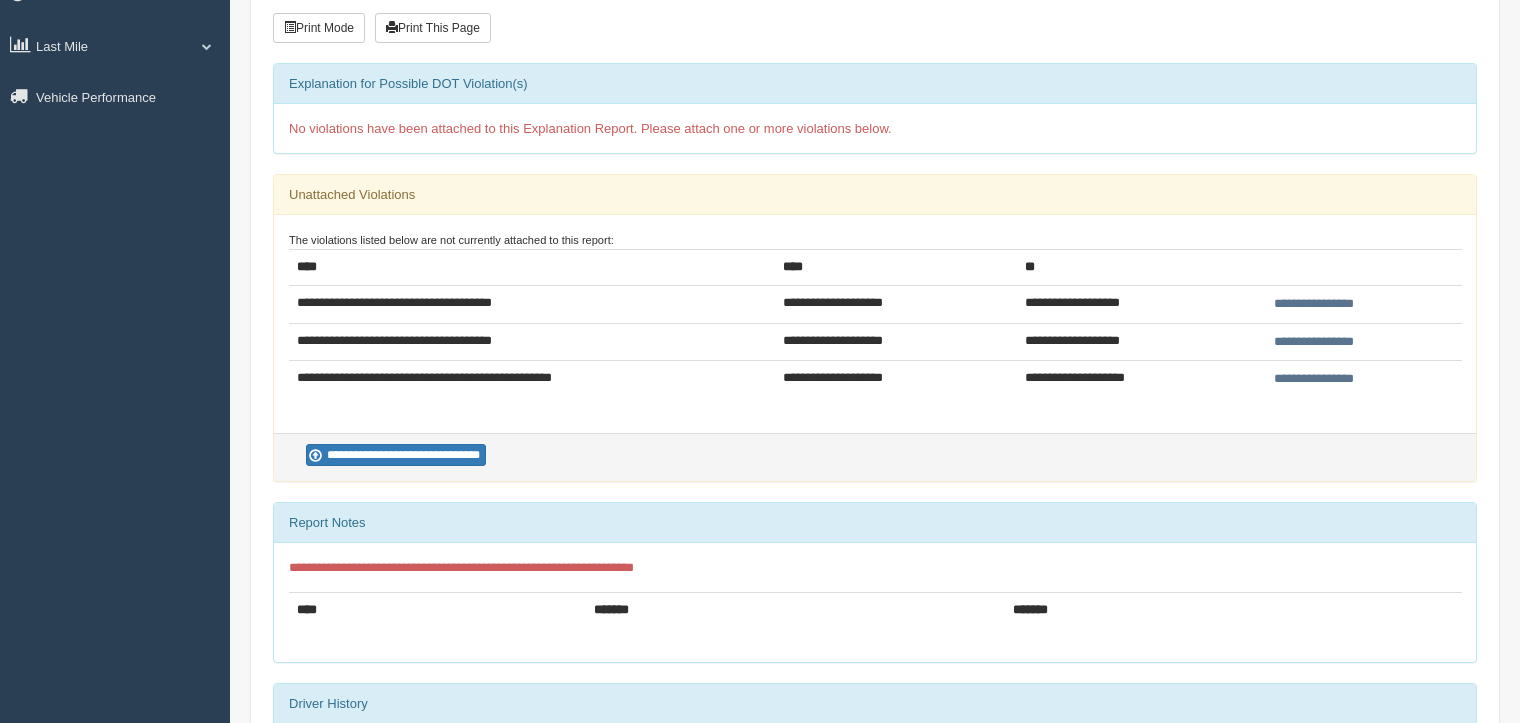 click on "**********" at bounding box center (1314, 304) 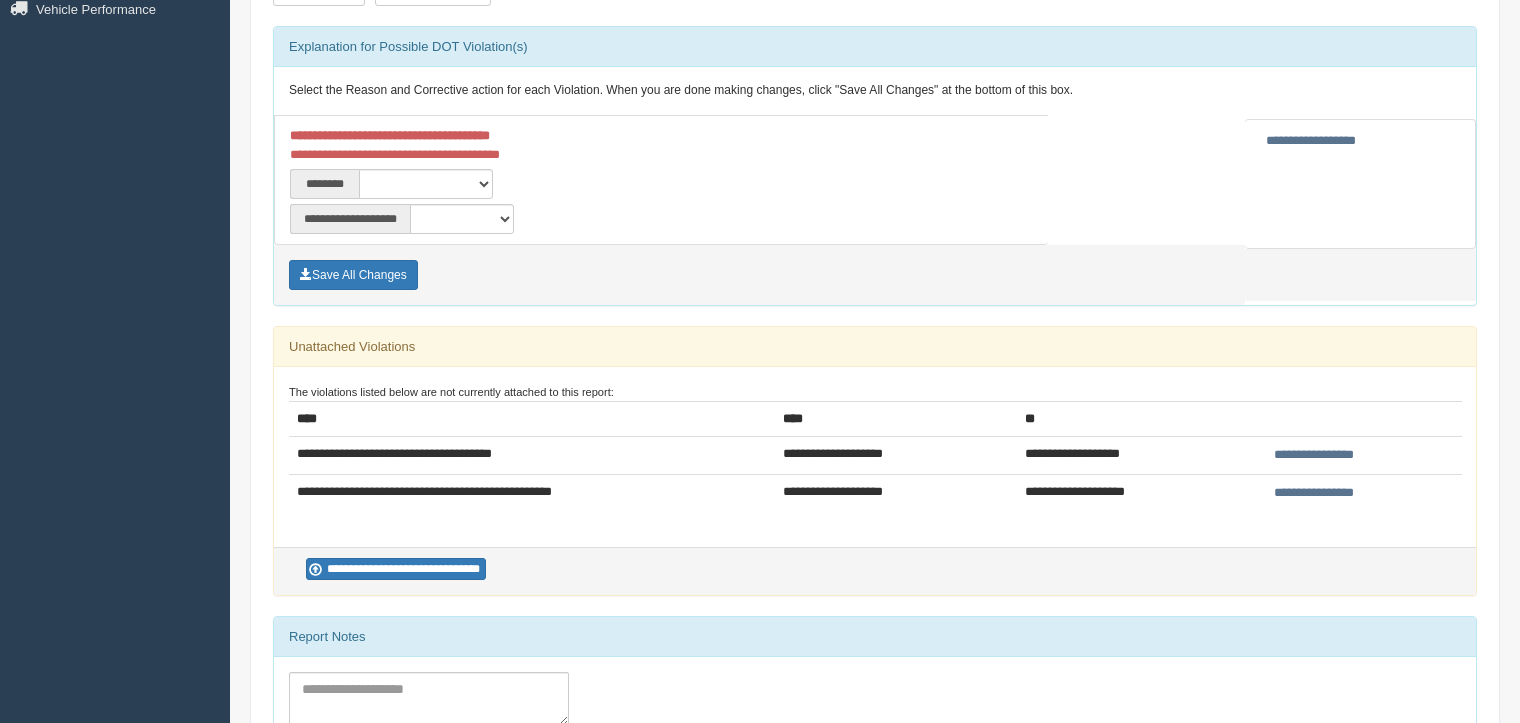 scroll, scrollTop: 400, scrollLeft: 0, axis: vertical 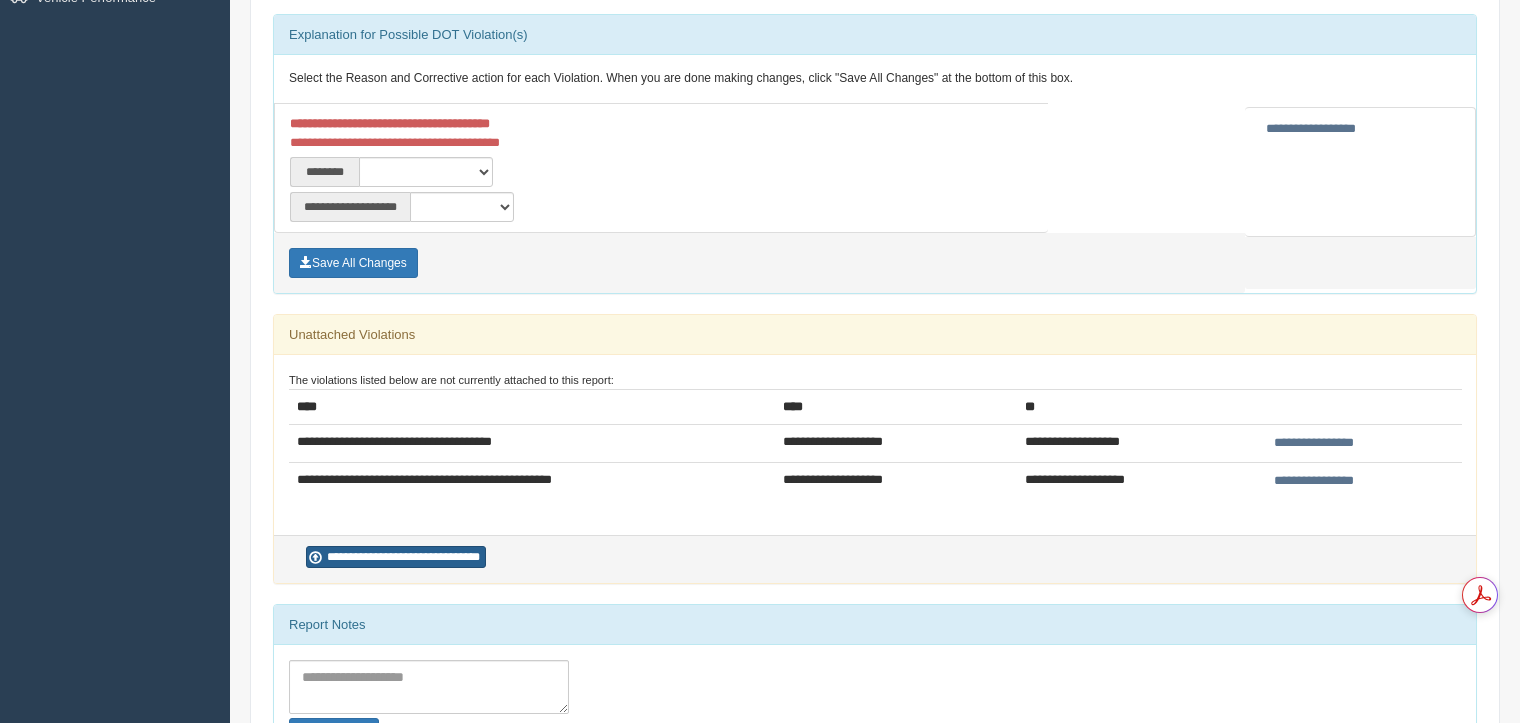 click on "**********" at bounding box center [396, 557] 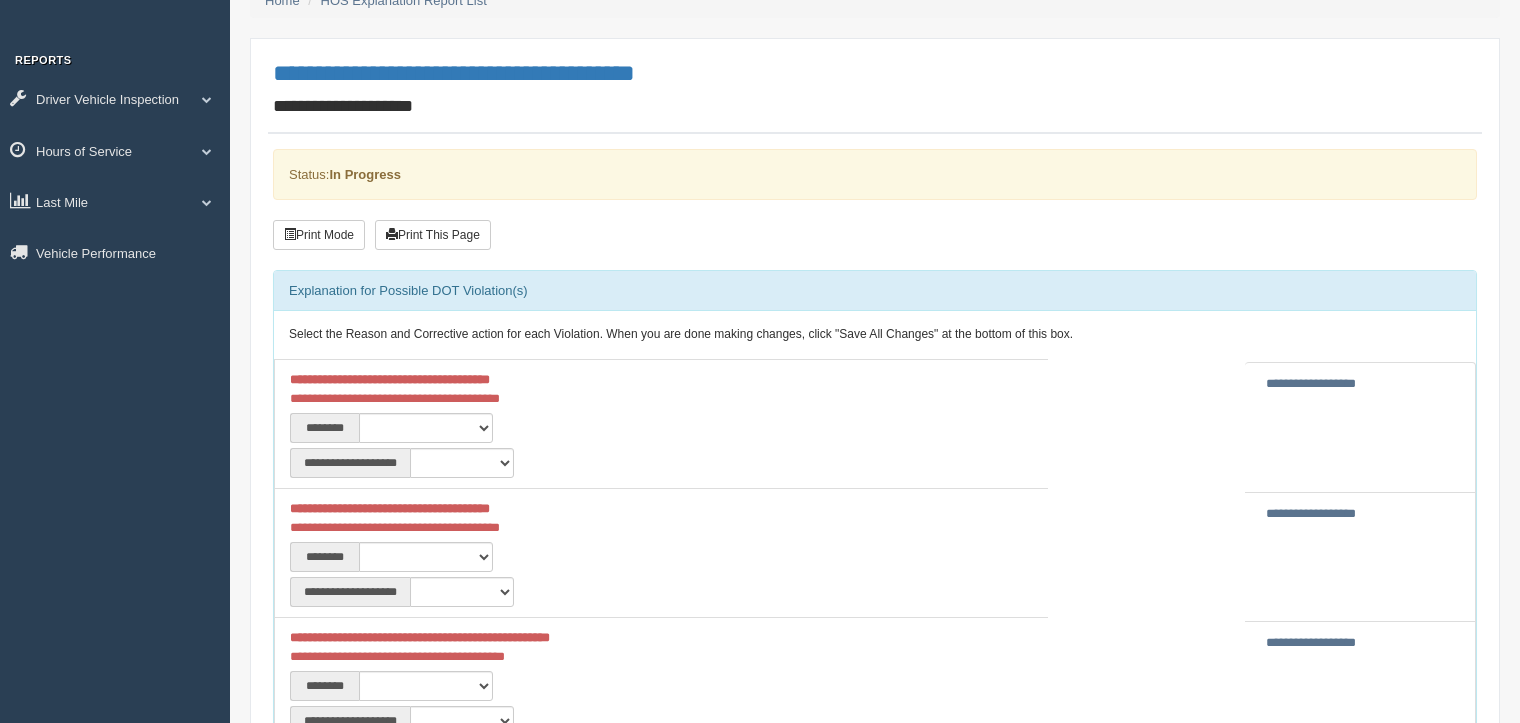 scroll, scrollTop: 300, scrollLeft: 0, axis: vertical 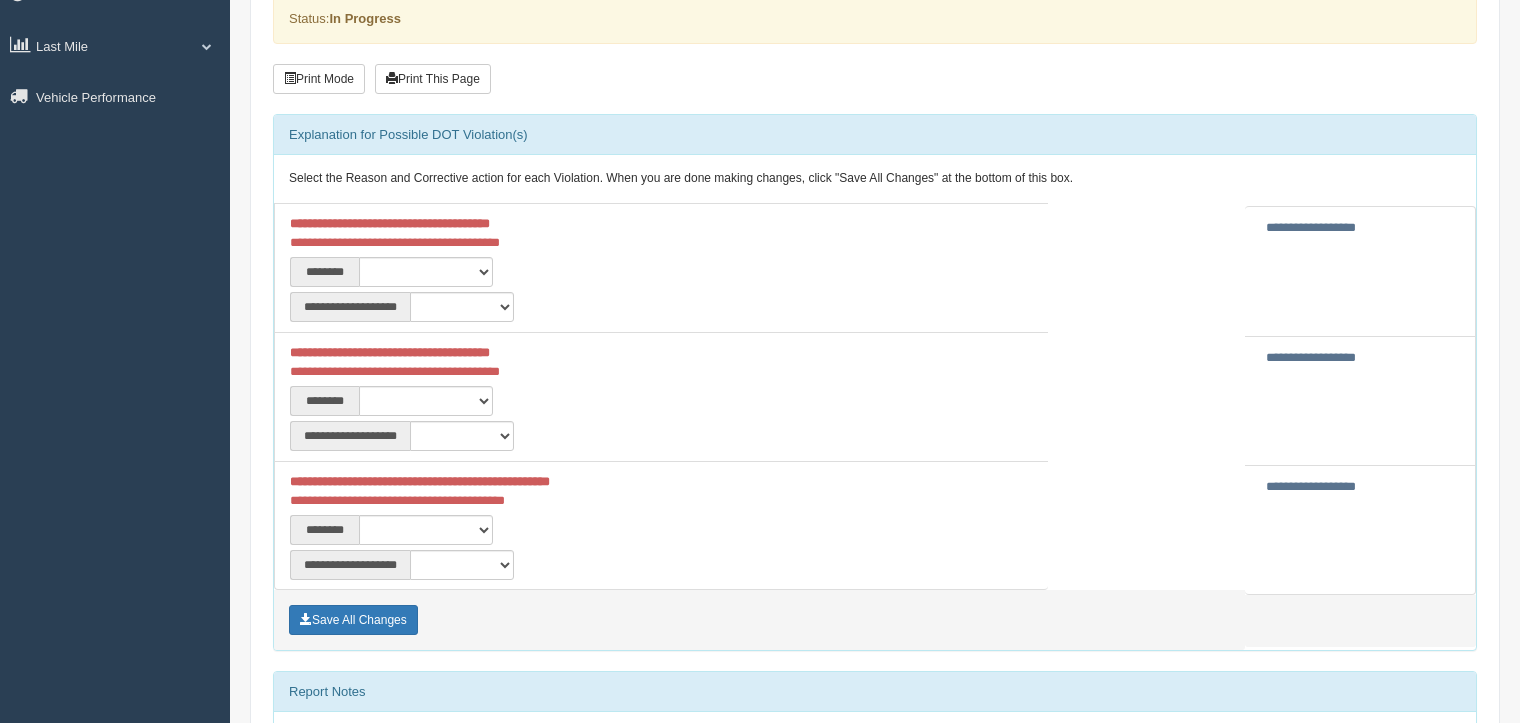 click on "**********" at bounding box center [661, 269] 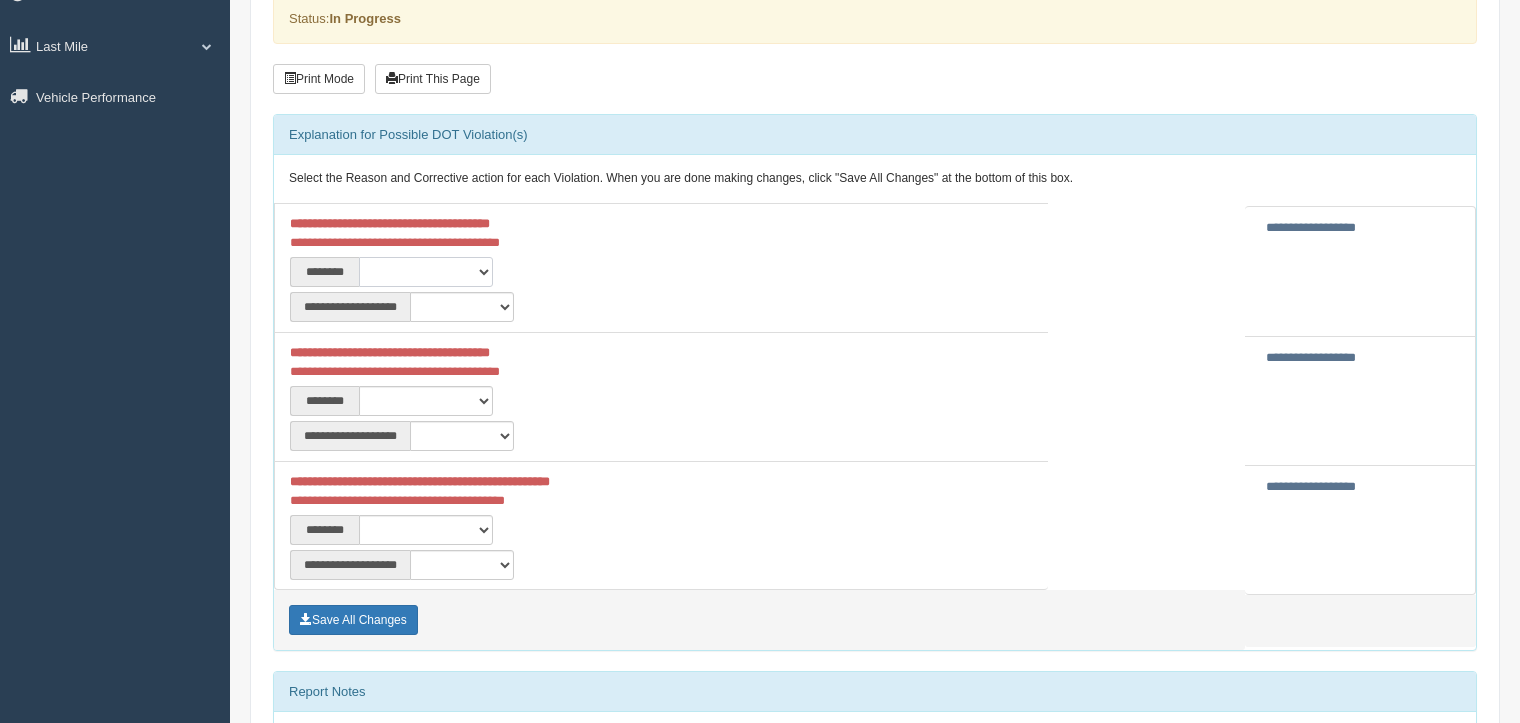 click on "**********" at bounding box center (426, 272) 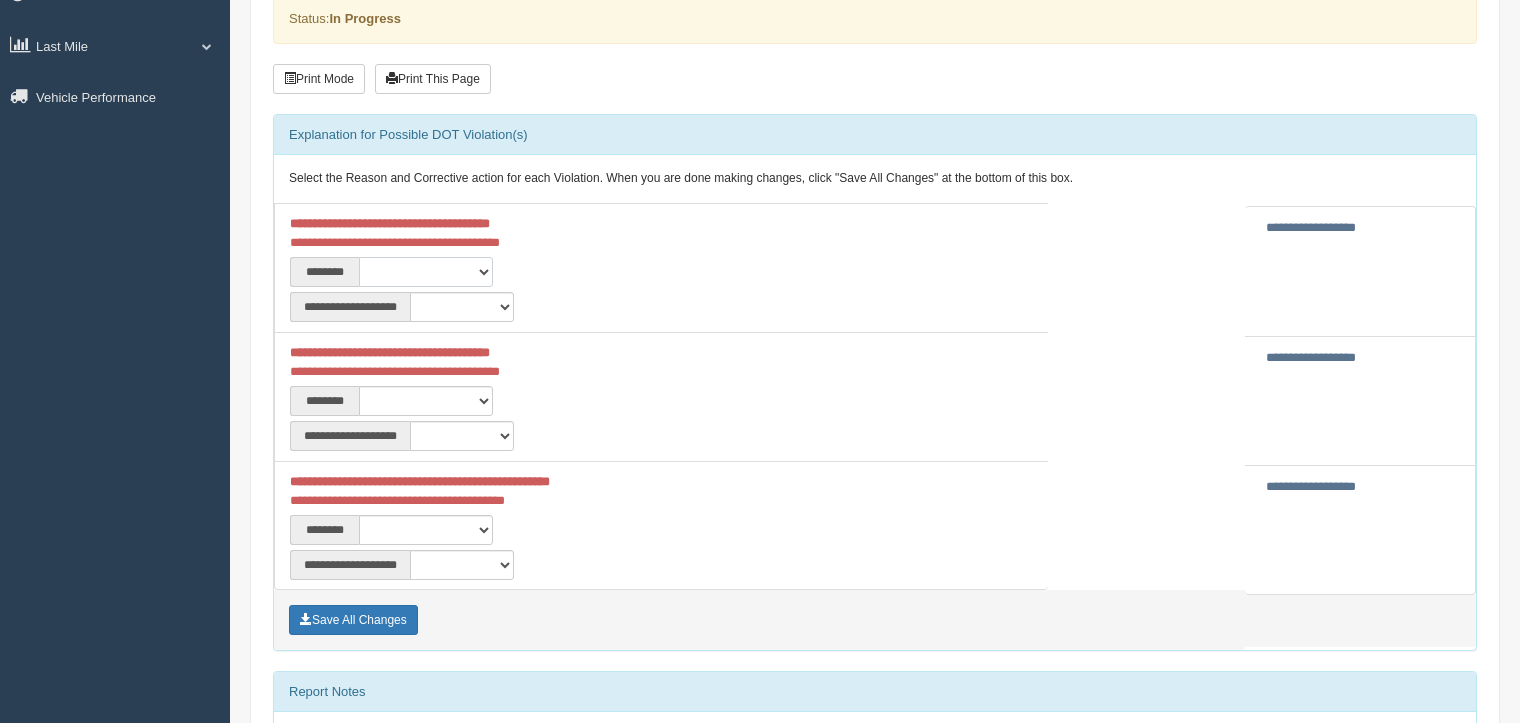 select on "****" 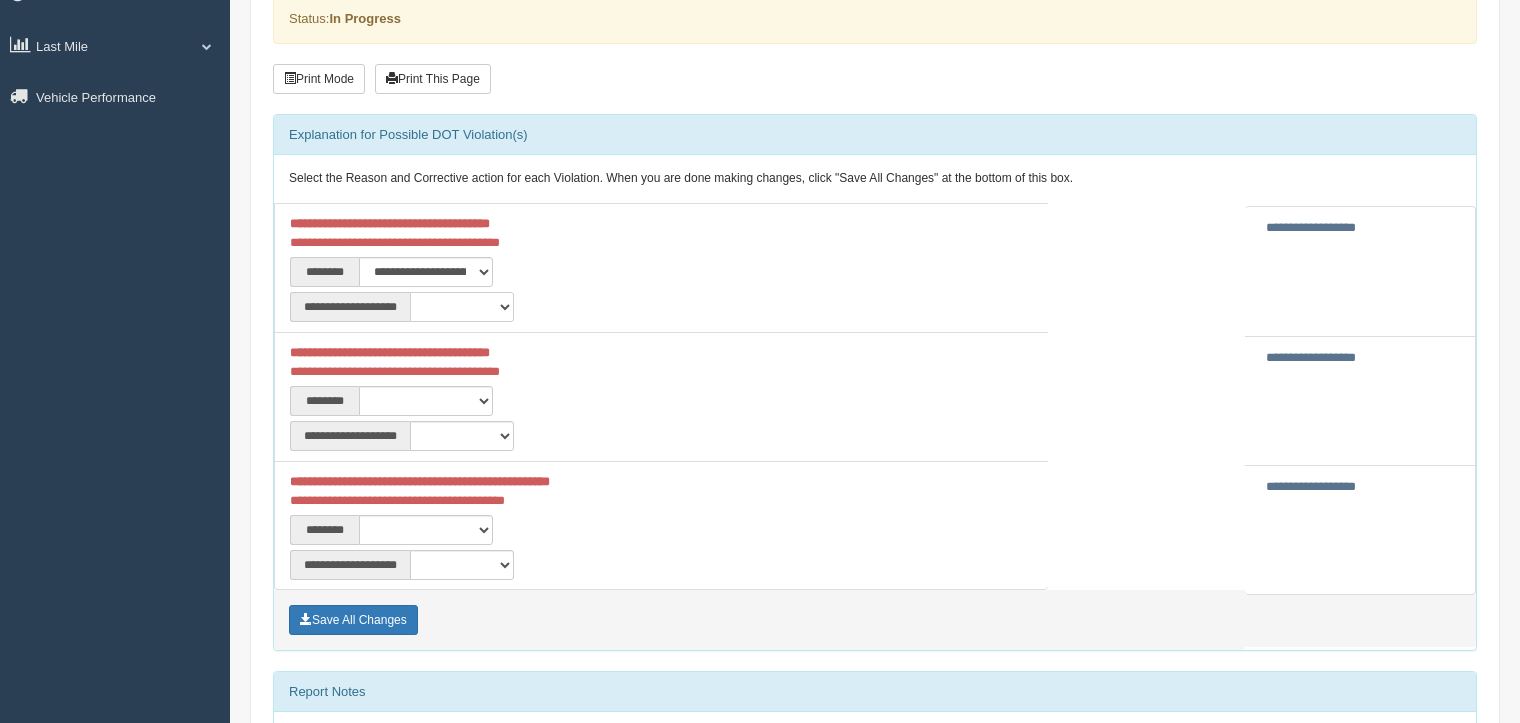 click on "**********" at bounding box center [462, 307] 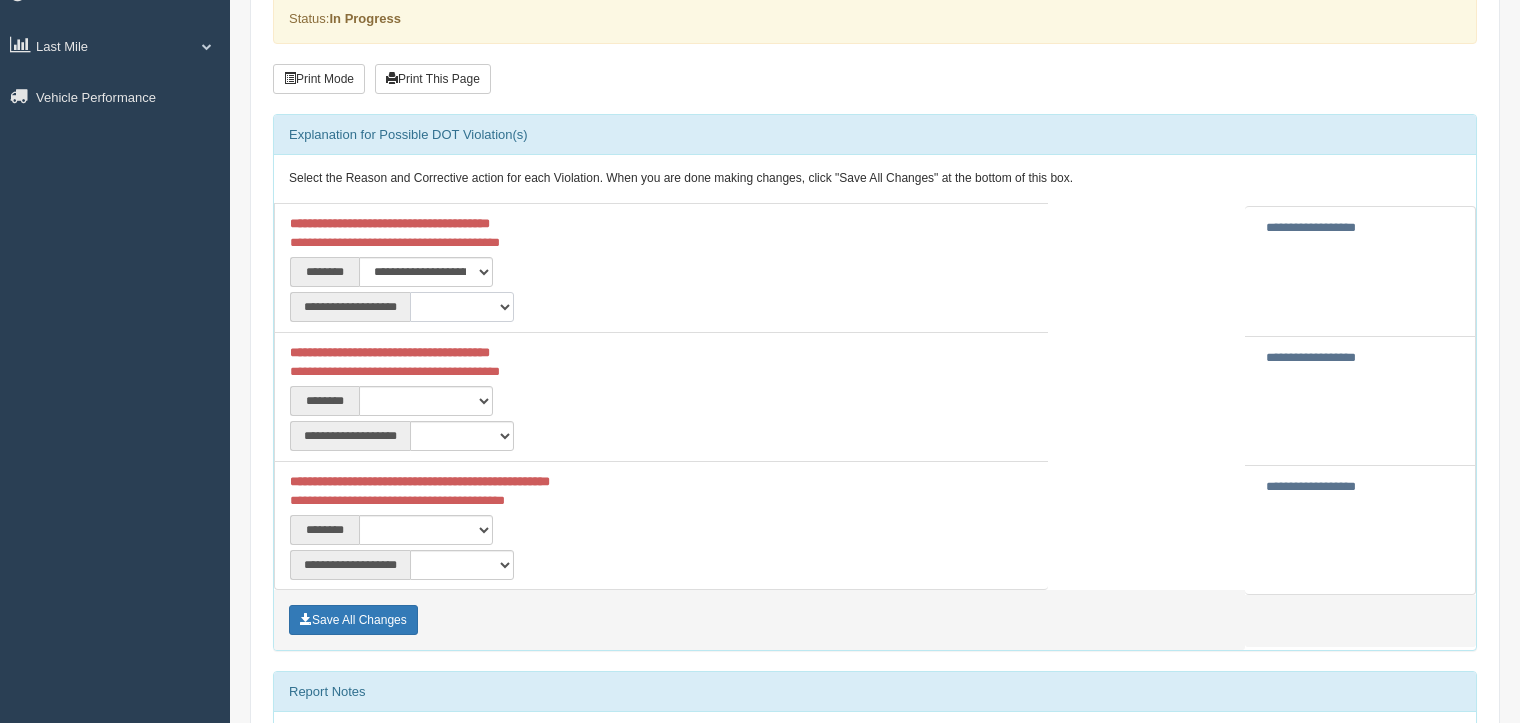 select on "***" 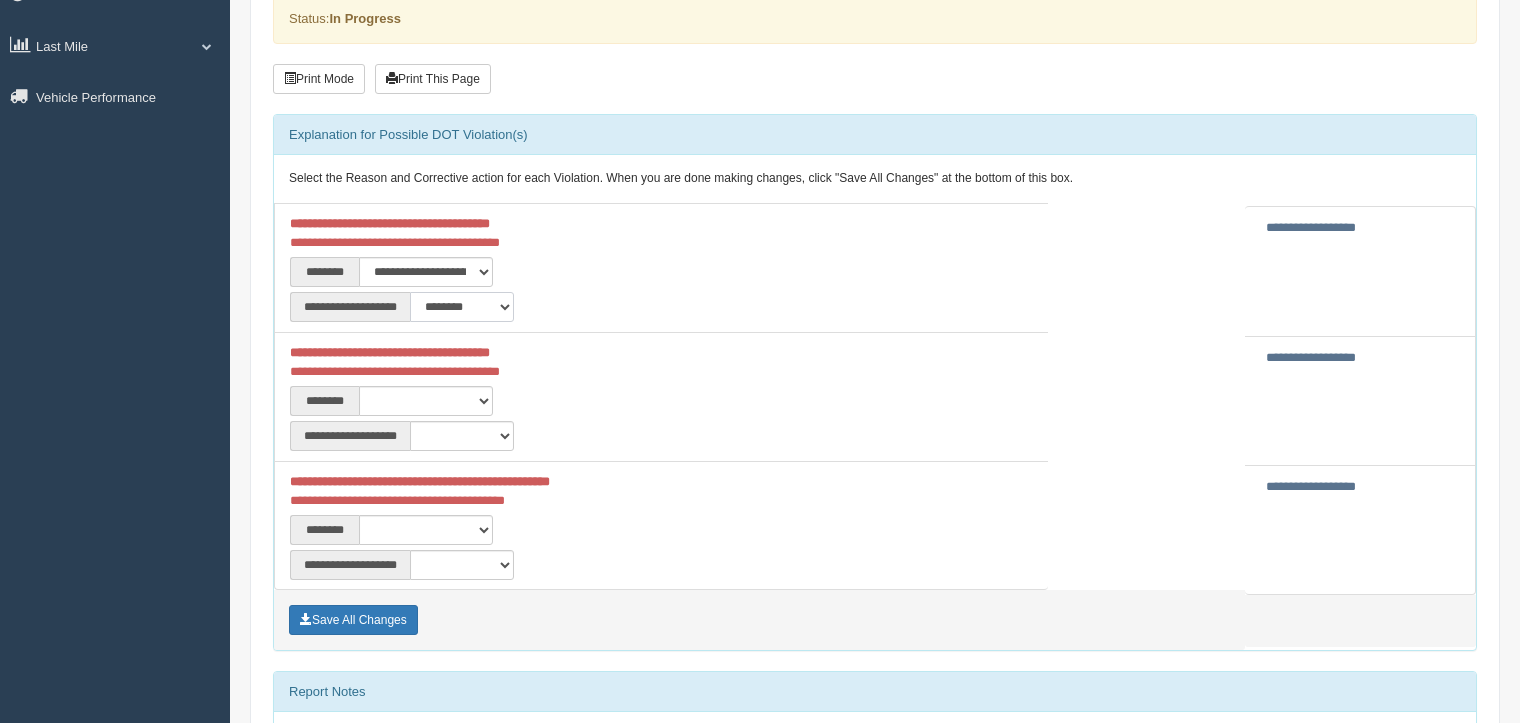 click on "**********" at bounding box center (462, 307) 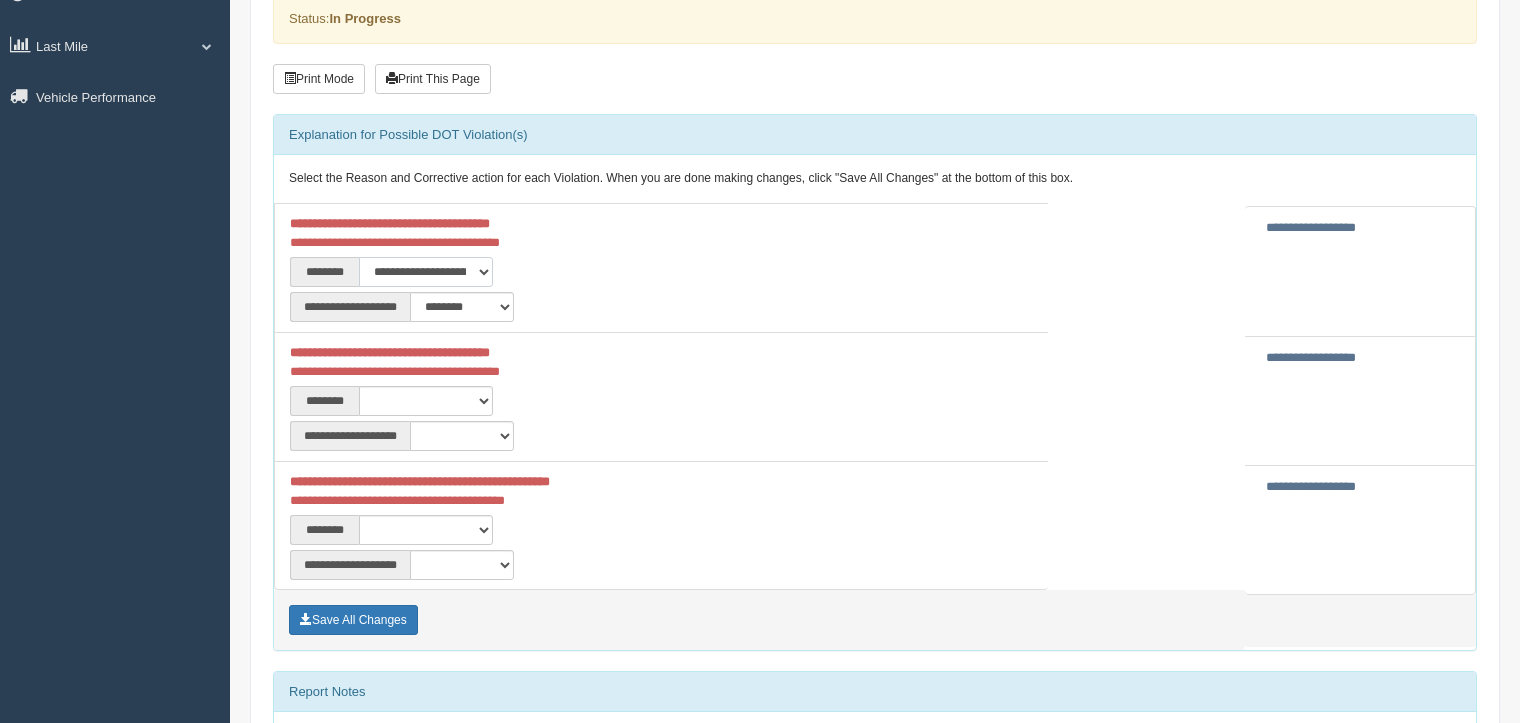 click on "**********" at bounding box center (426, 272) 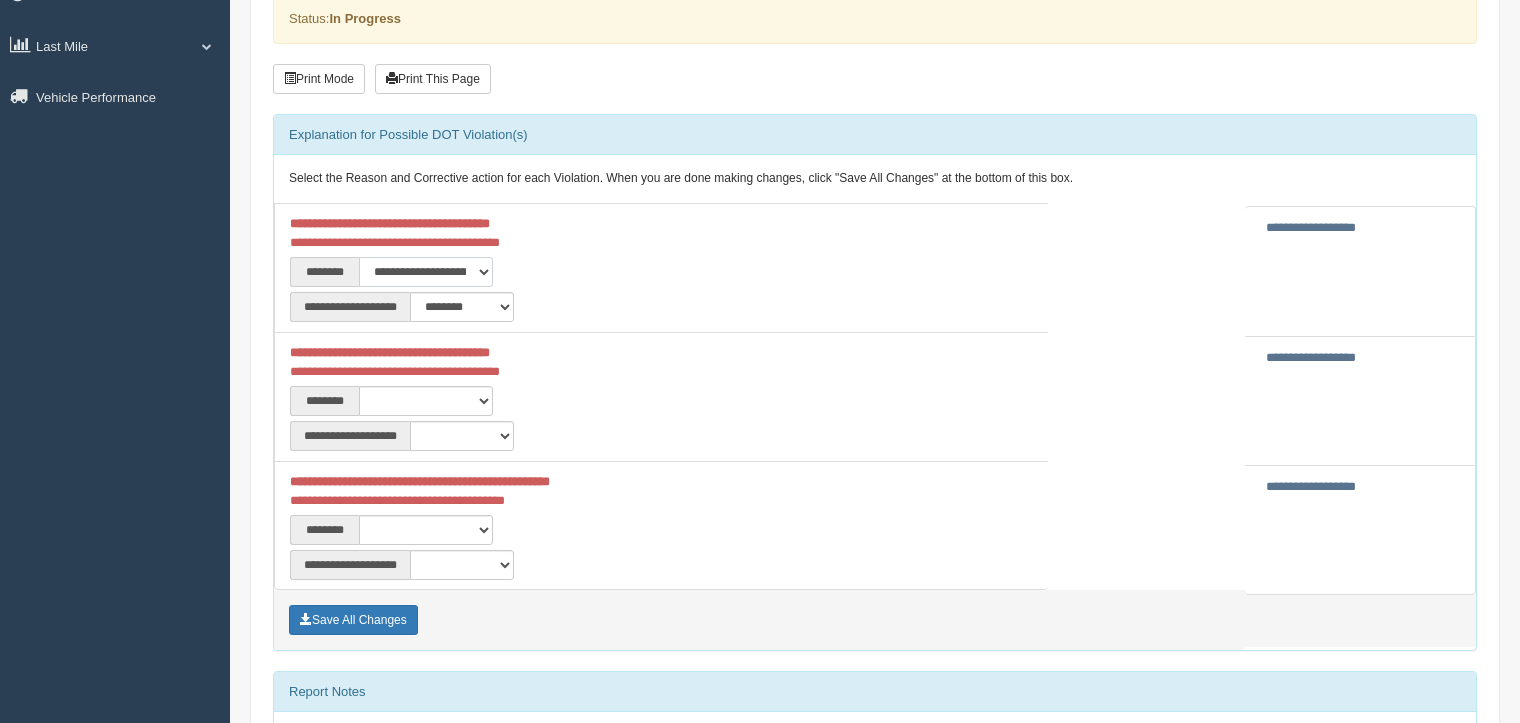 click on "**********" at bounding box center (426, 272) 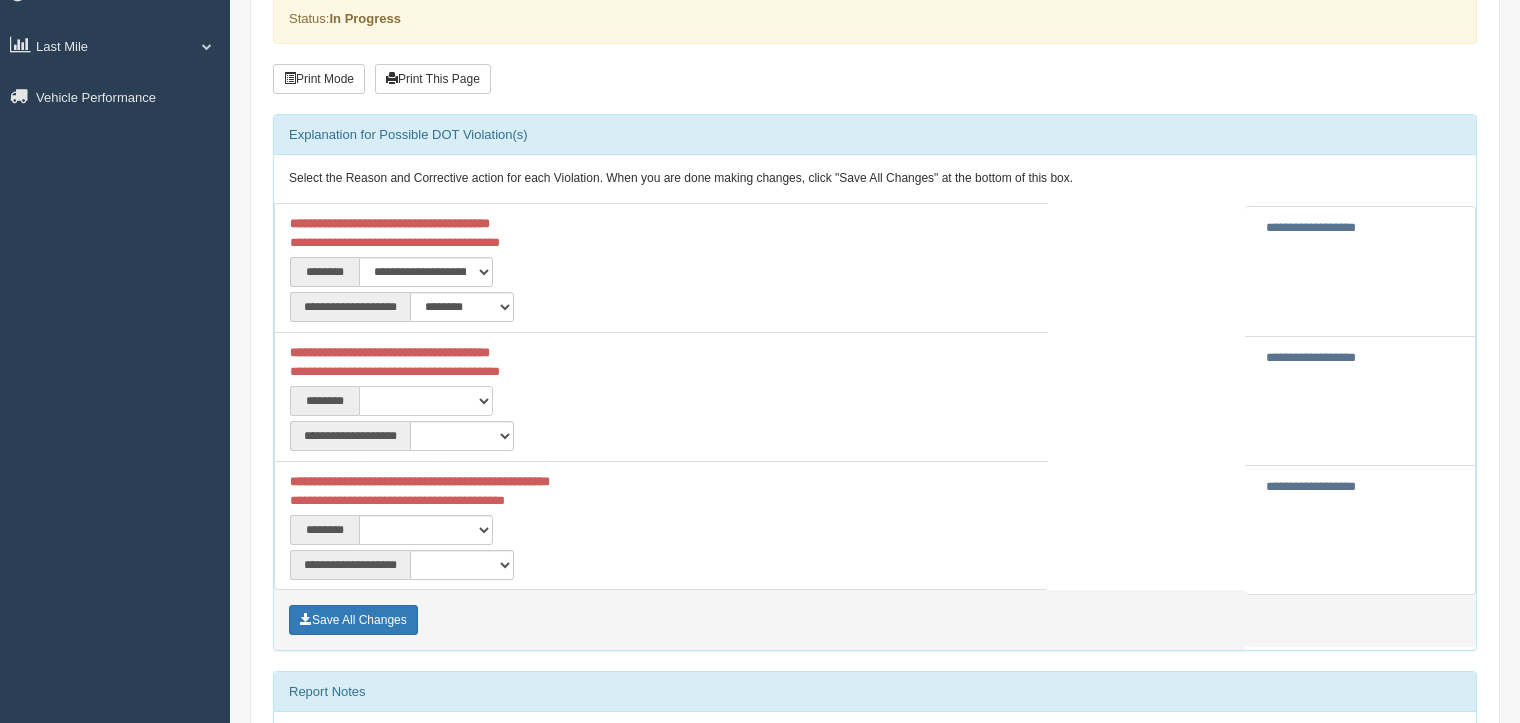 click on "**********" at bounding box center [426, 401] 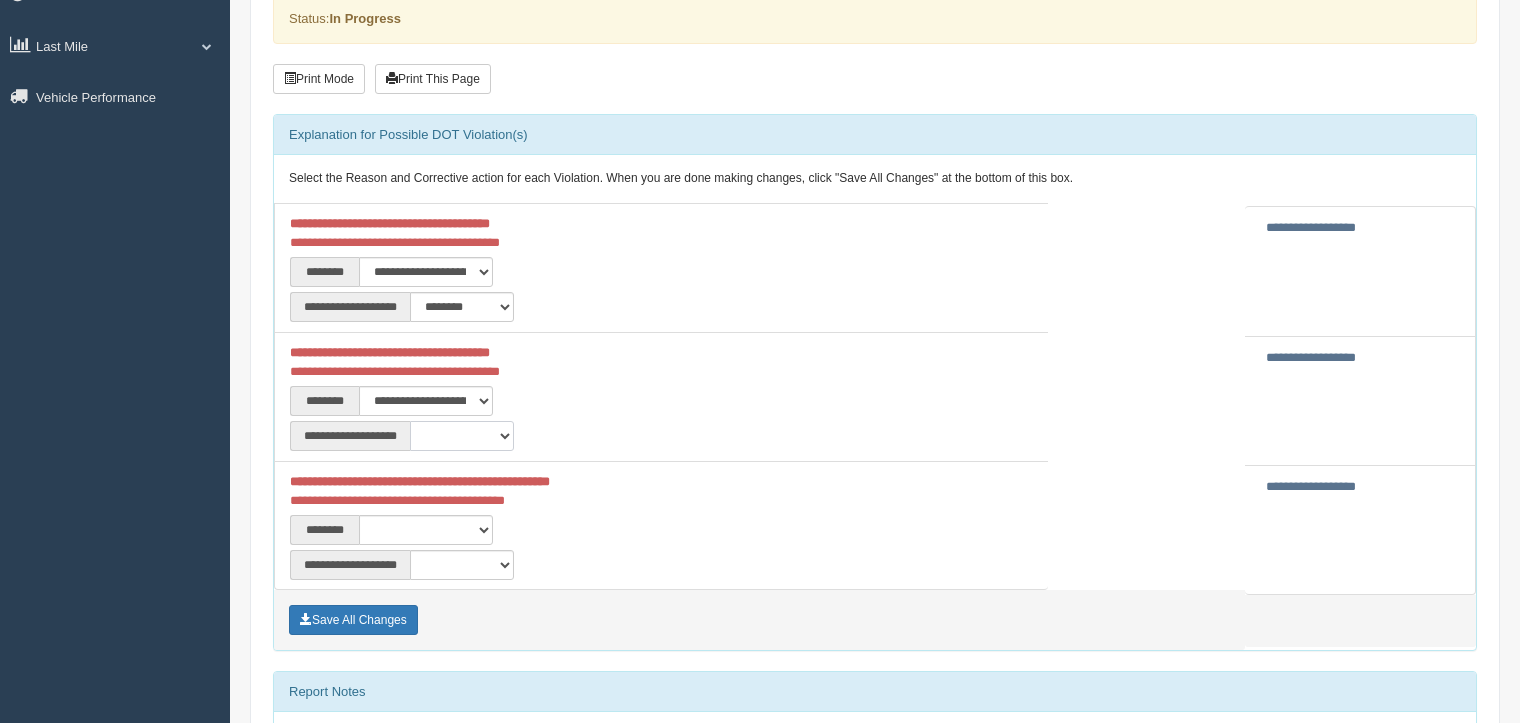 click on "**********" at bounding box center (462, 436) 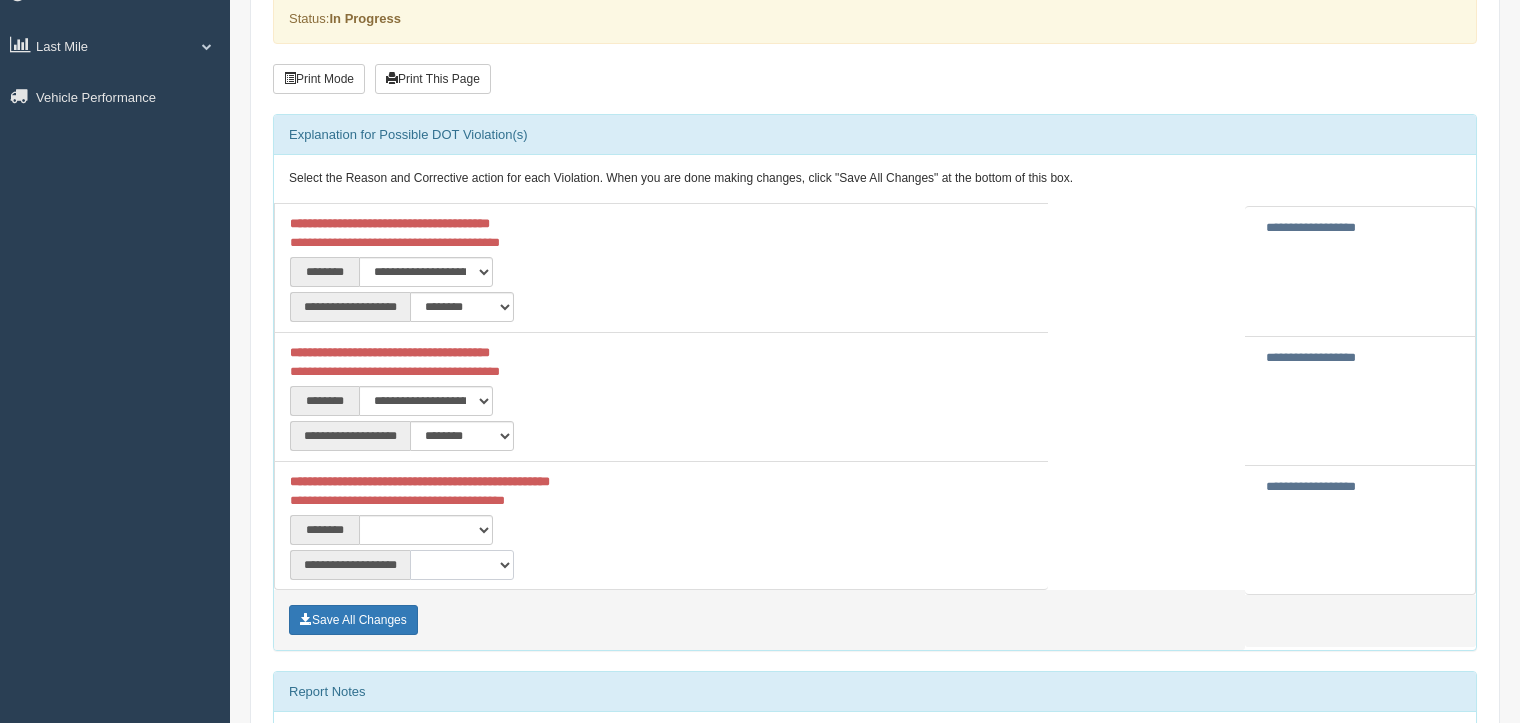 click on "**********" at bounding box center (462, 565) 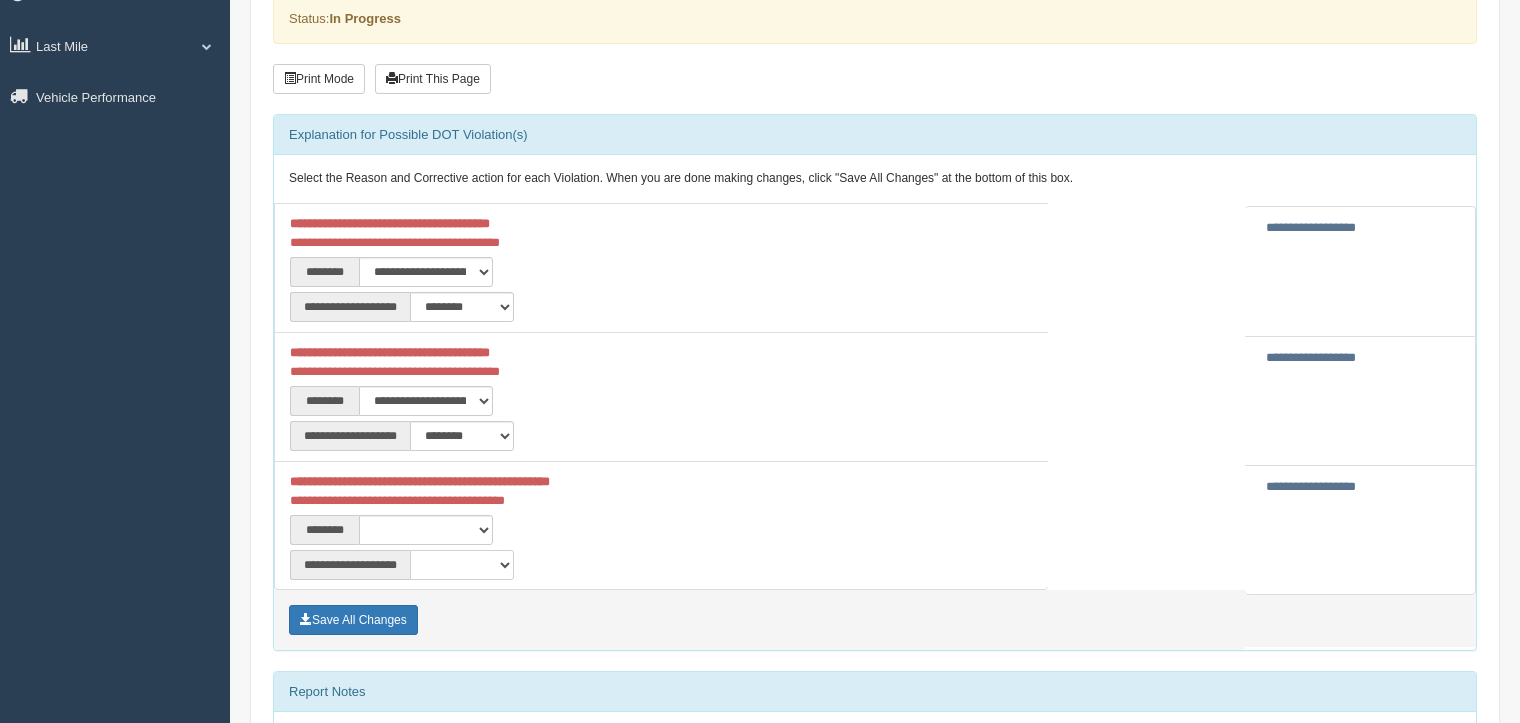 select on "***" 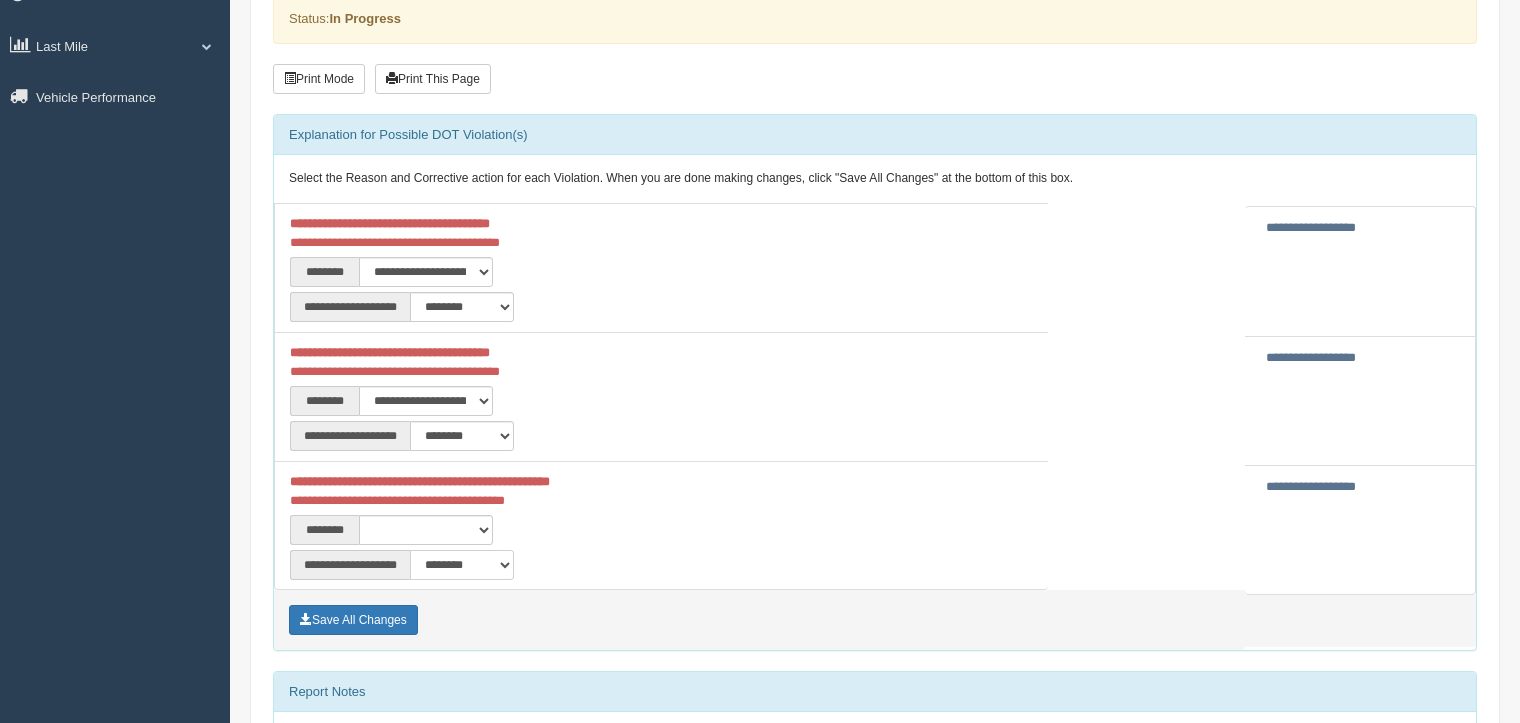 click on "**********" at bounding box center (462, 565) 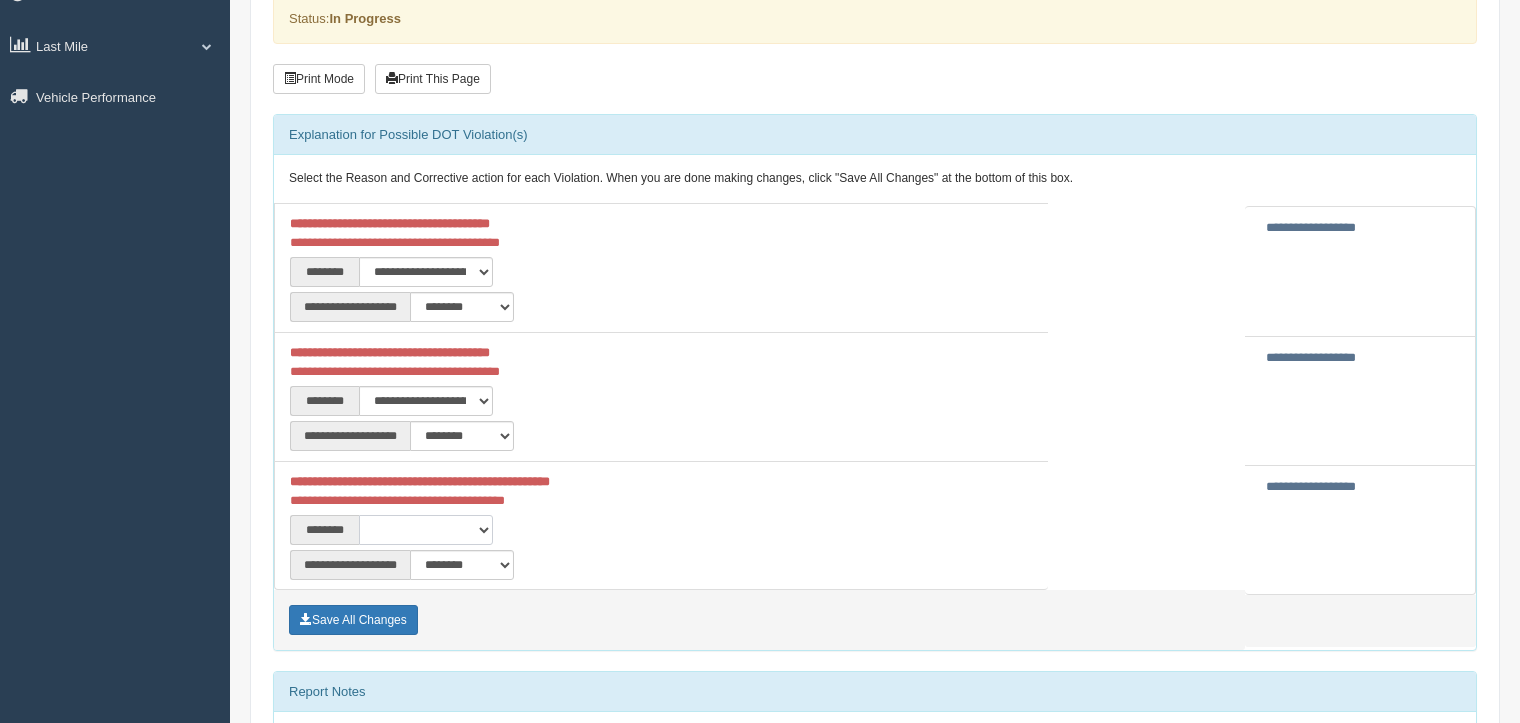 click on "**********" at bounding box center (426, 530) 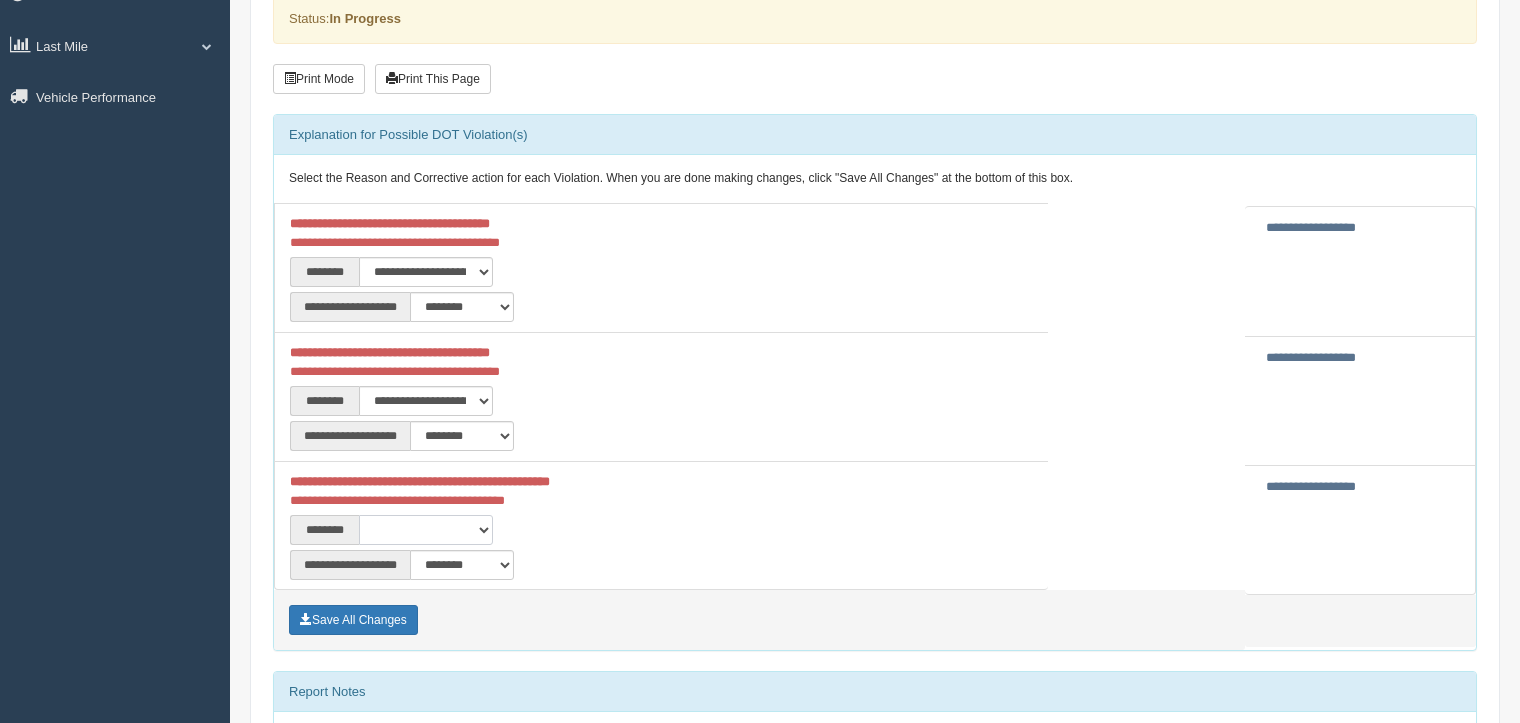 select on "****" 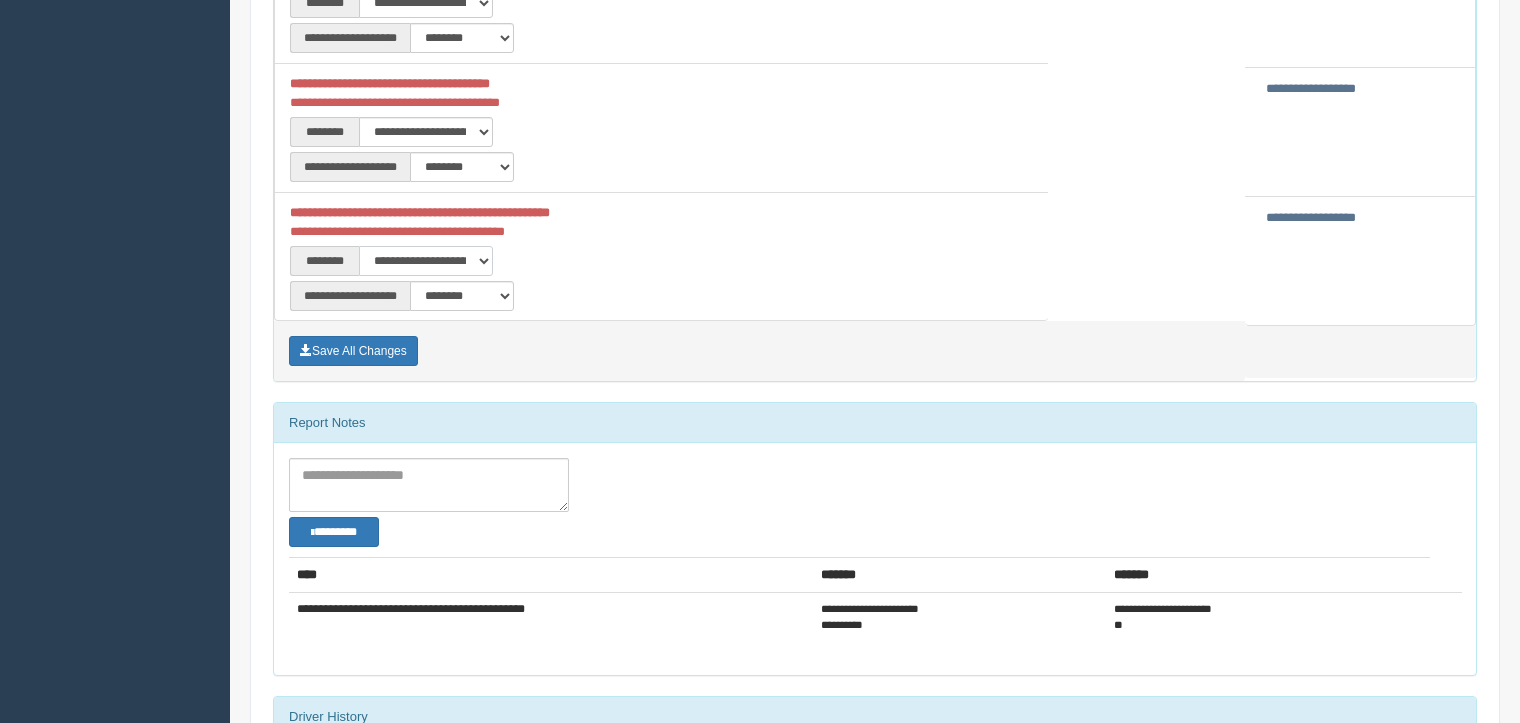 scroll, scrollTop: 700, scrollLeft: 0, axis: vertical 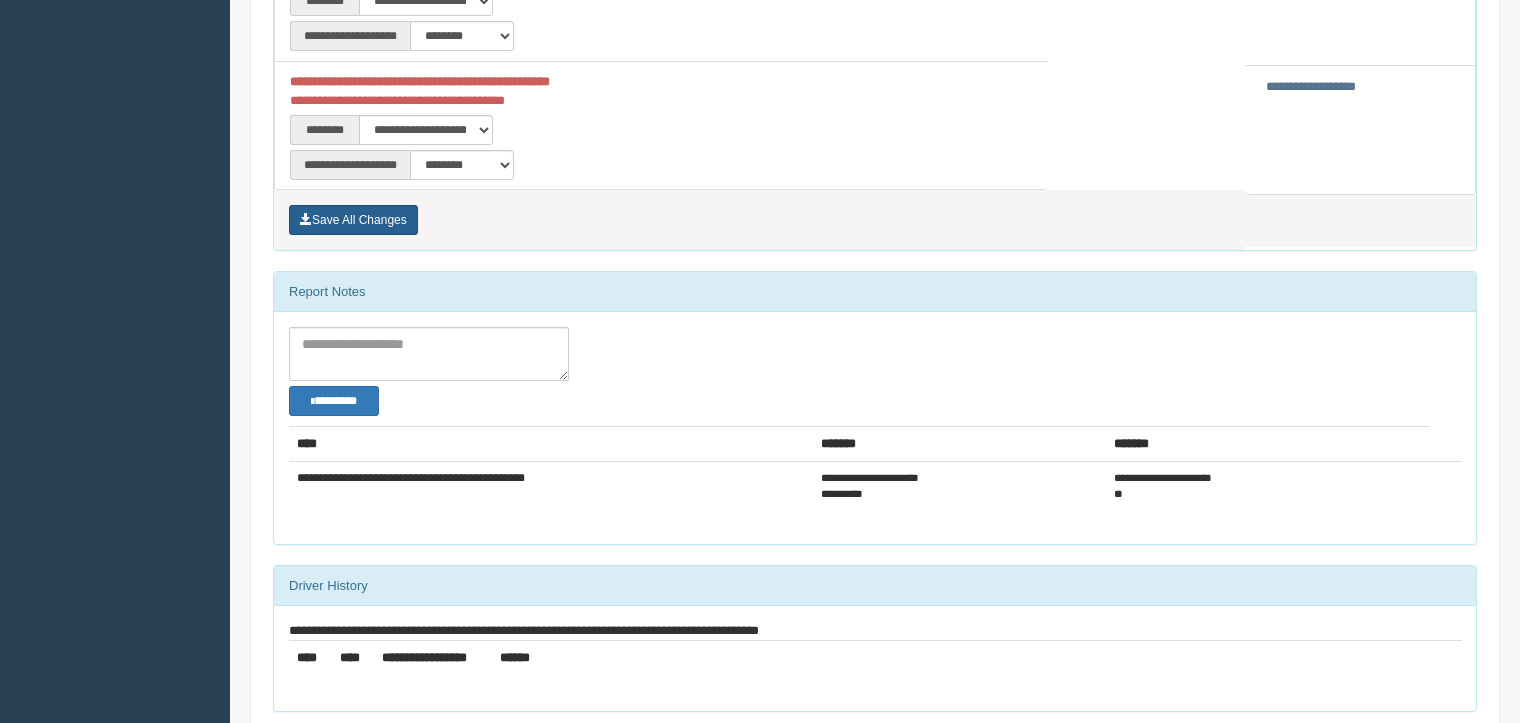 click on "Save All Changes" at bounding box center (353, 220) 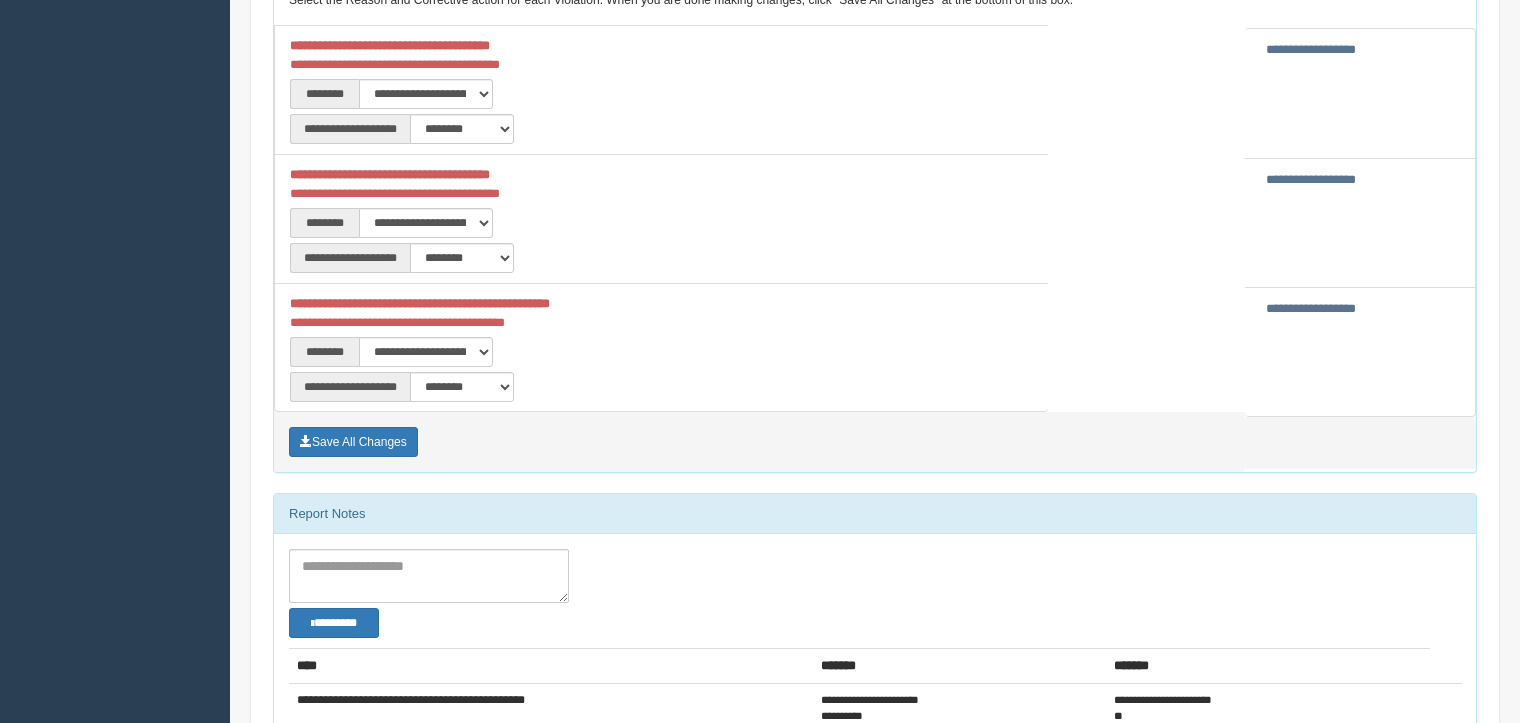 scroll, scrollTop: 600, scrollLeft: 0, axis: vertical 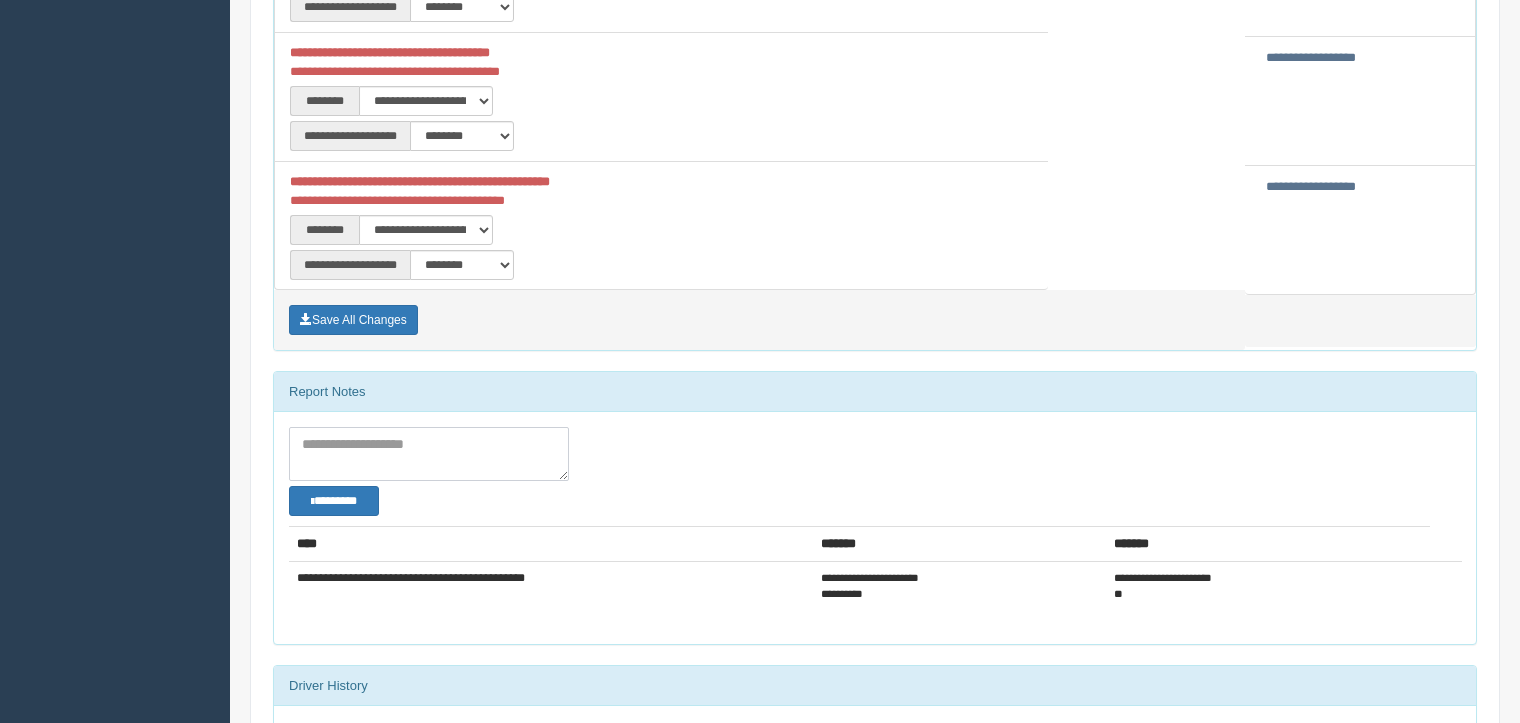 click at bounding box center (429, 454) 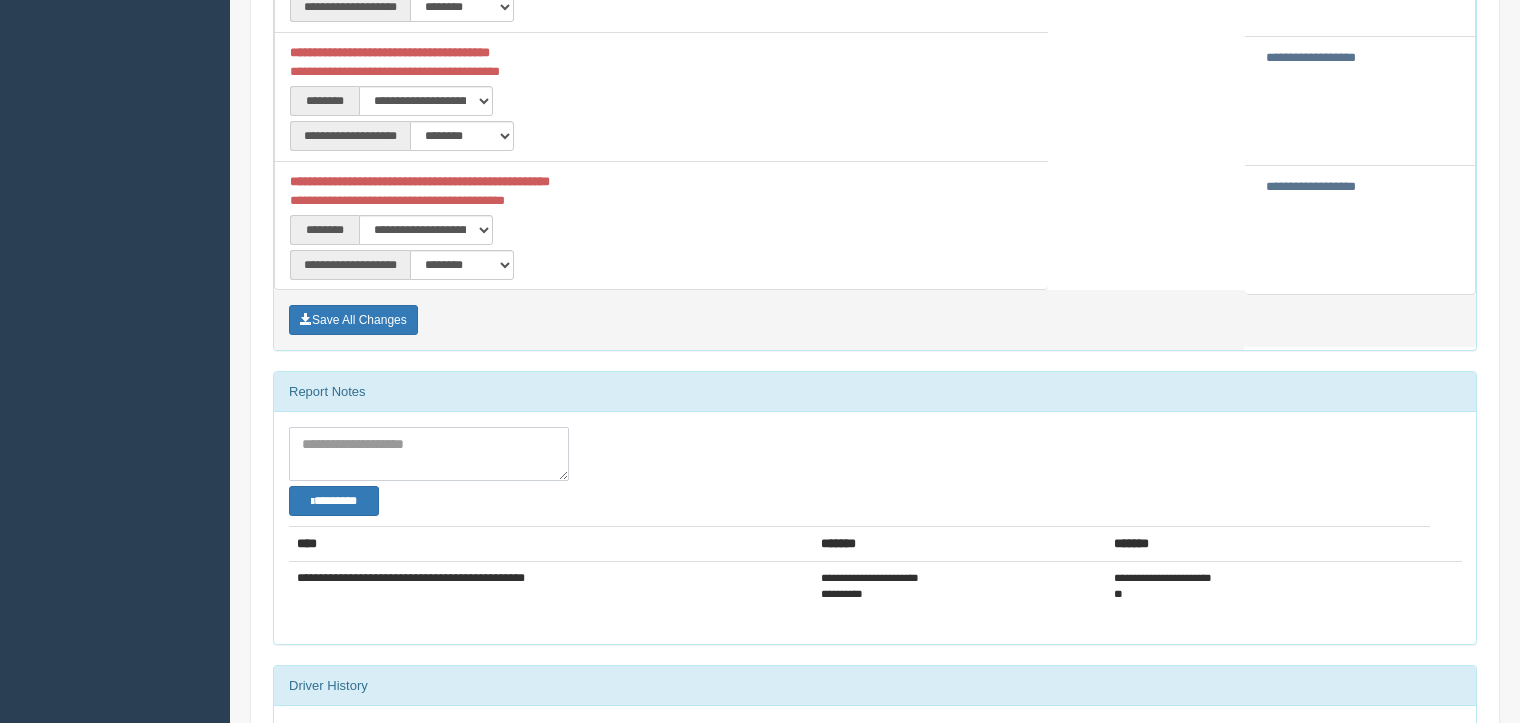 click at bounding box center (429, 454) 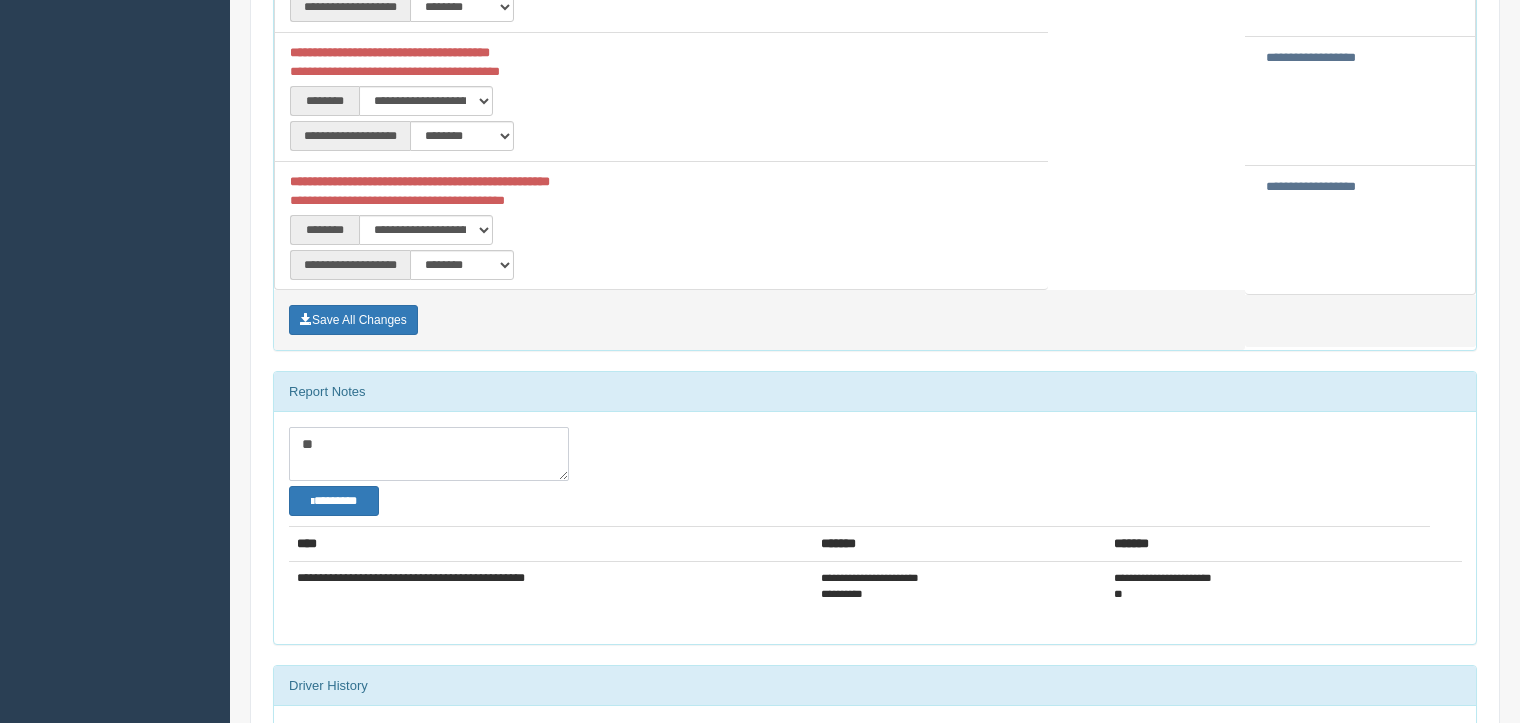 type on "*" 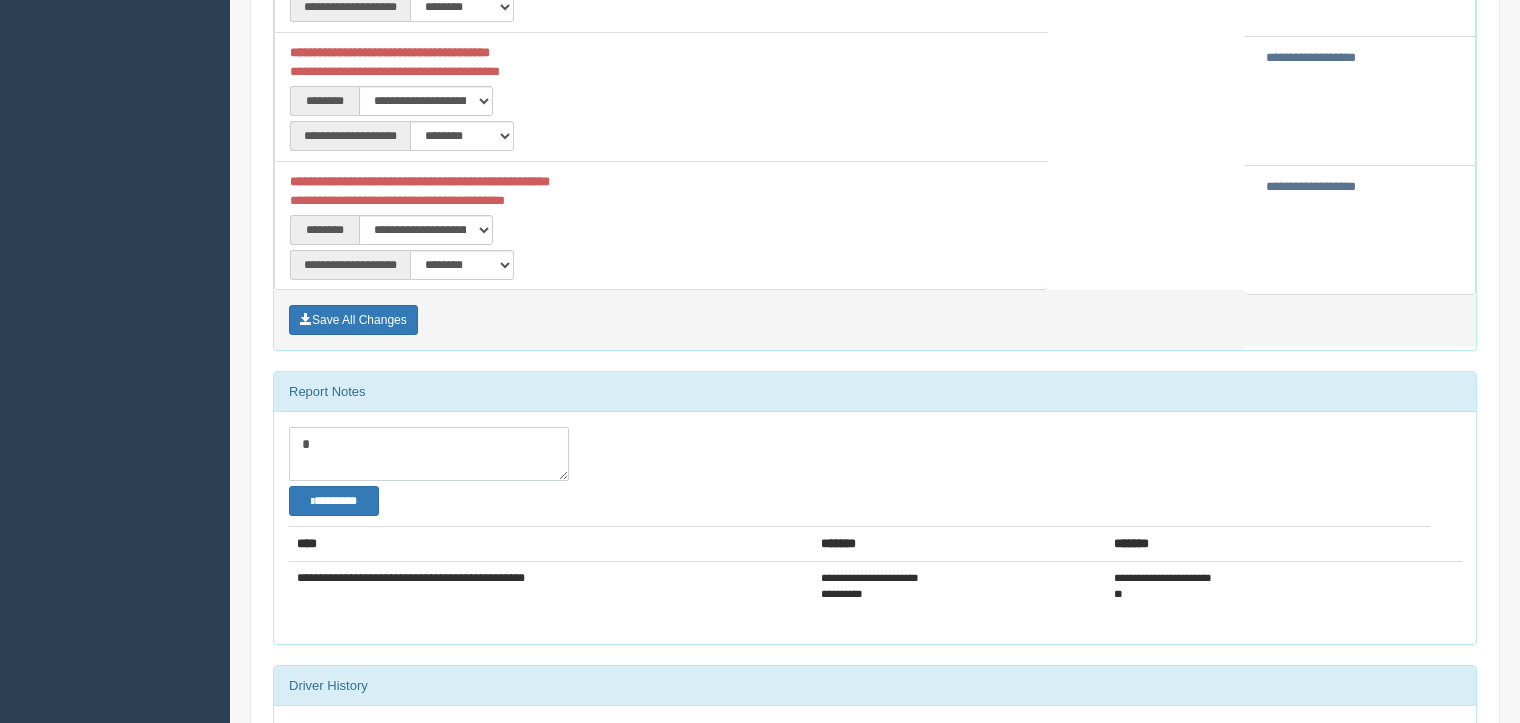 type 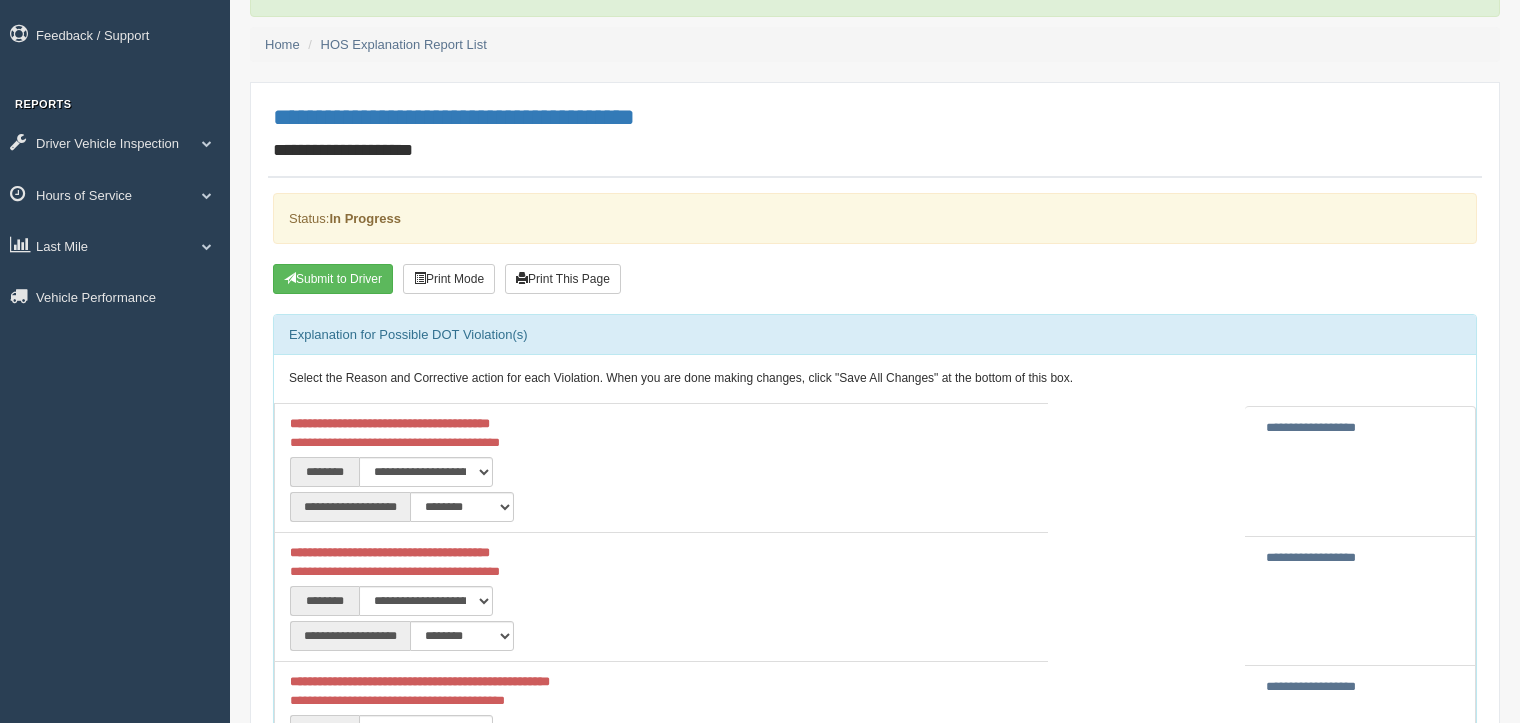 scroll, scrollTop: 0, scrollLeft: 0, axis: both 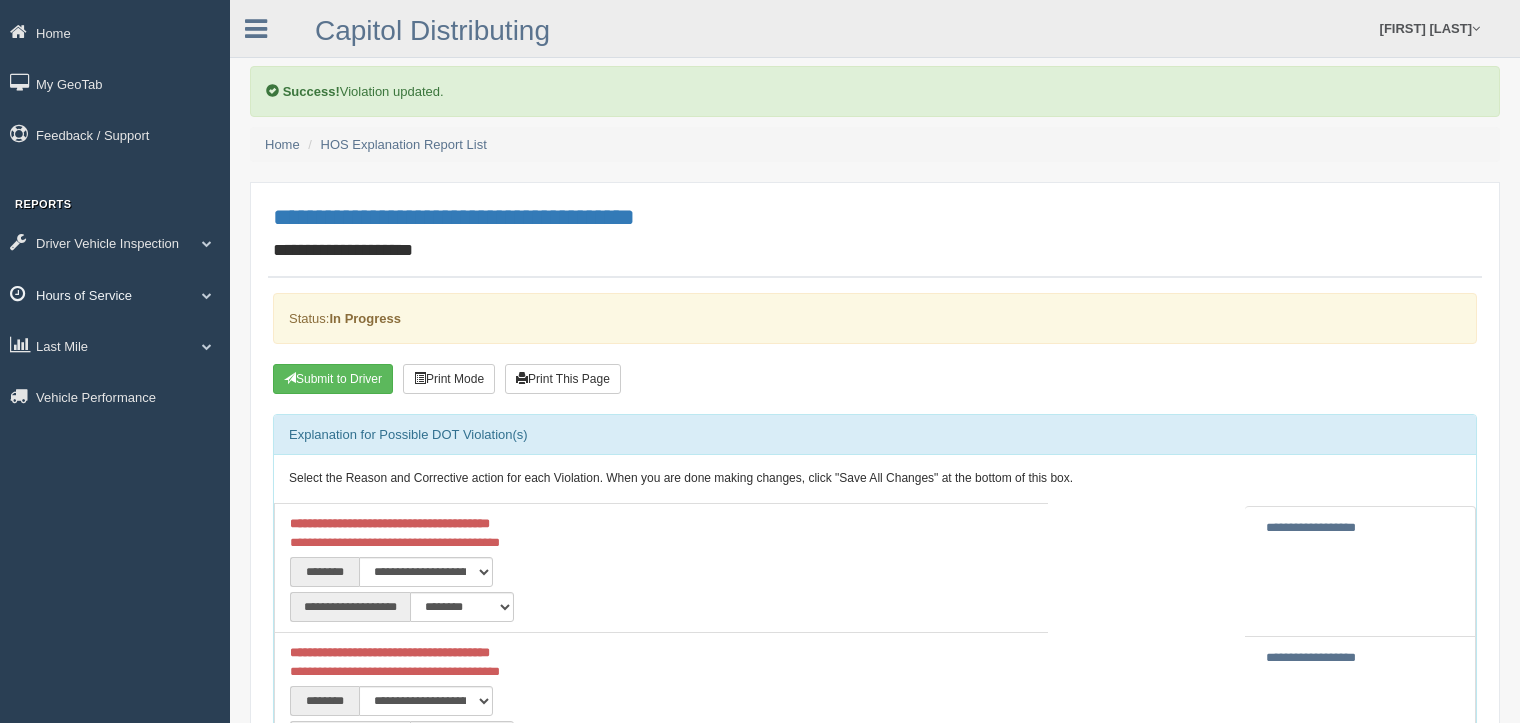 click on "Hours of Service" at bounding box center [115, 294] 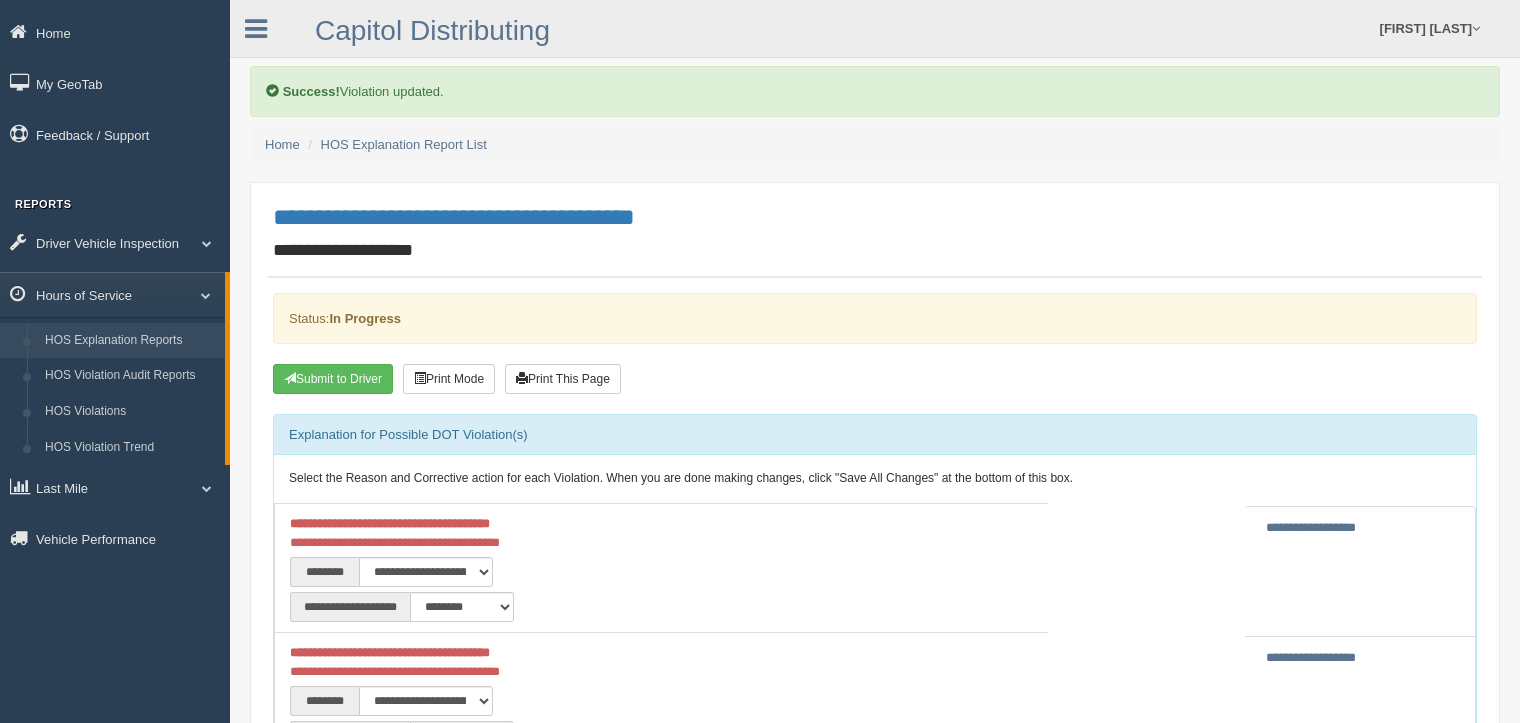 click on "HOS Explanation Reports" at bounding box center [130, 341] 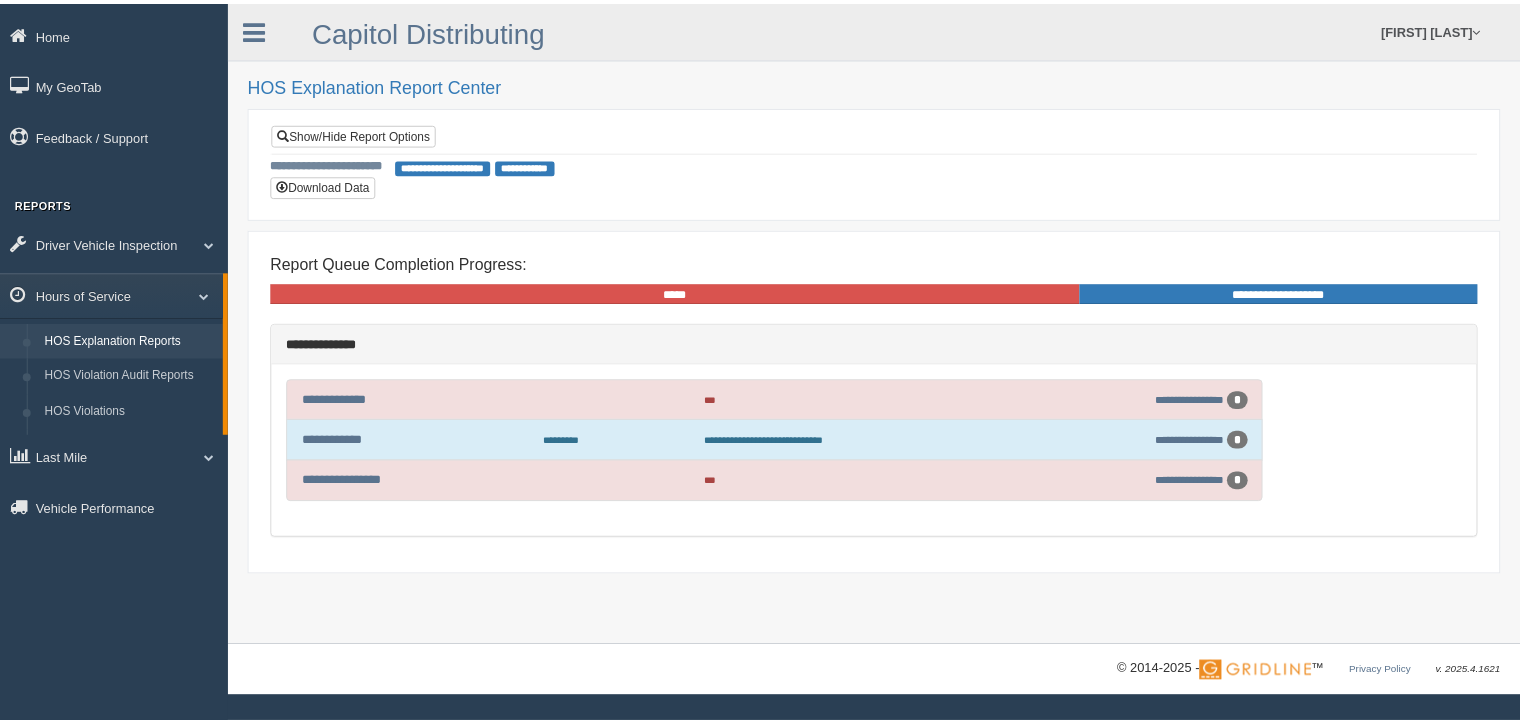 scroll, scrollTop: 0, scrollLeft: 0, axis: both 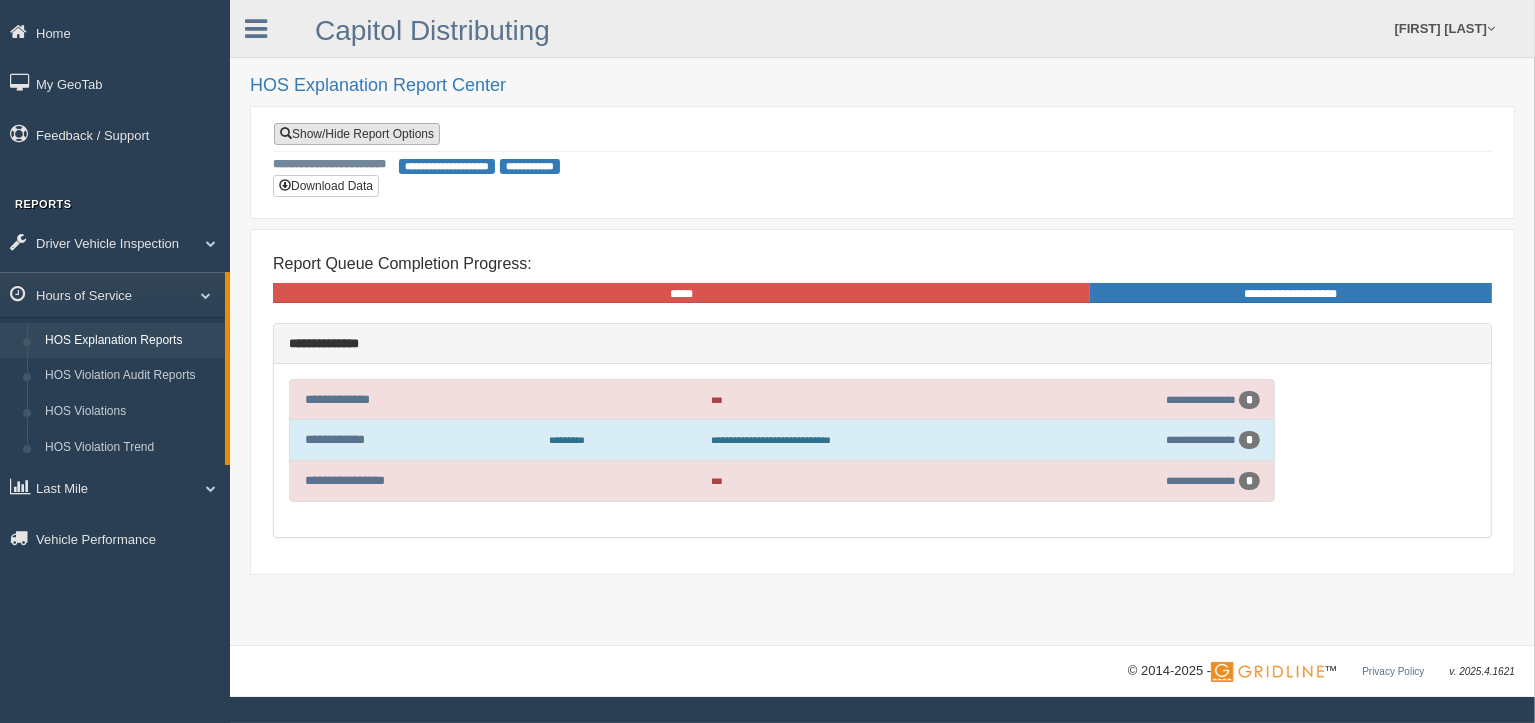 click on "Show/Hide Report Options" at bounding box center [357, 134] 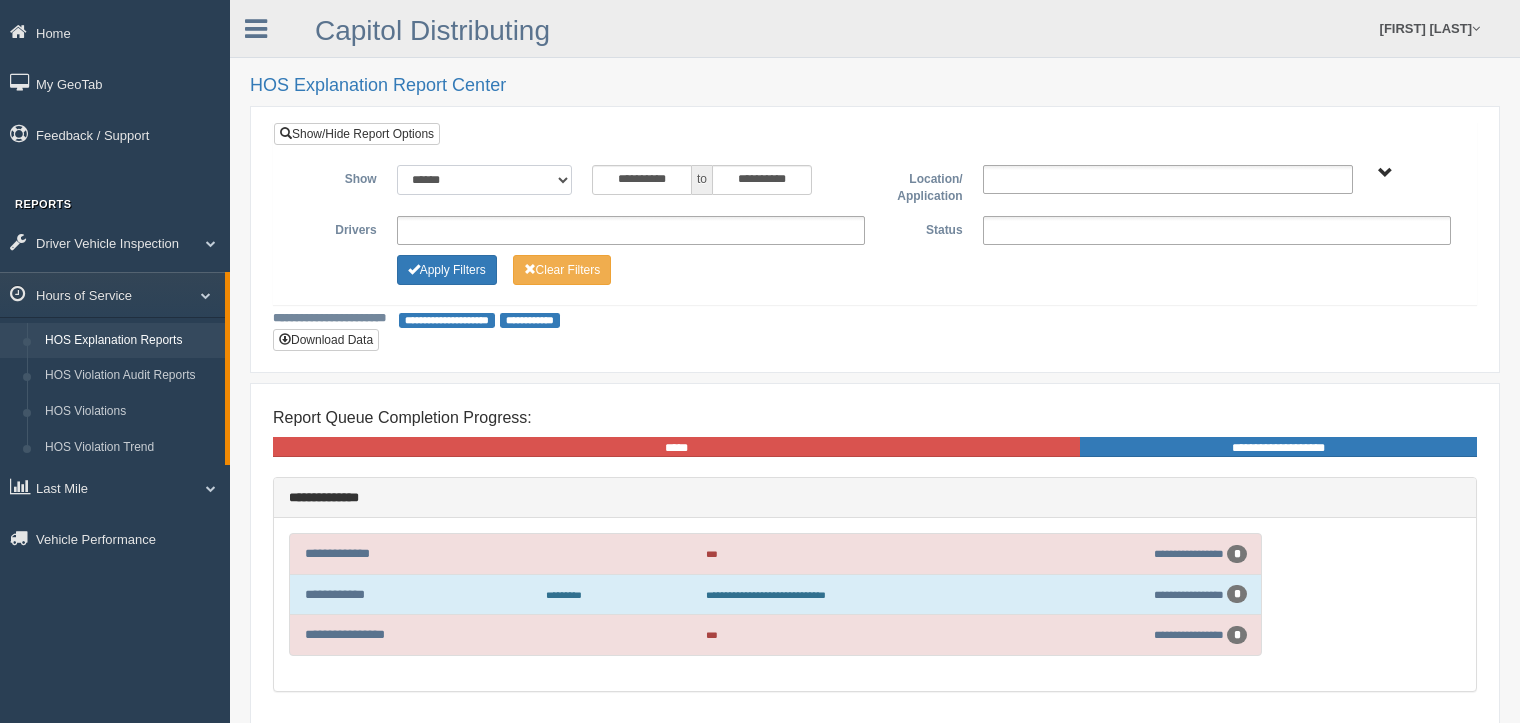 click on "**********" at bounding box center (484, 180) 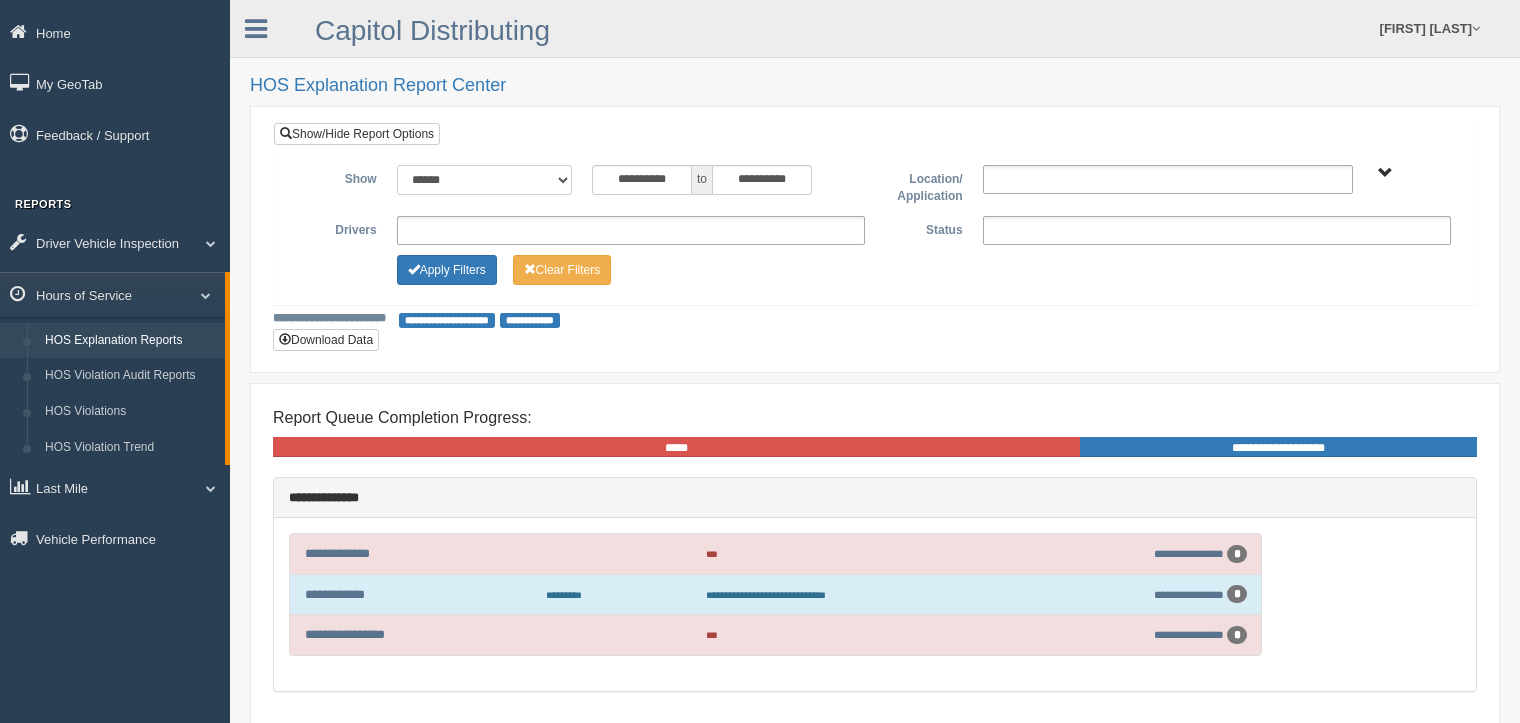 select on "**********" 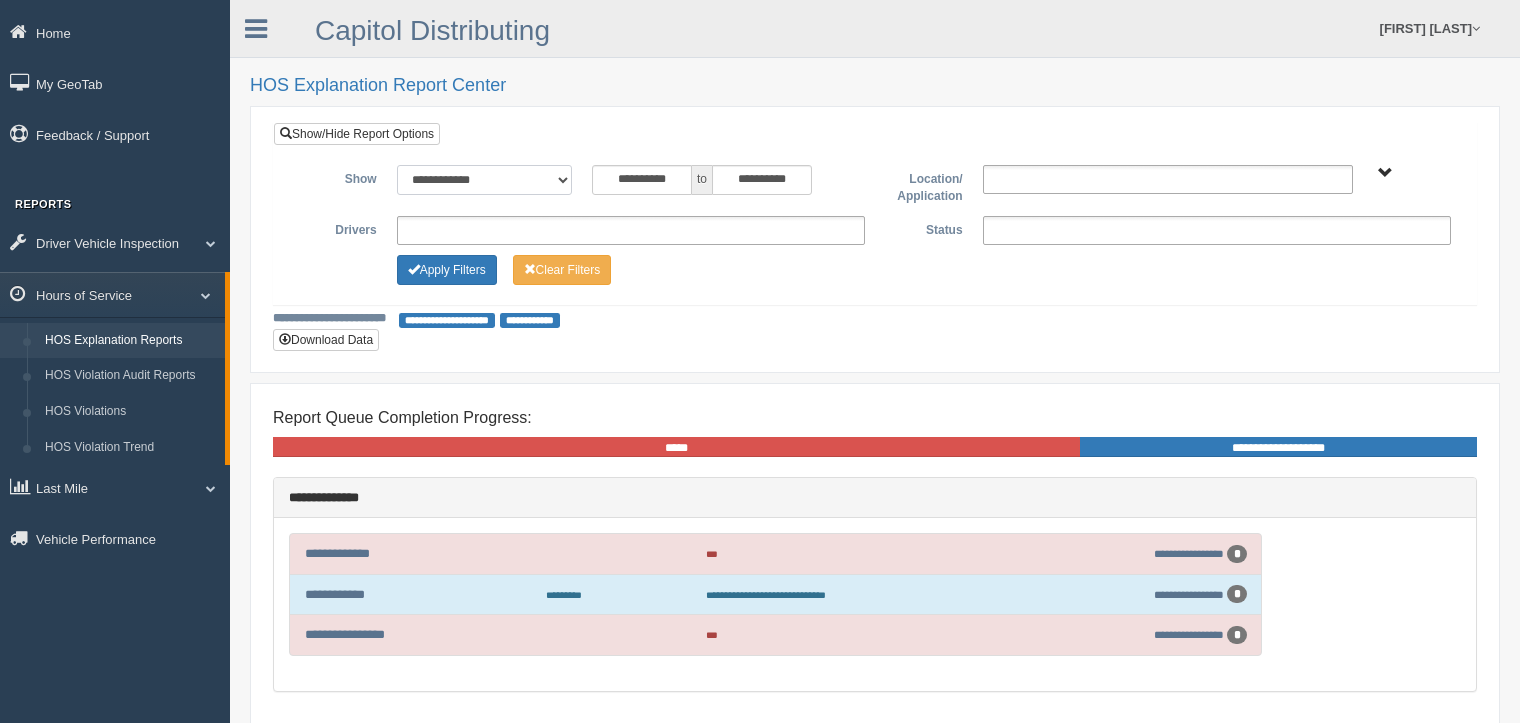 click on "**********" at bounding box center [484, 180] 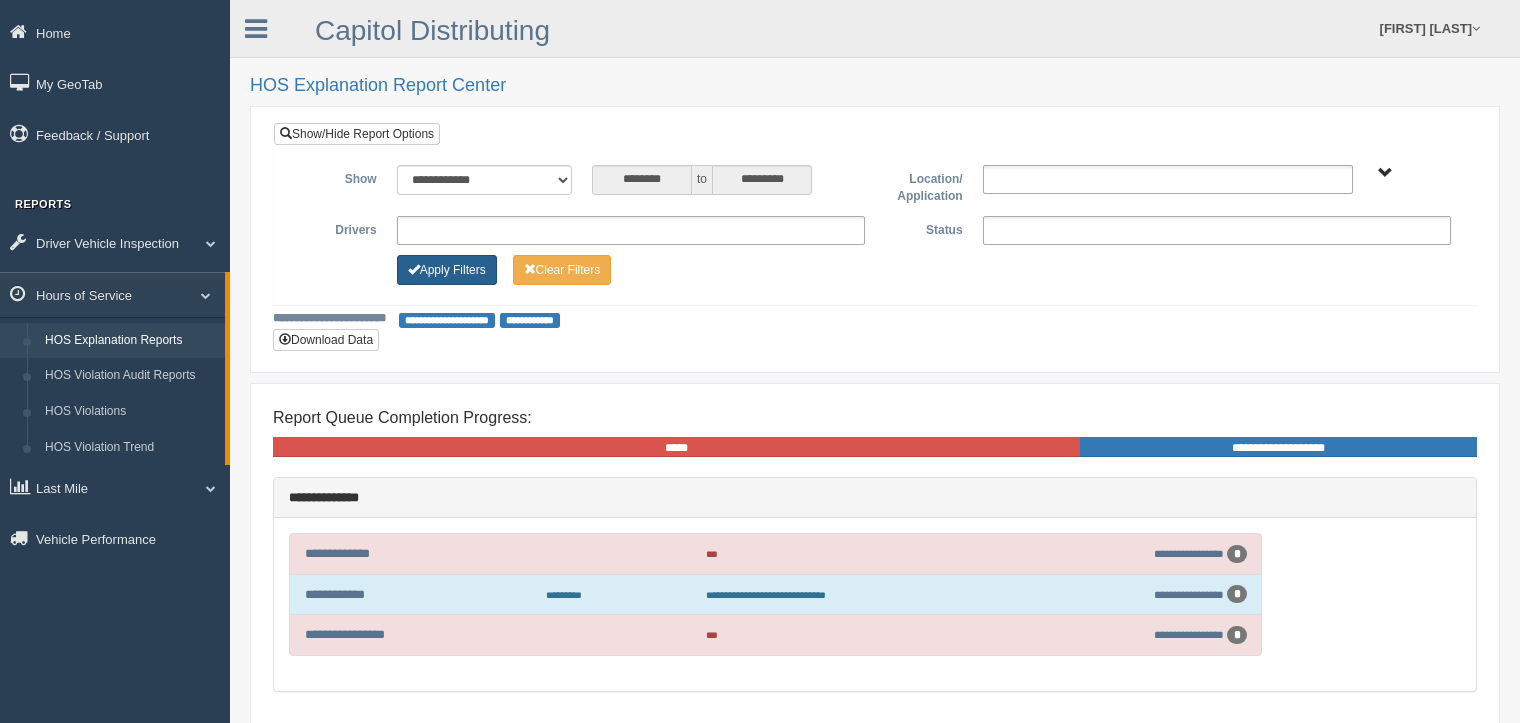 click on "Apply Filters" at bounding box center [447, 270] 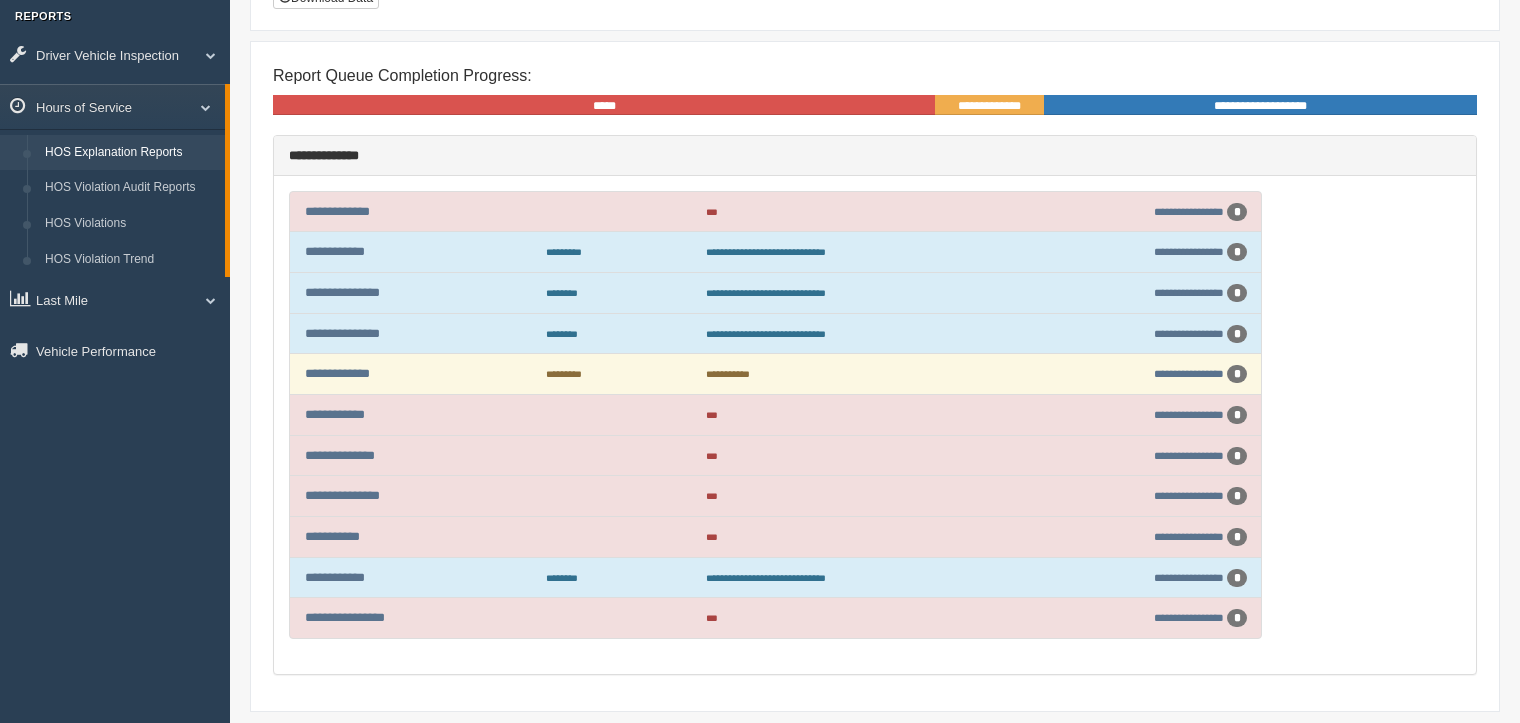 scroll, scrollTop: 200, scrollLeft: 0, axis: vertical 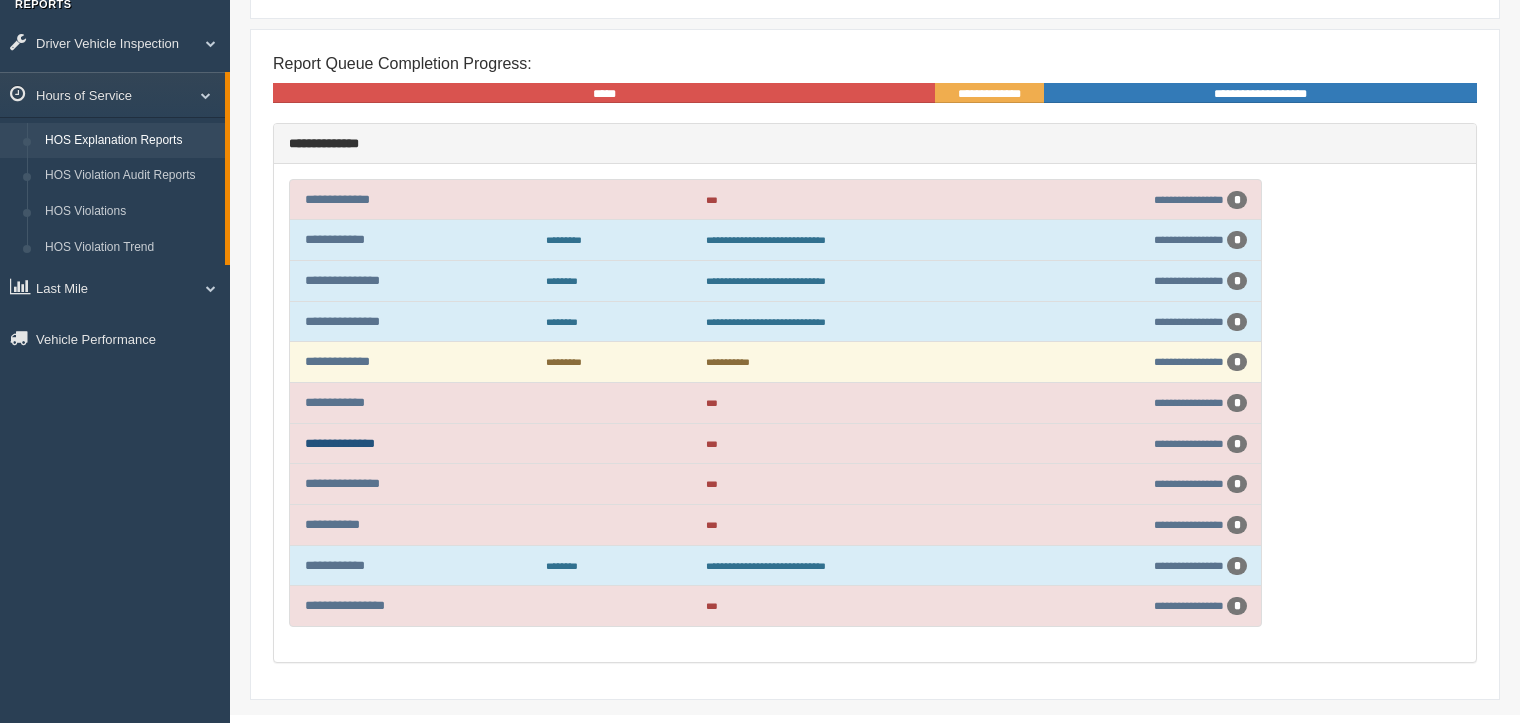 click on "**********" at bounding box center [340, 443] 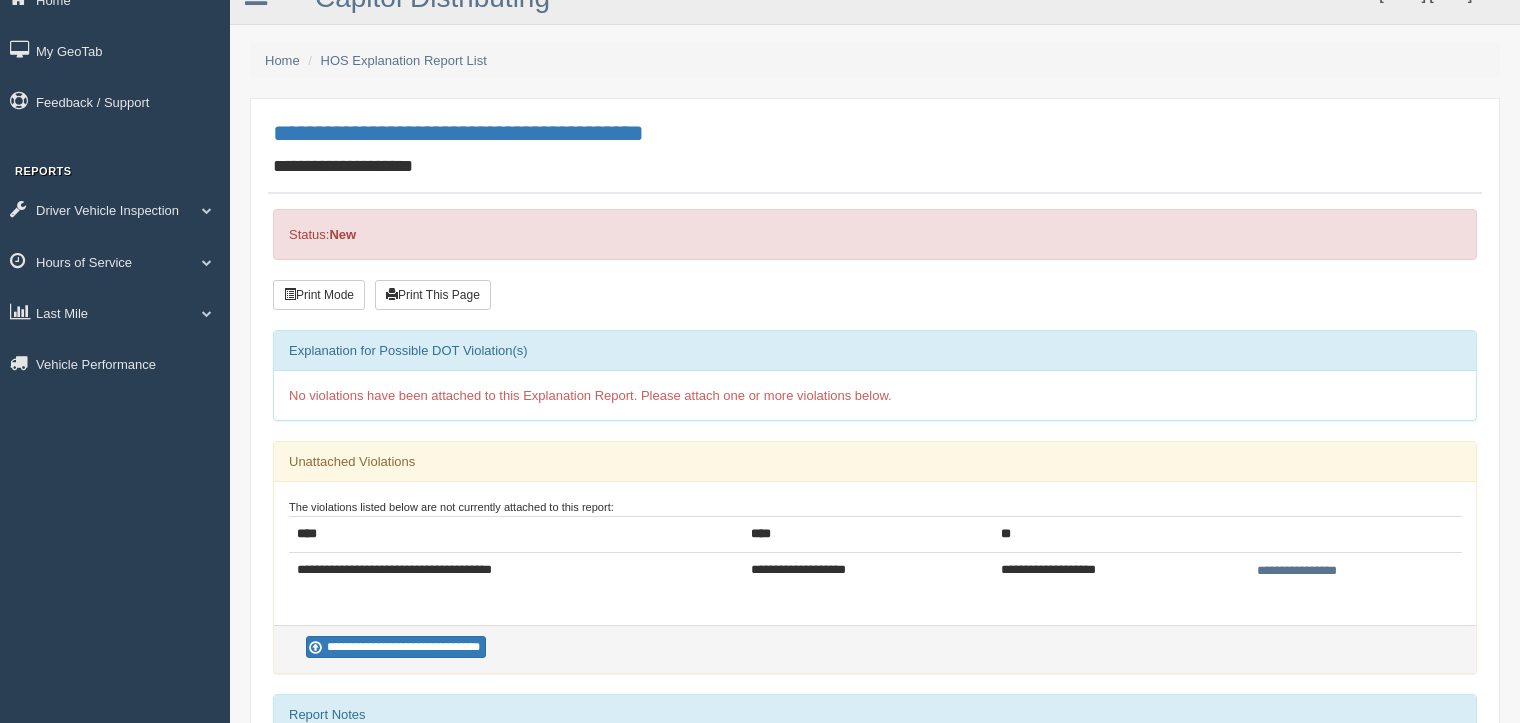 scroll, scrollTop: 0, scrollLeft: 0, axis: both 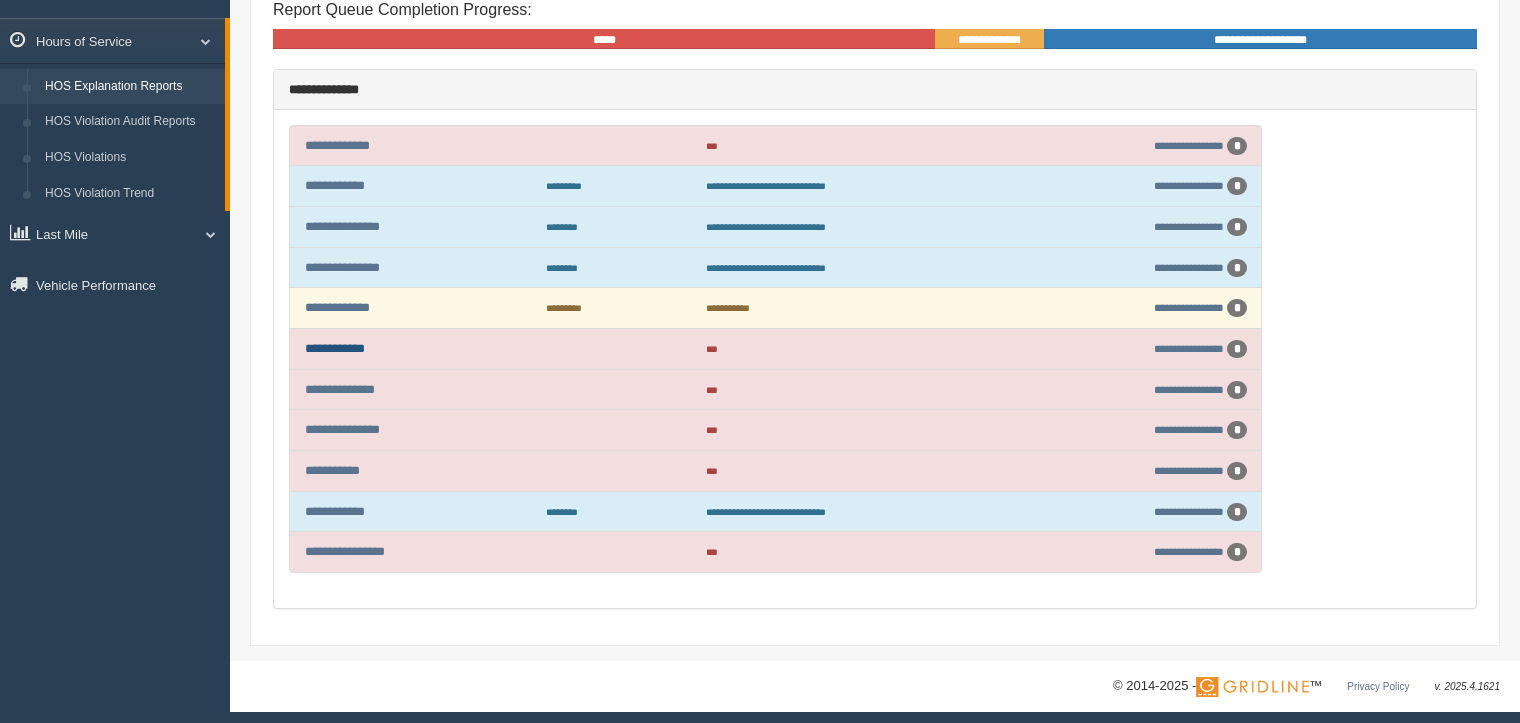click on "**********" at bounding box center [335, 348] 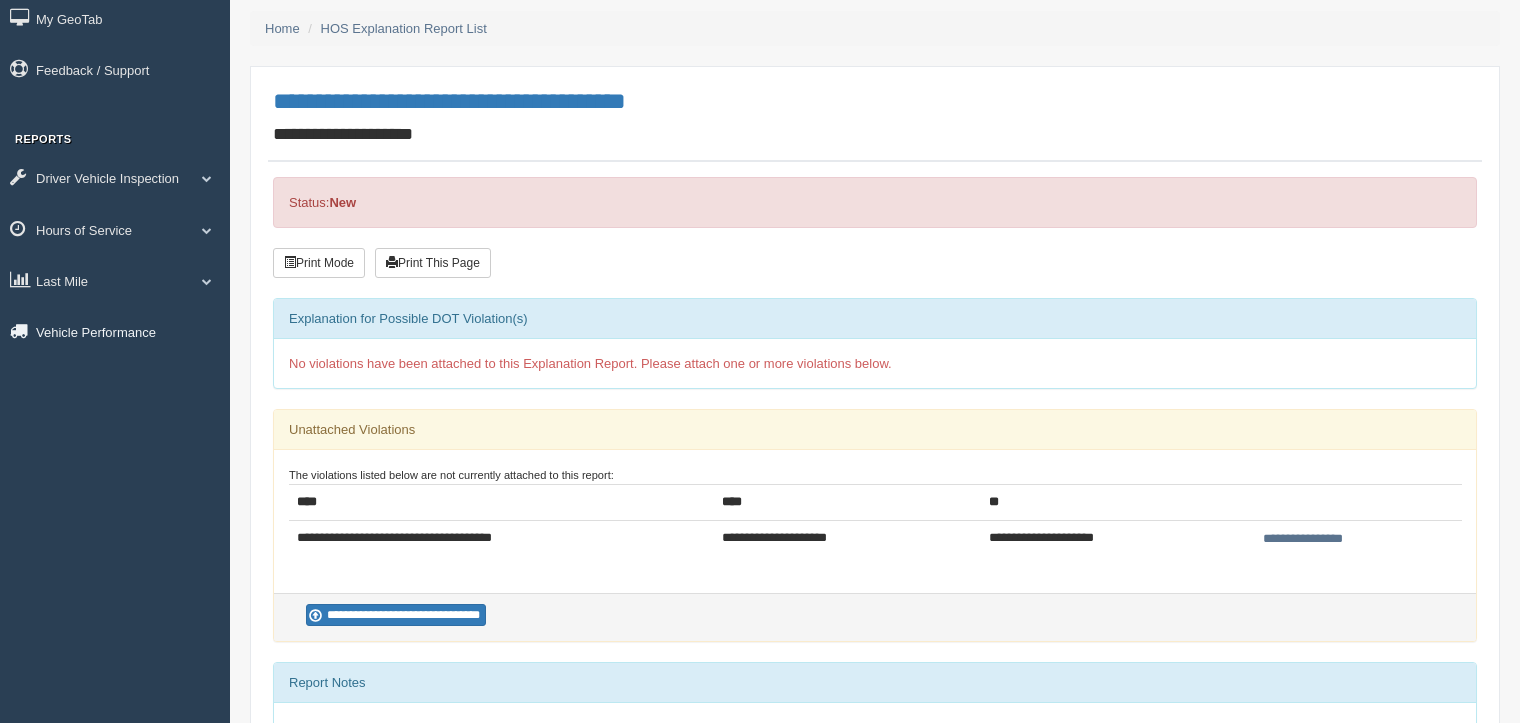 scroll, scrollTop: 100, scrollLeft: 0, axis: vertical 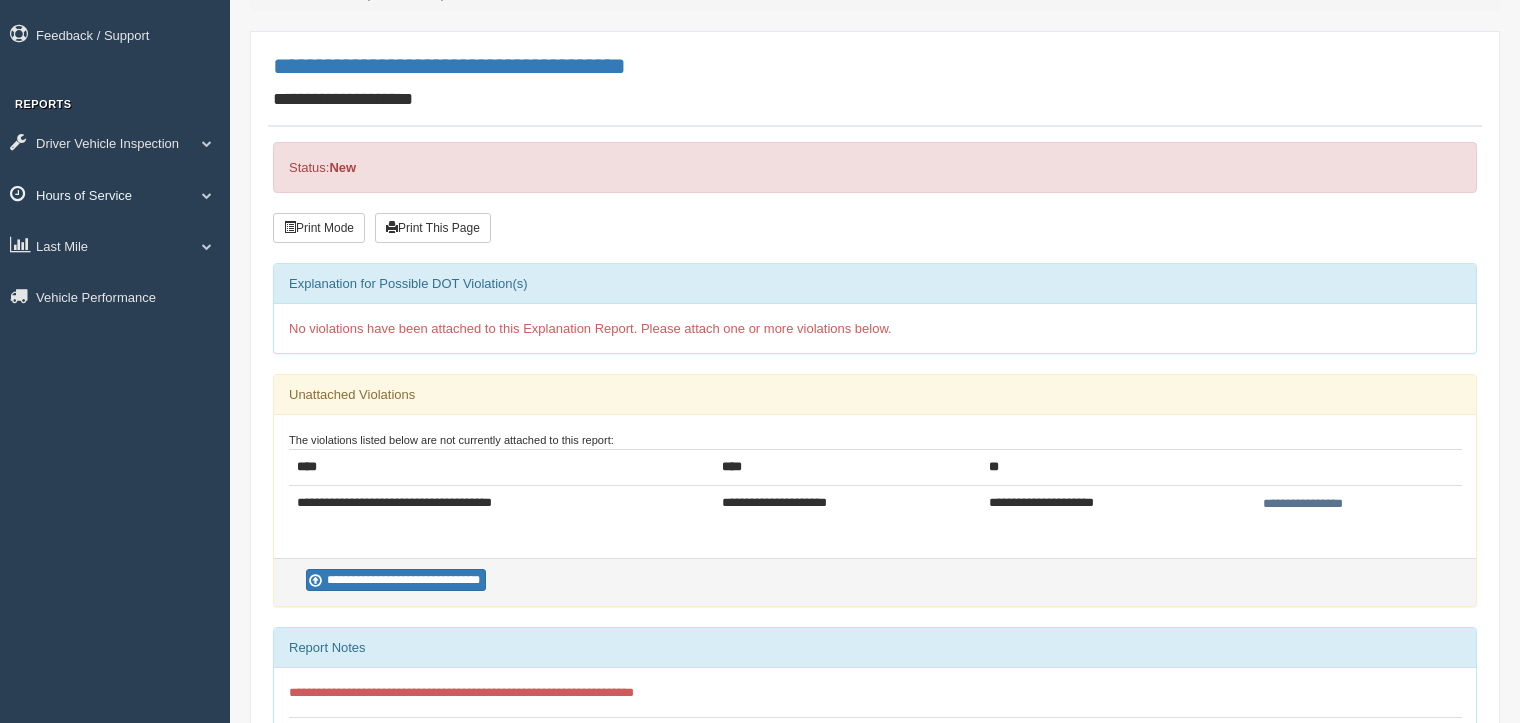 click on "Hours of Service" at bounding box center [115, 194] 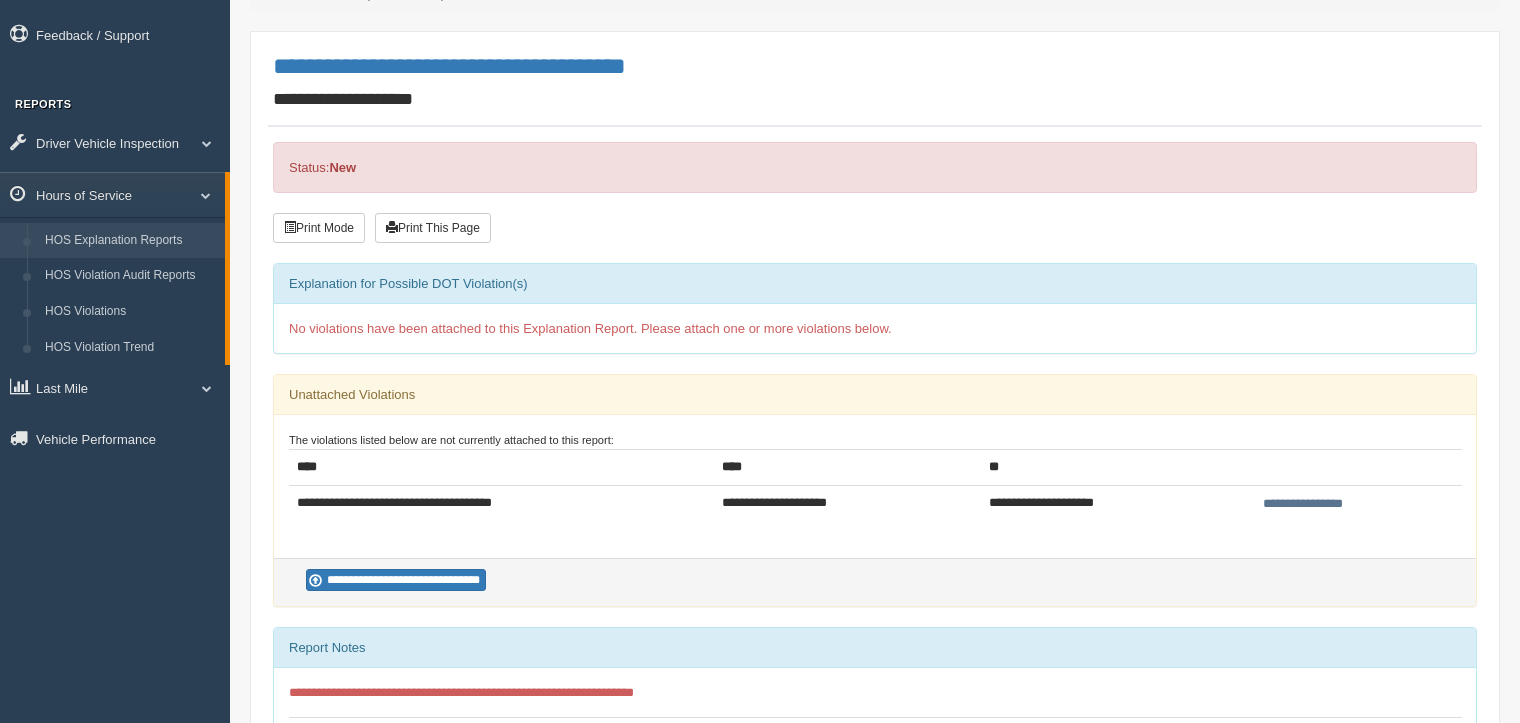 click on "HOS Explanation Reports" at bounding box center [130, 241] 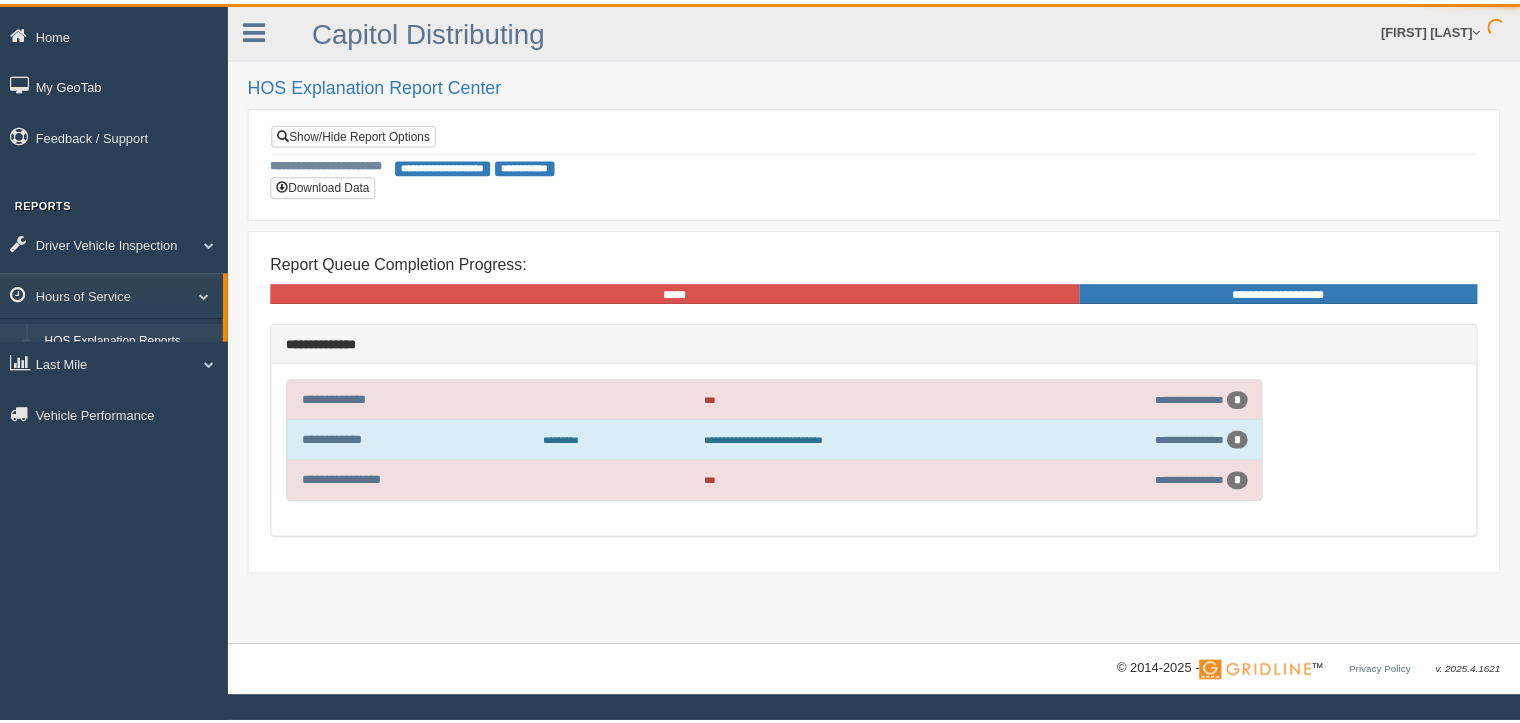 scroll, scrollTop: 0, scrollLeft: 0, axis: both 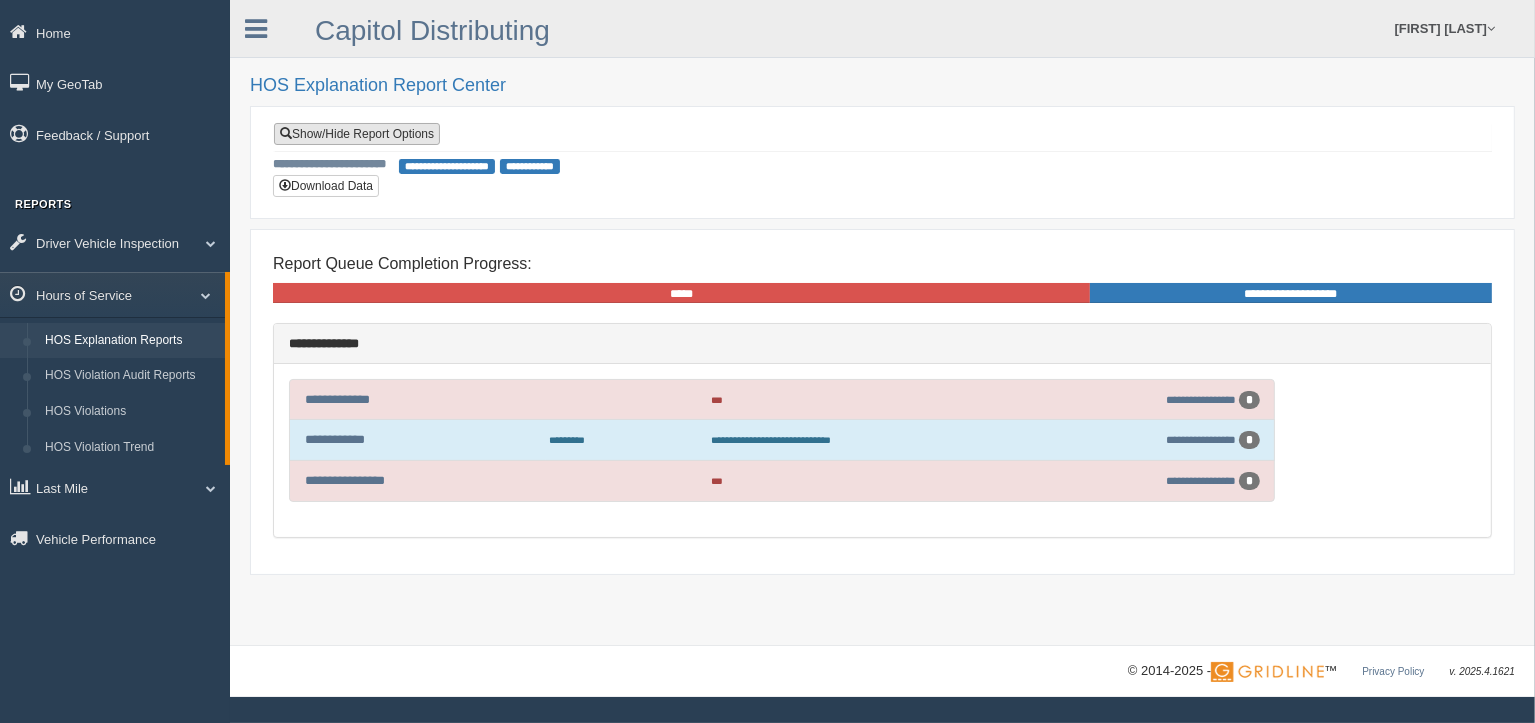 click on "Show/Hide Report Options" at bounding box center (357, 134) 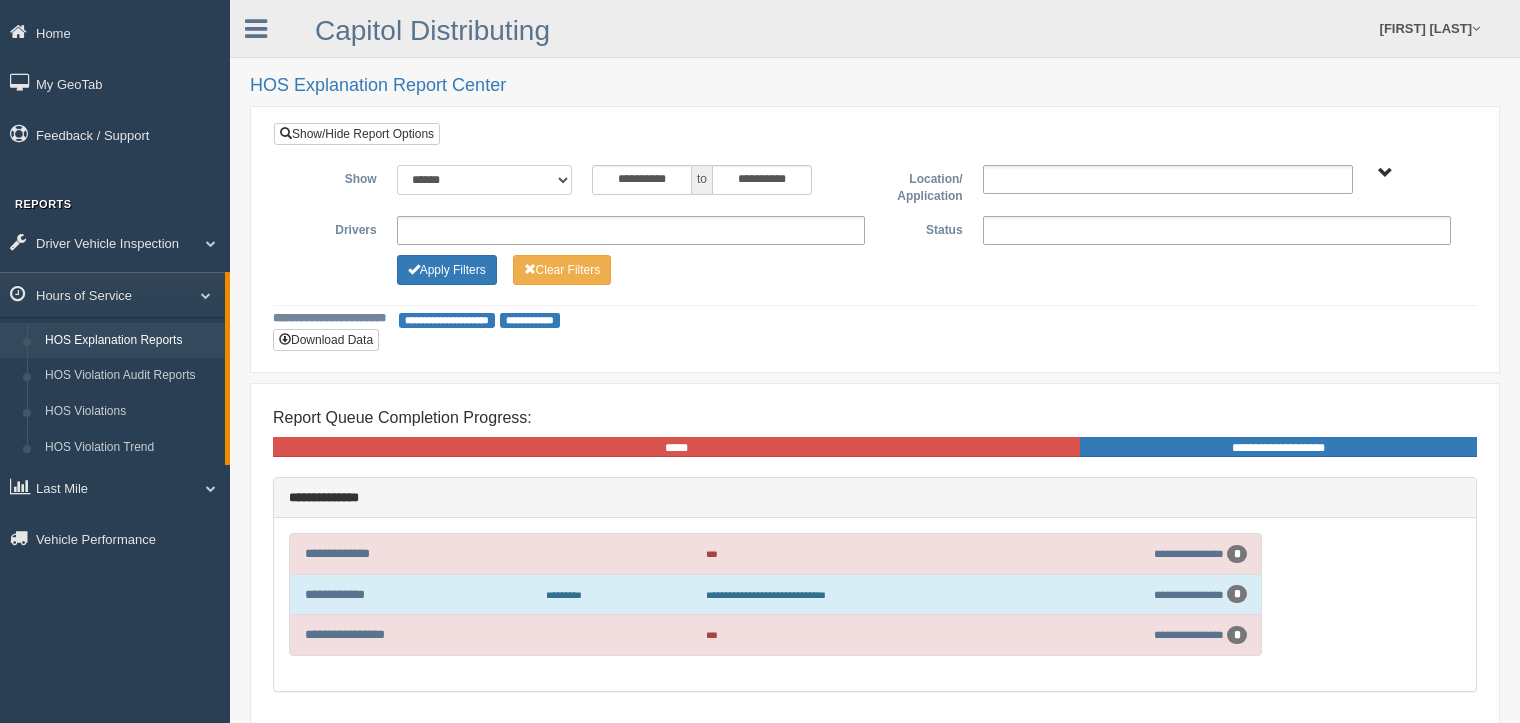 click on "**********" at bounding box center [484, 180] 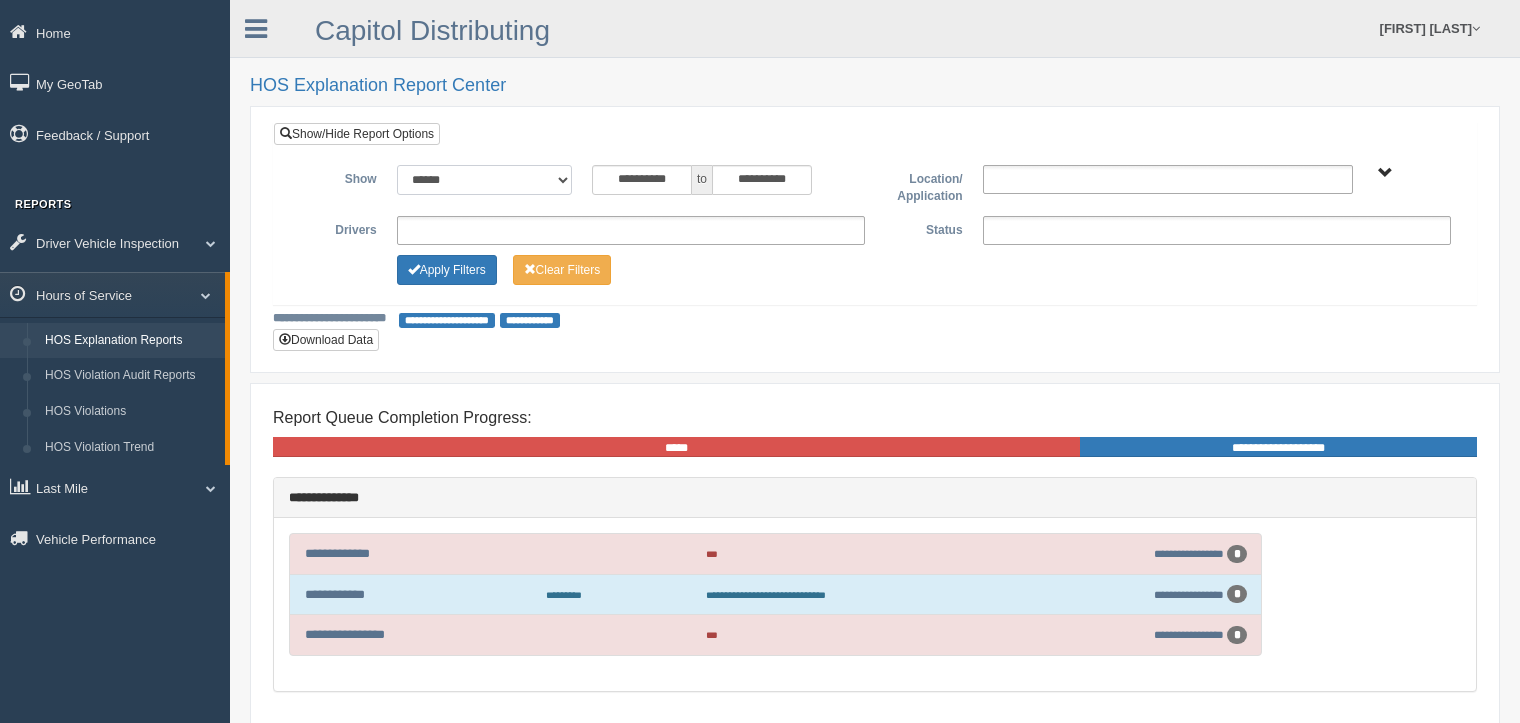 select on "**********" 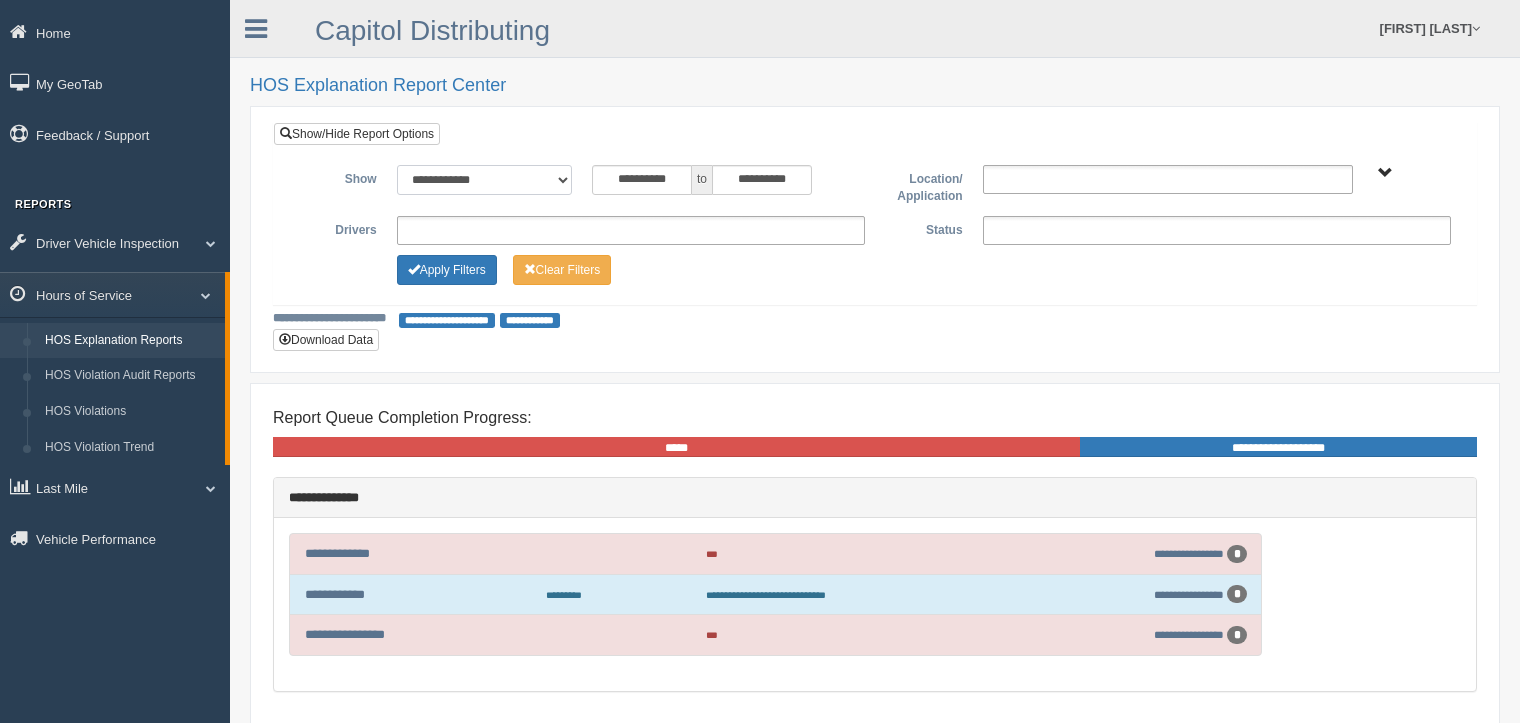 type on "********" 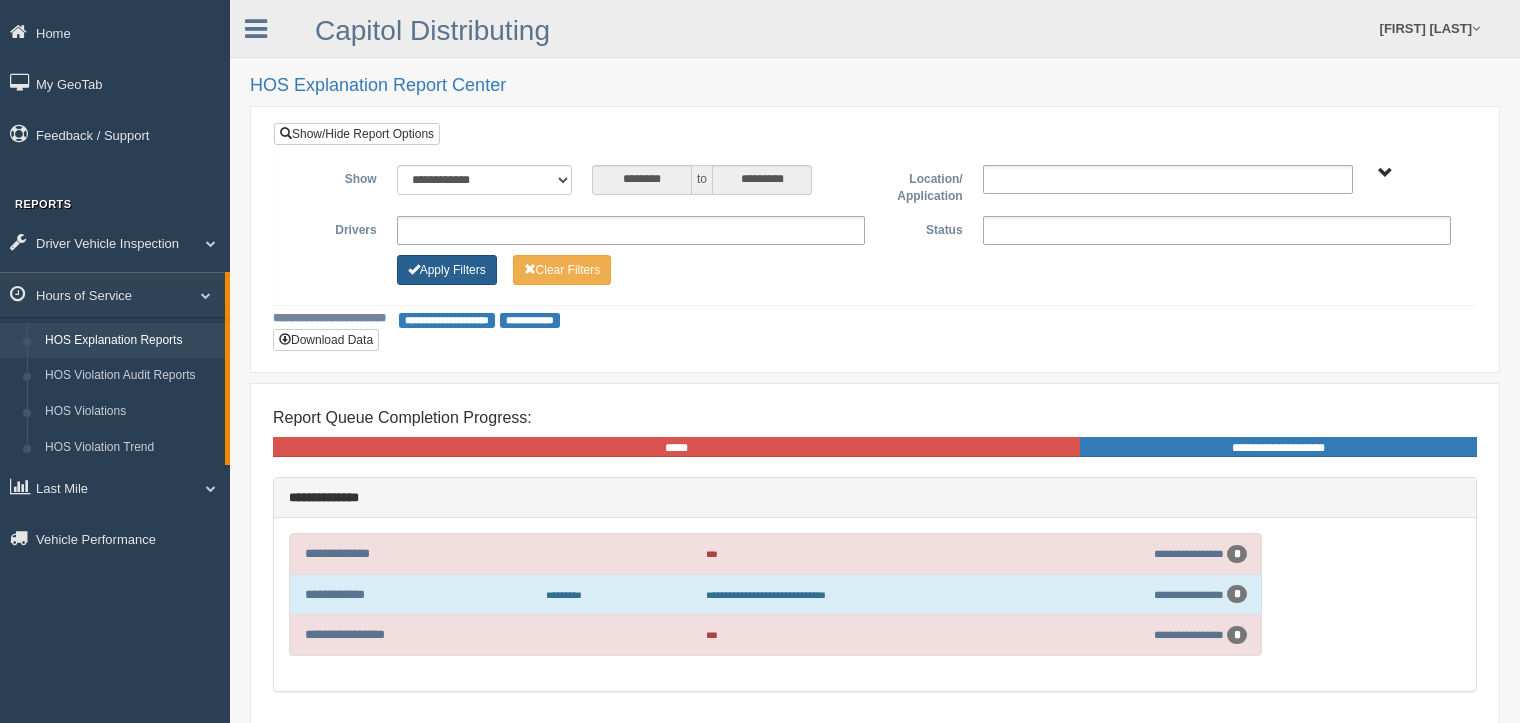 click on "Apply Filters" at bounding box center (447, 270) 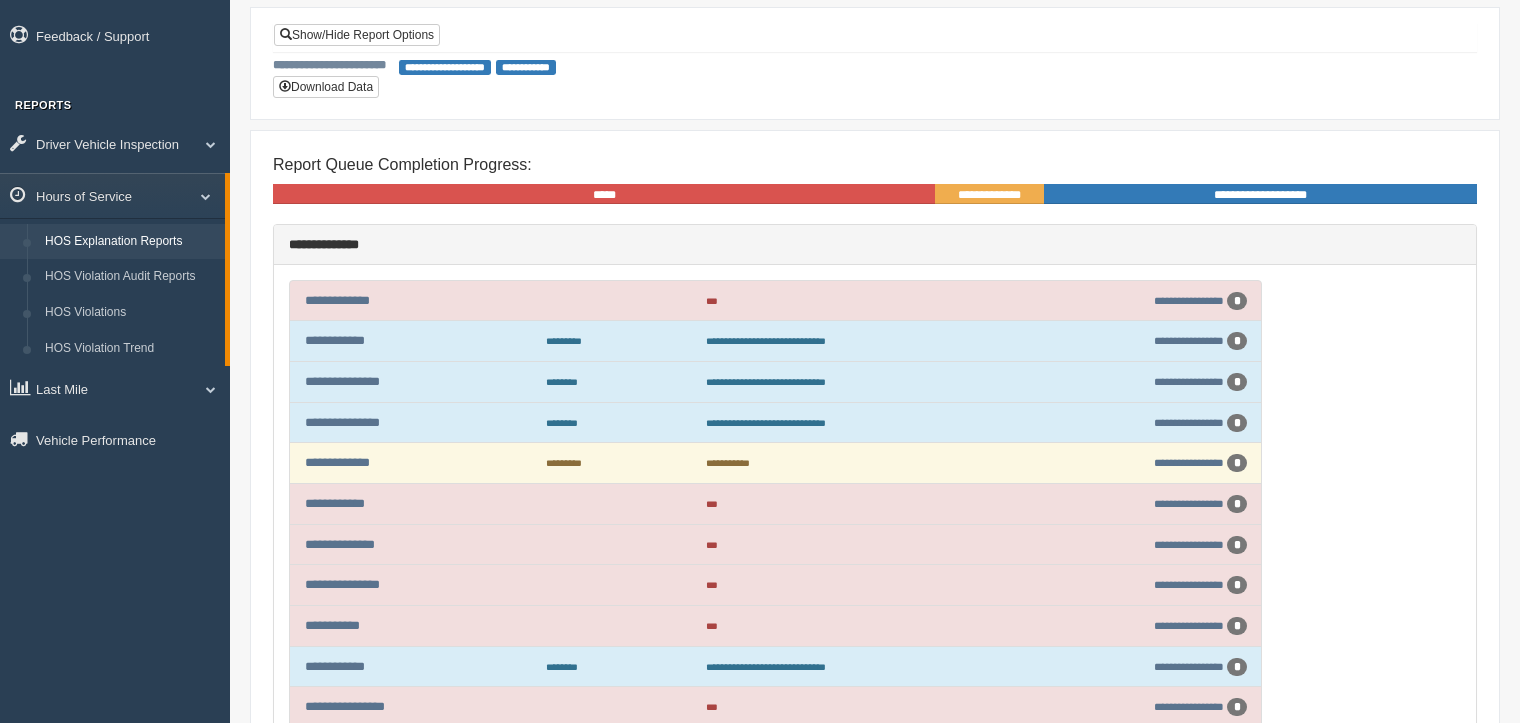 scroll, scrollTop: 100, scrollLeft: 0, axis: vertical 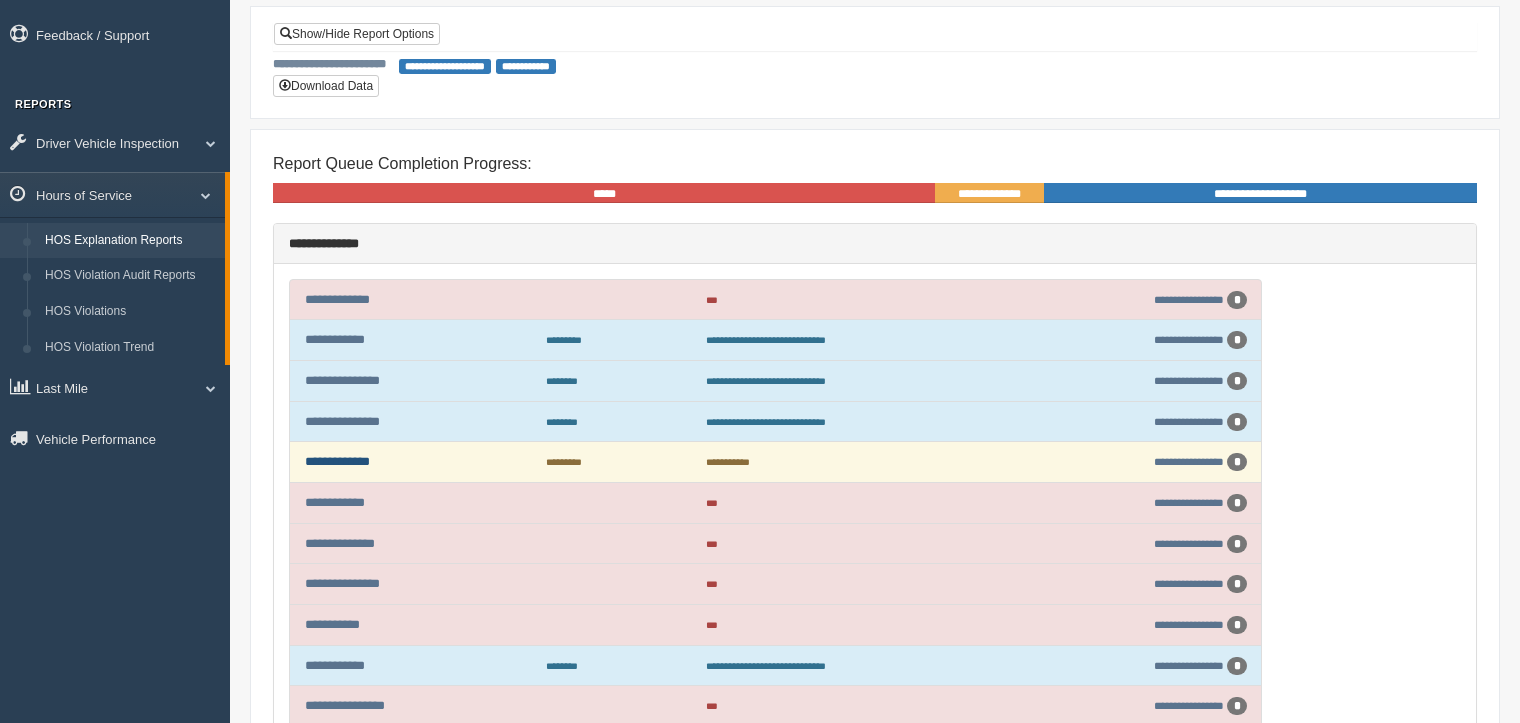 click on "**********" at bounding box center (337, 461) 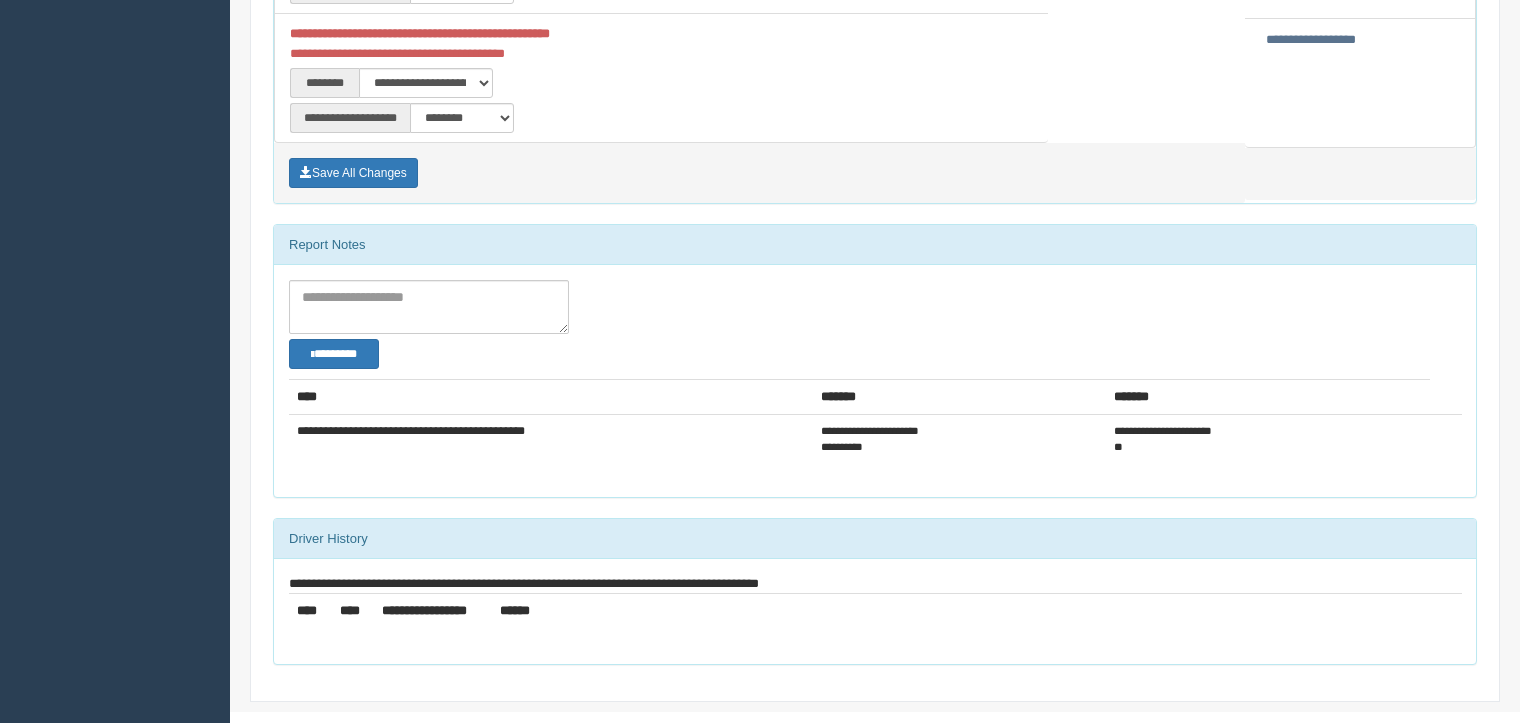 scroll, scrollTop: 700, scrollLeft: 0, axis: vertical 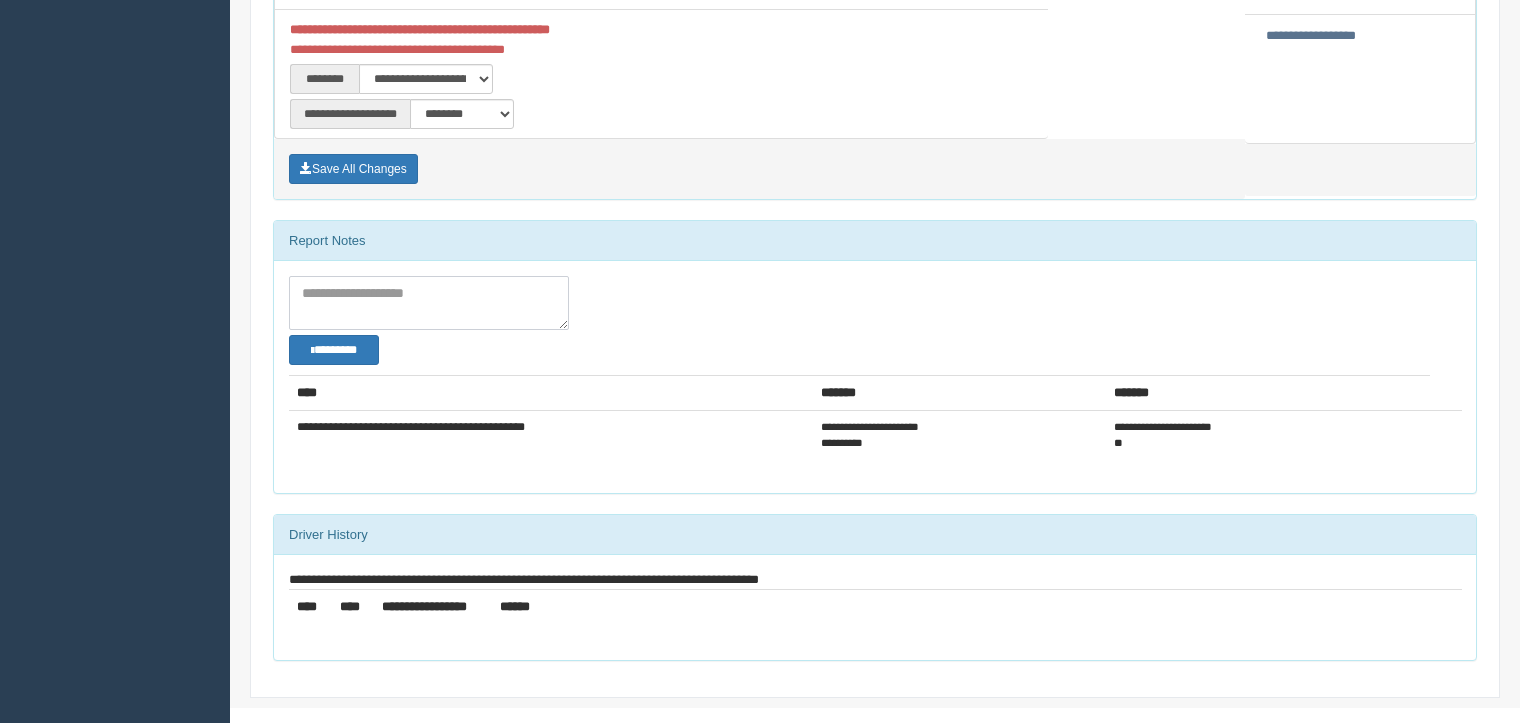 paste on "**********" 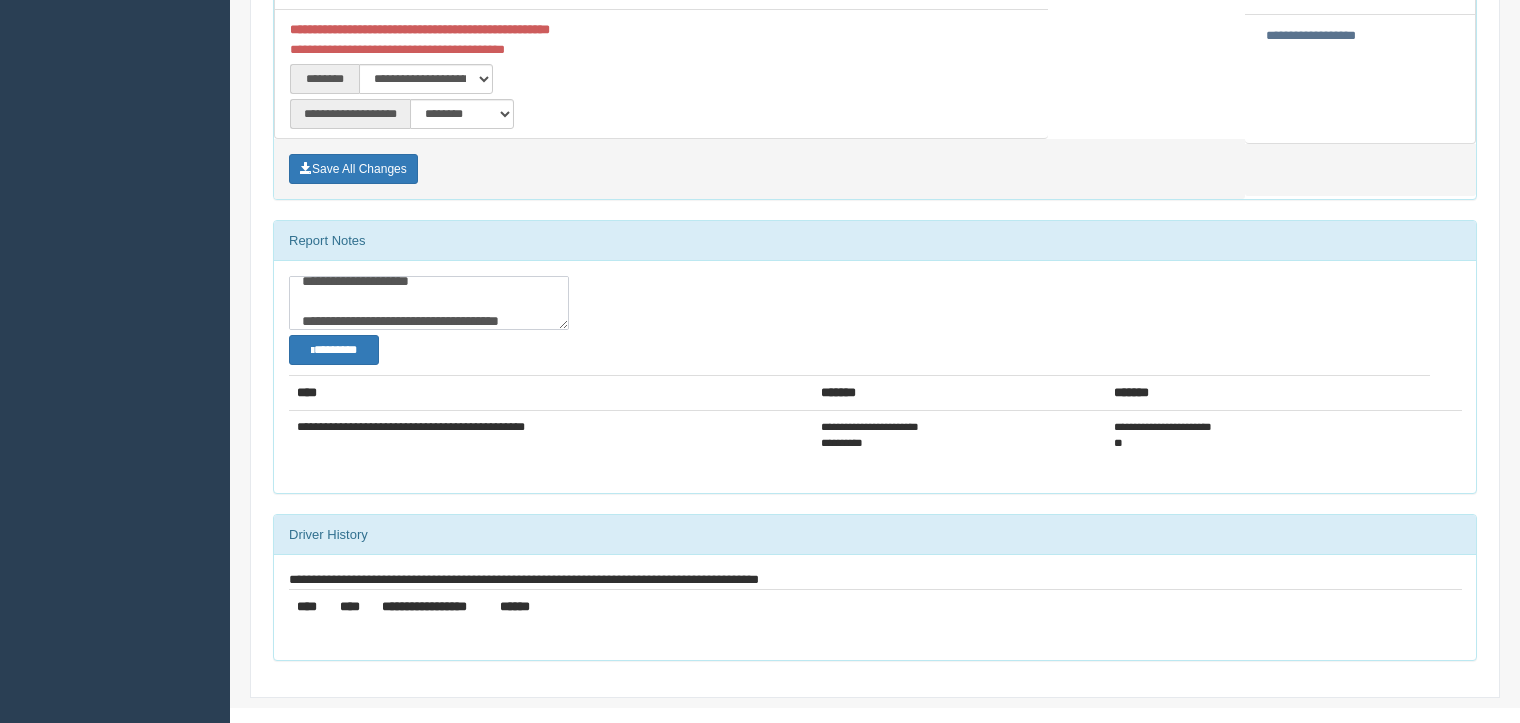 scroll, scrollTop: 32, scrollLeft: 0, axis: vertical 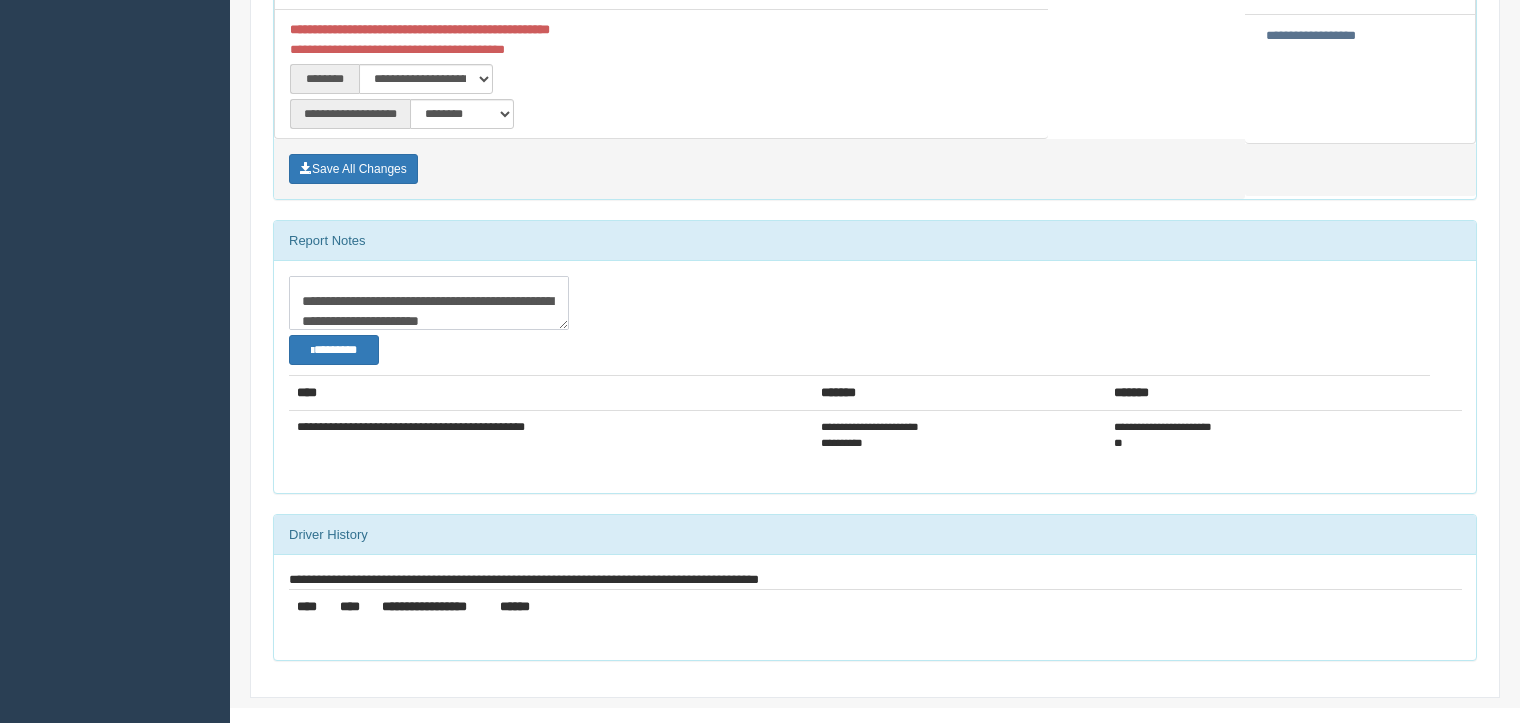 click on "**********" at bounding box center [429, 303] 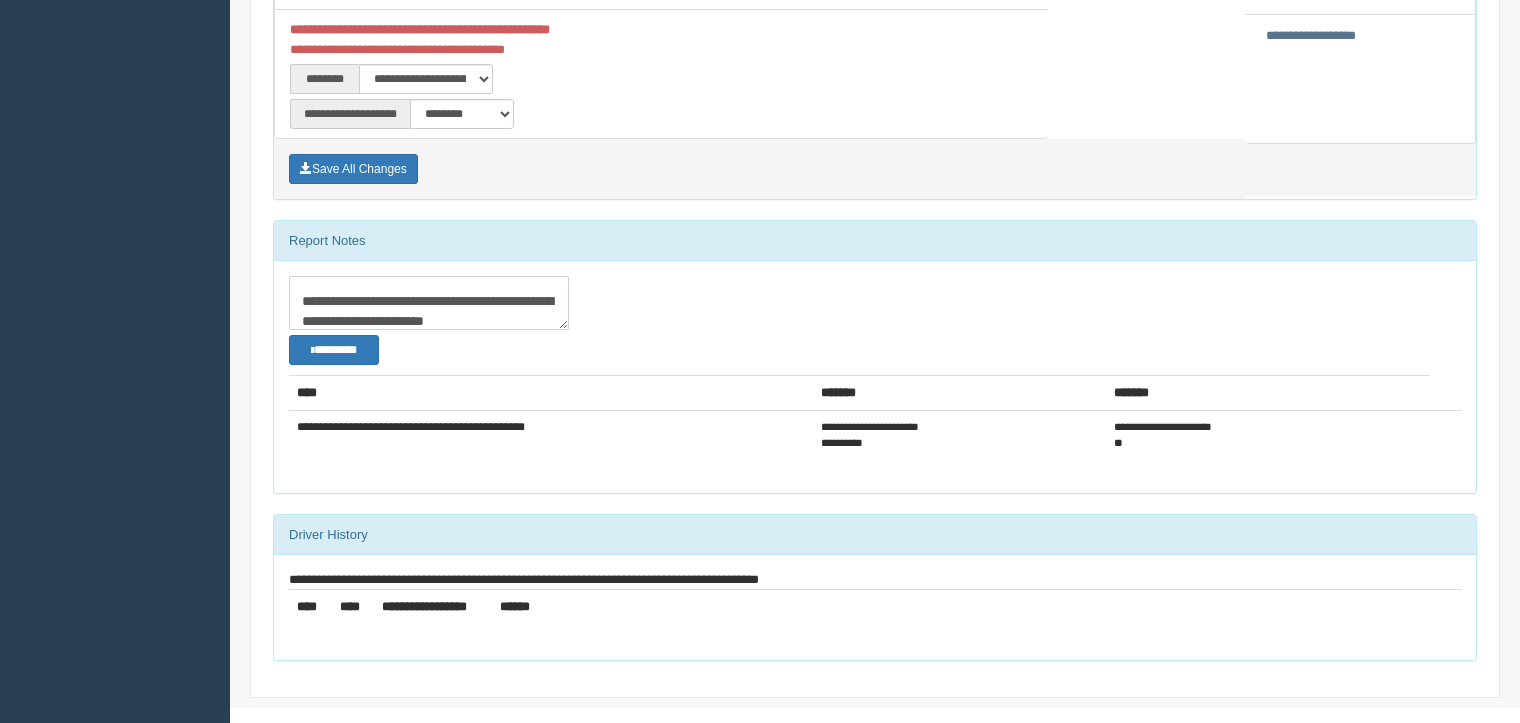 scroll, scrollTop: 52, scrollLeft: 0, axis: vertical 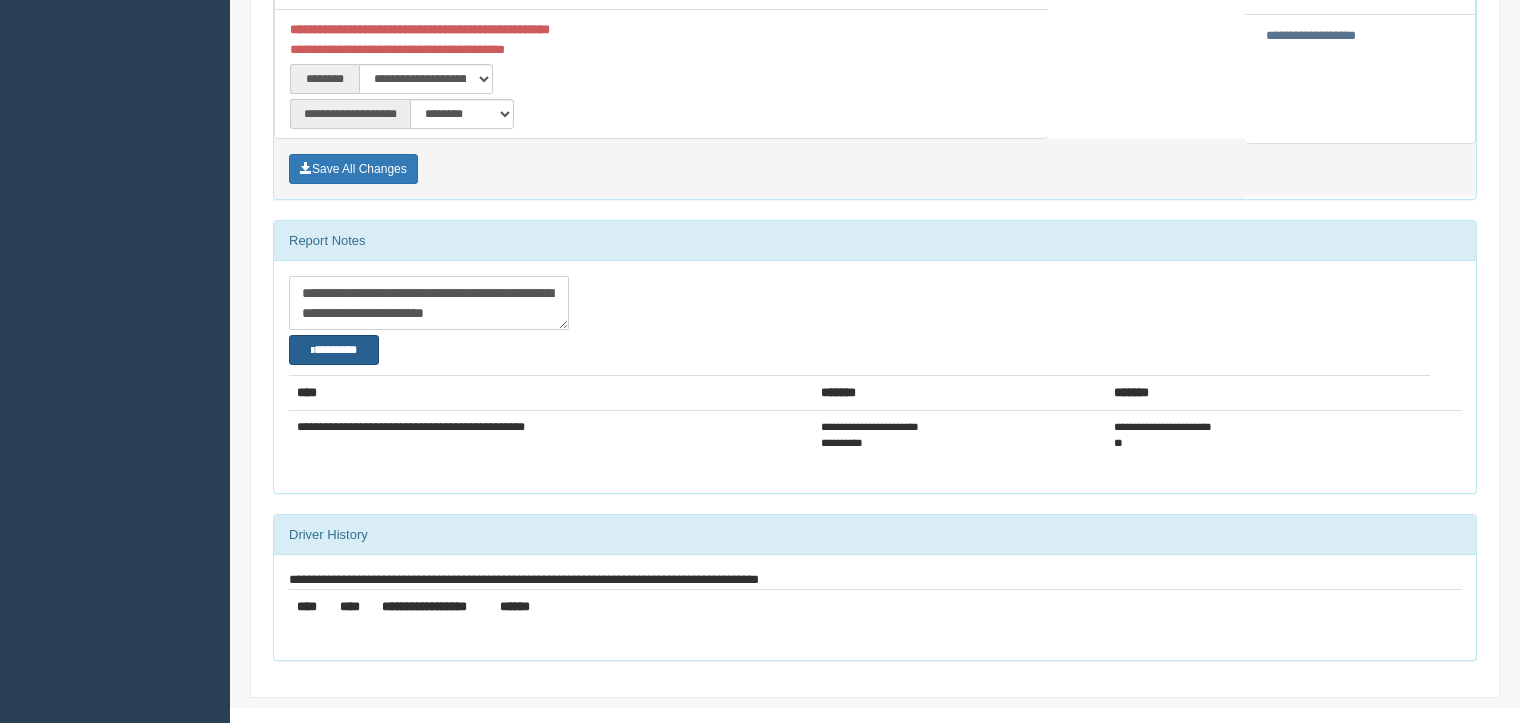 type on "**********" 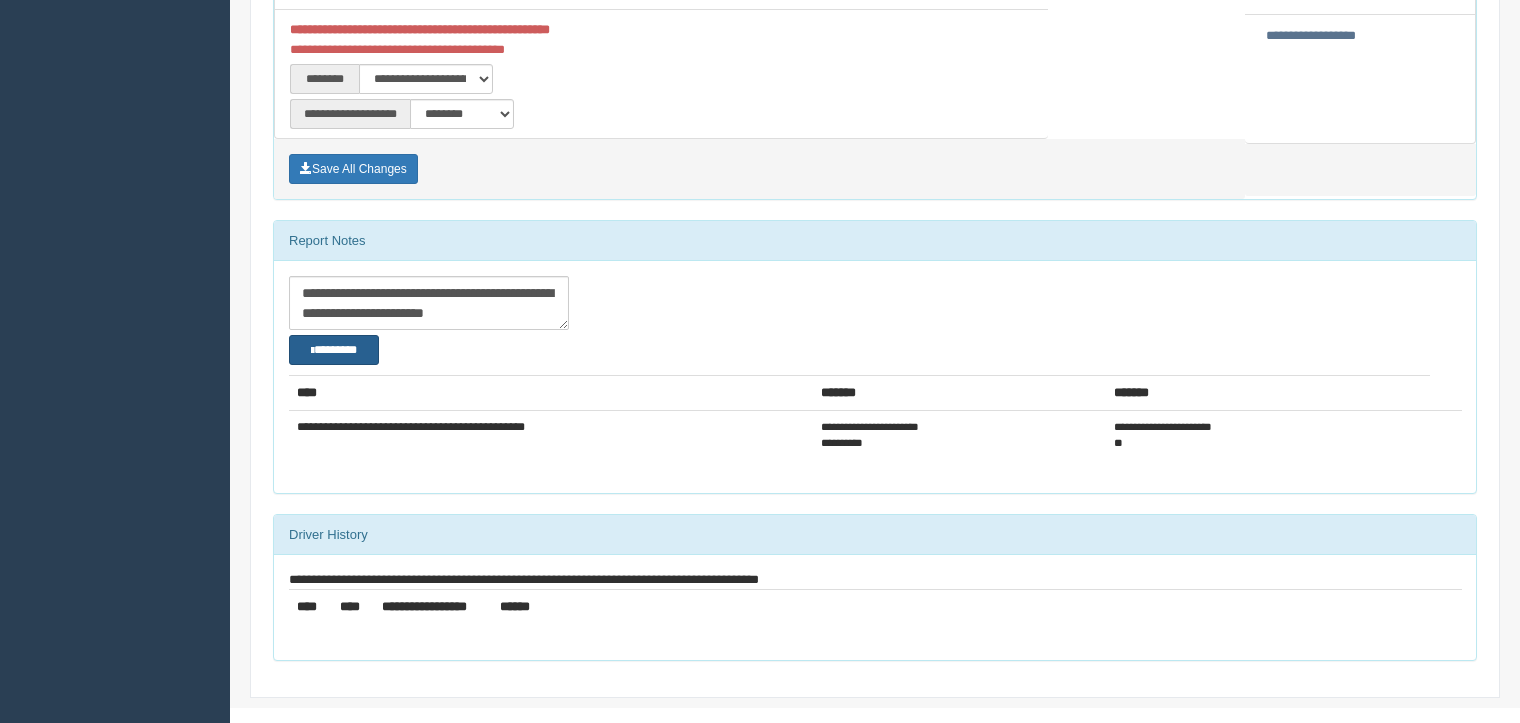 click on "********" at bounding box center [334, 350] 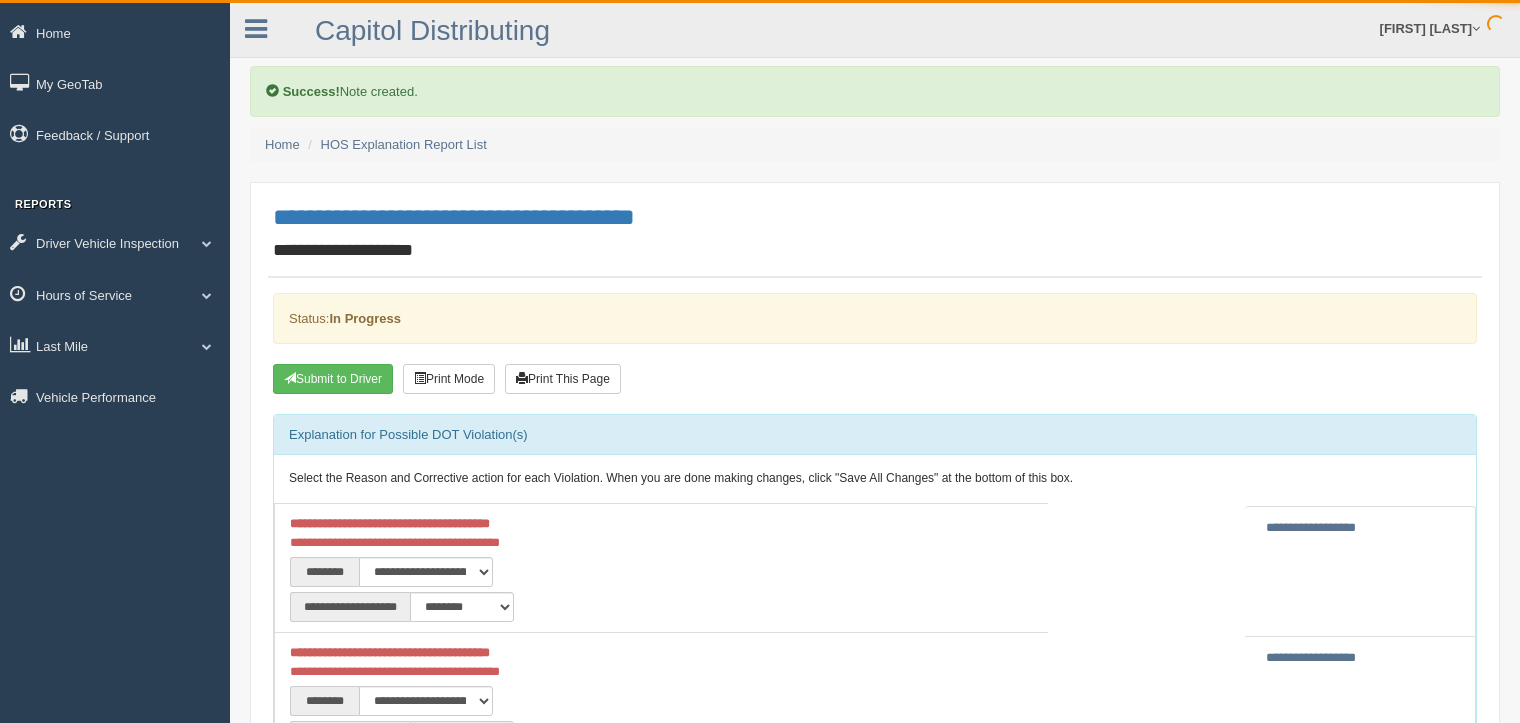 scroll, scrollTop: 0, scrollLeft: 0, axis: both 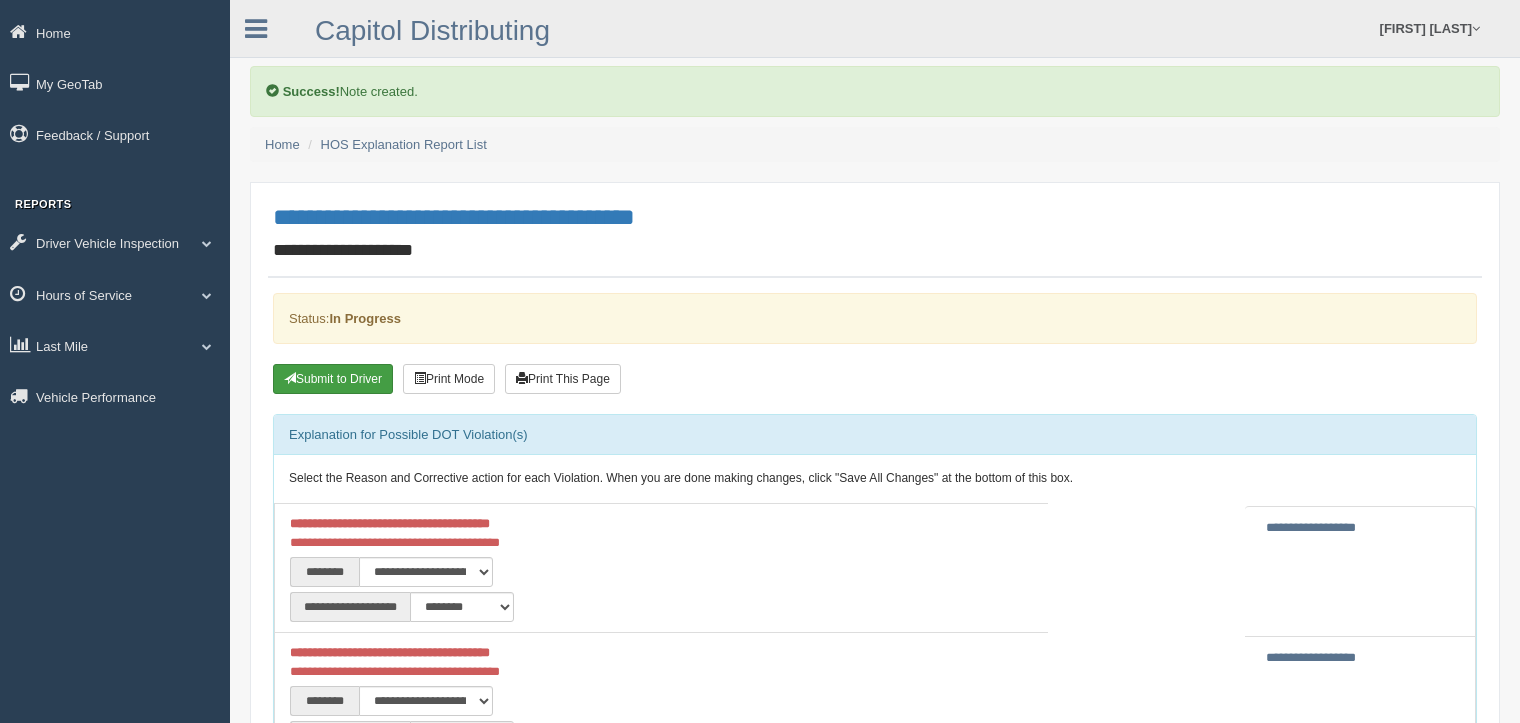 click on "Submit to Driver" at bounding box center (333, 379) 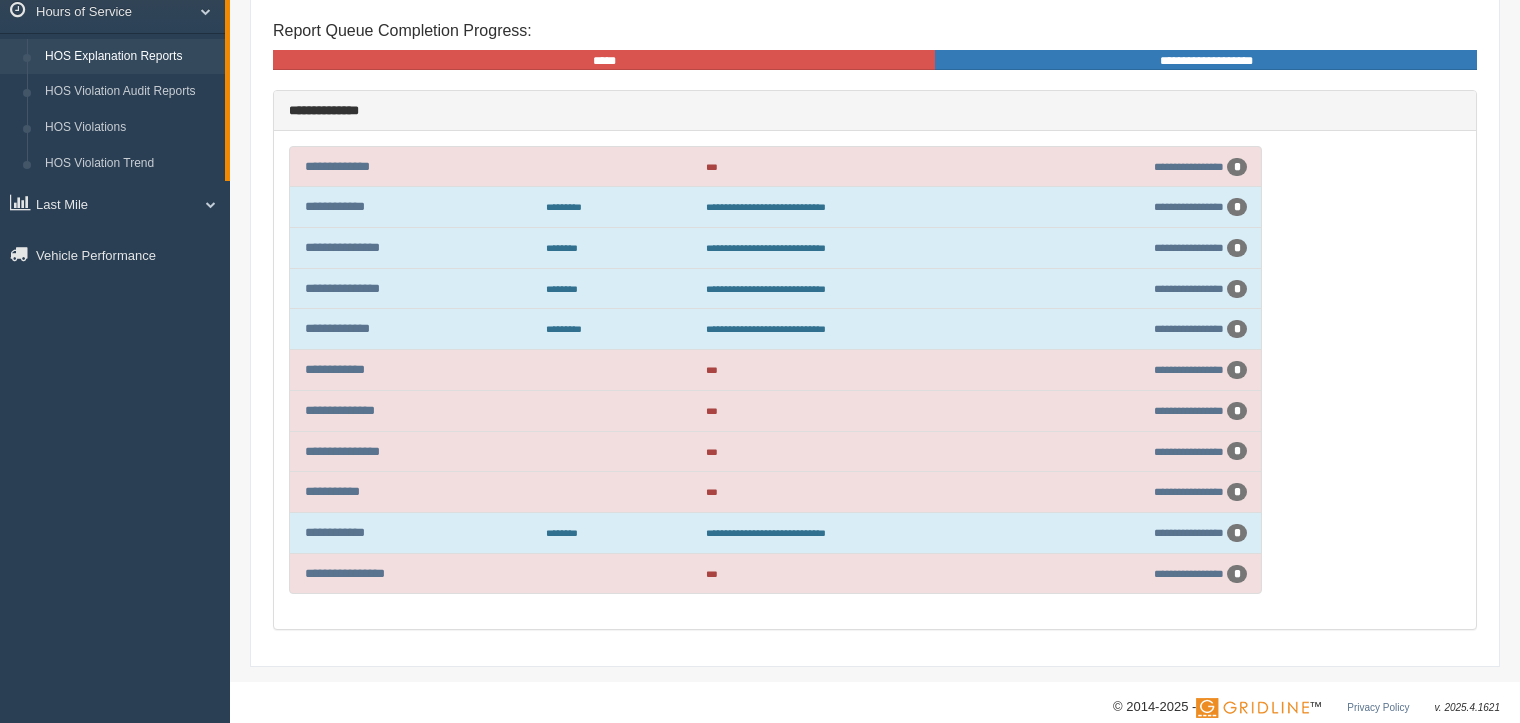 scroll, scrollTop: 300, scrollLeft: 0, axis: vertical 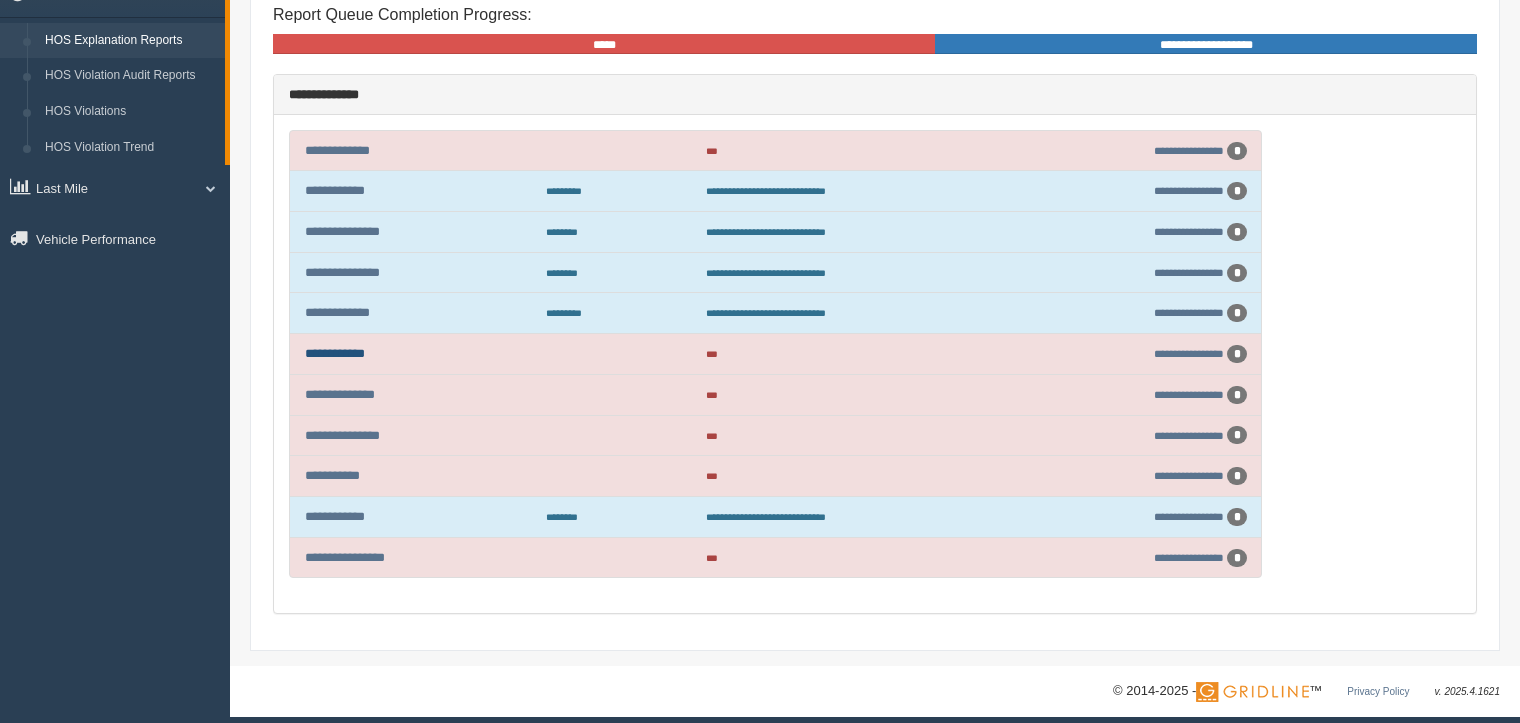 click on "**********" at bounding box center [335, 353] 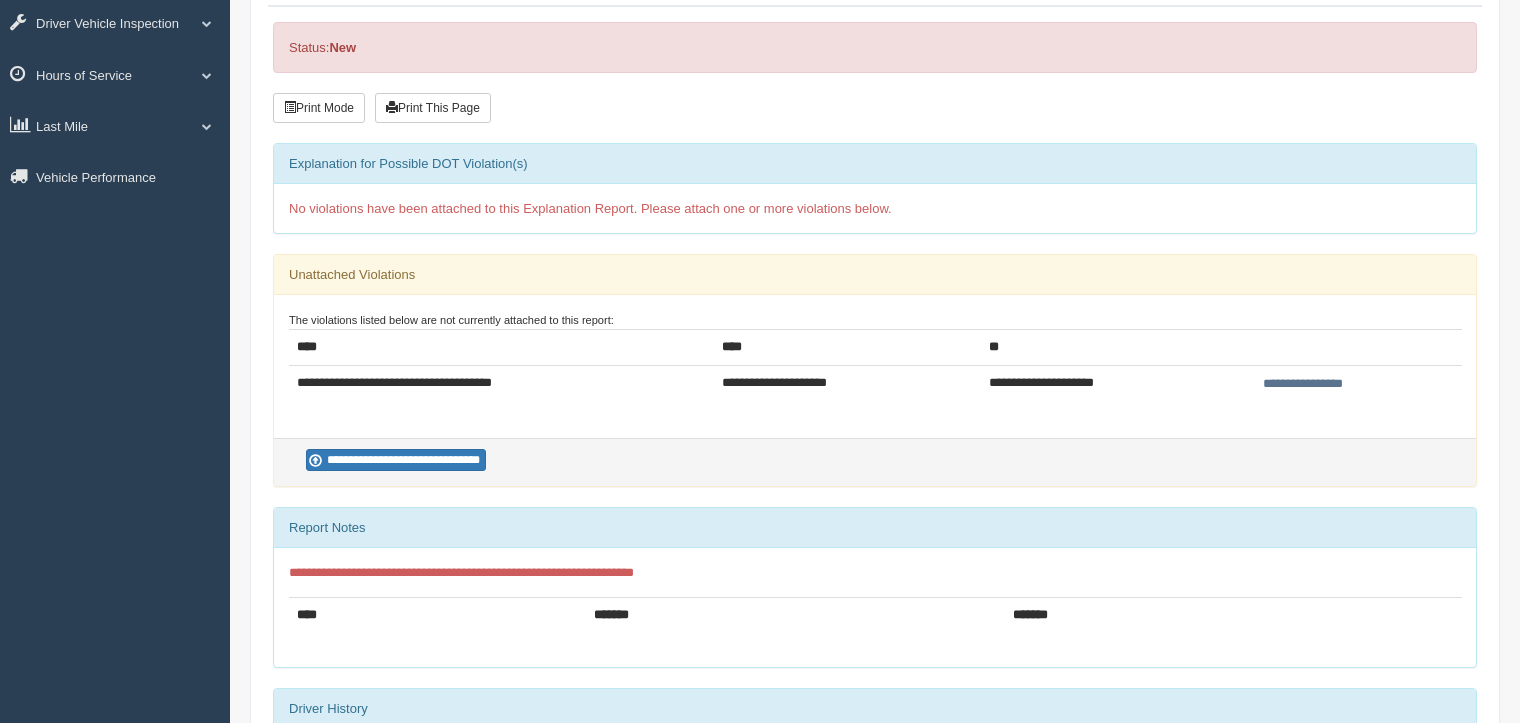 scroll, scrollTop: 343, scrollLeft: 0, axis: vertical 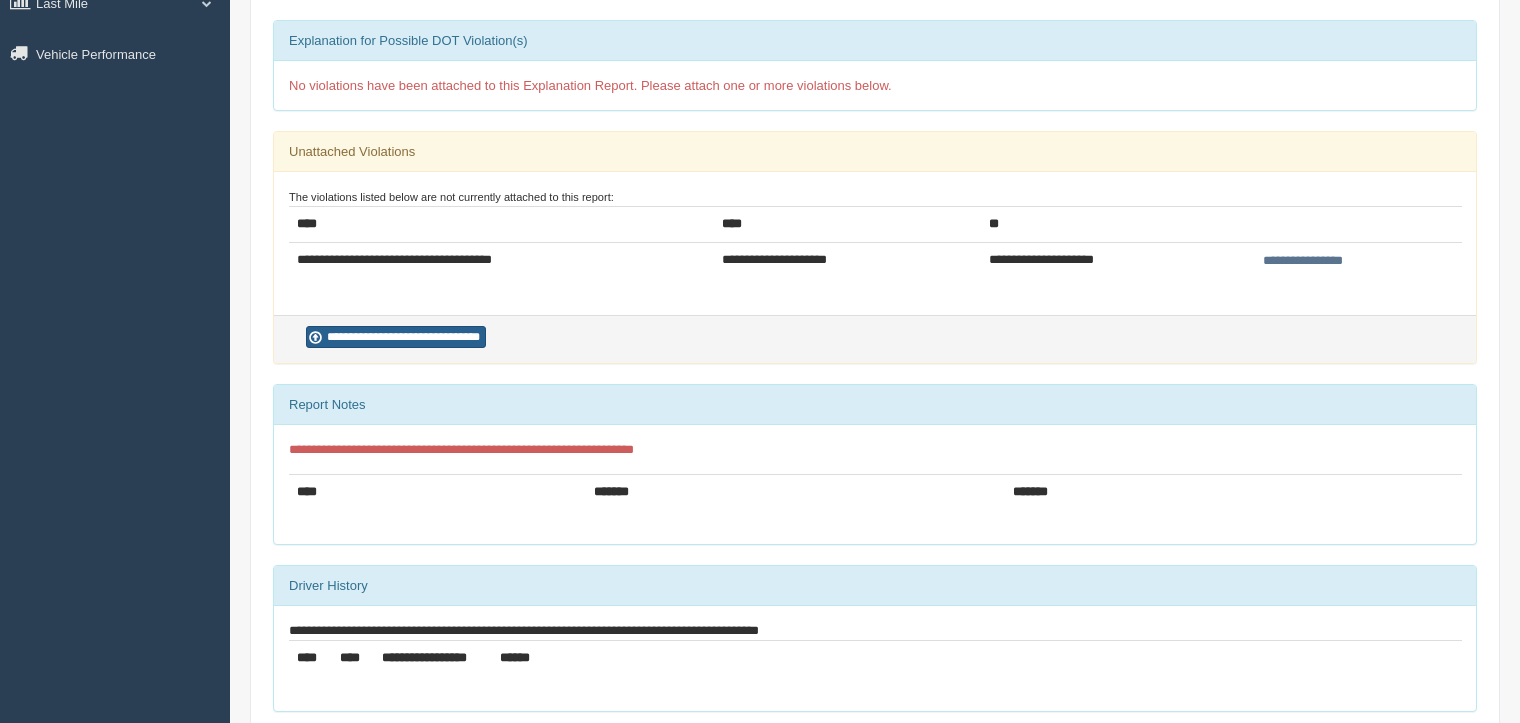 click on "**********" at bounding box center [396, 337] 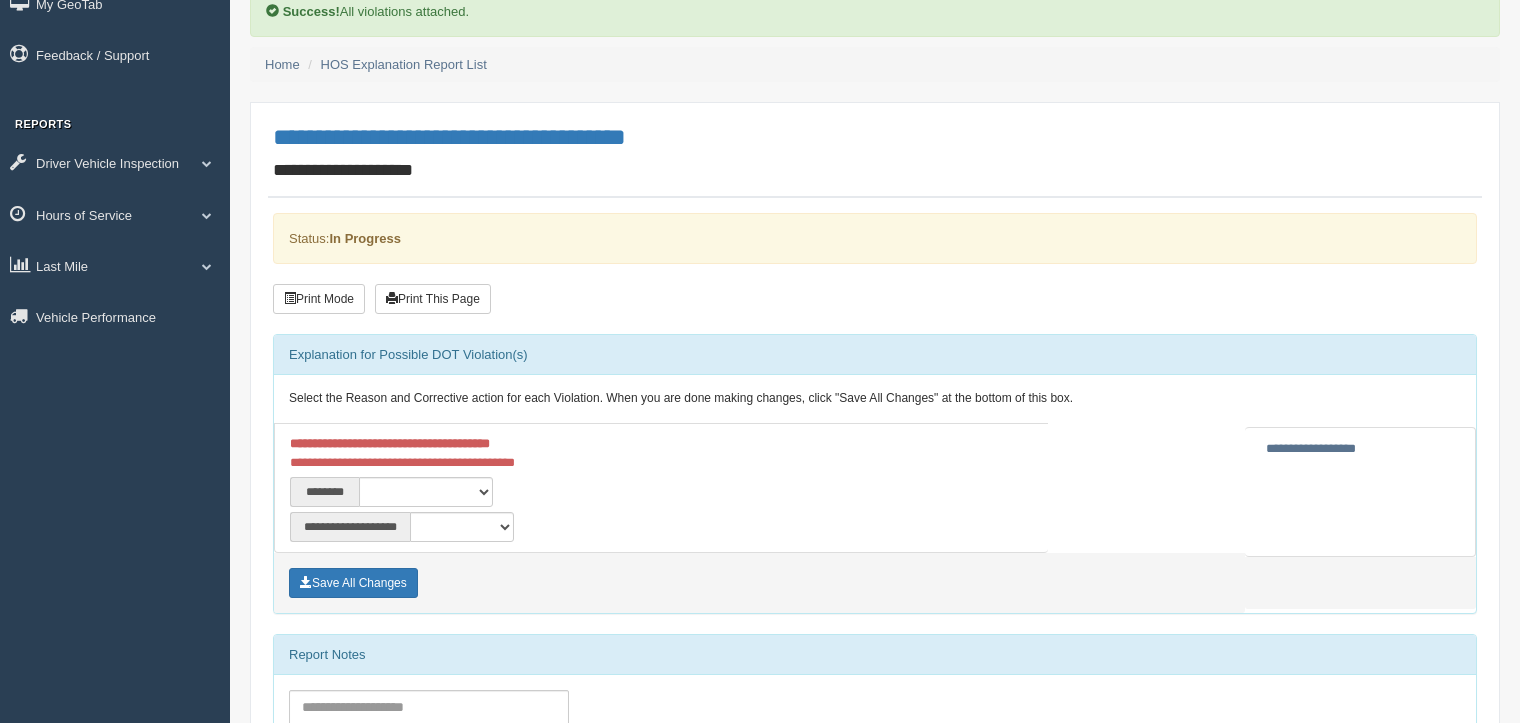 scroll, scrollTop: 200, scrollLeft: 0, axis: vertical 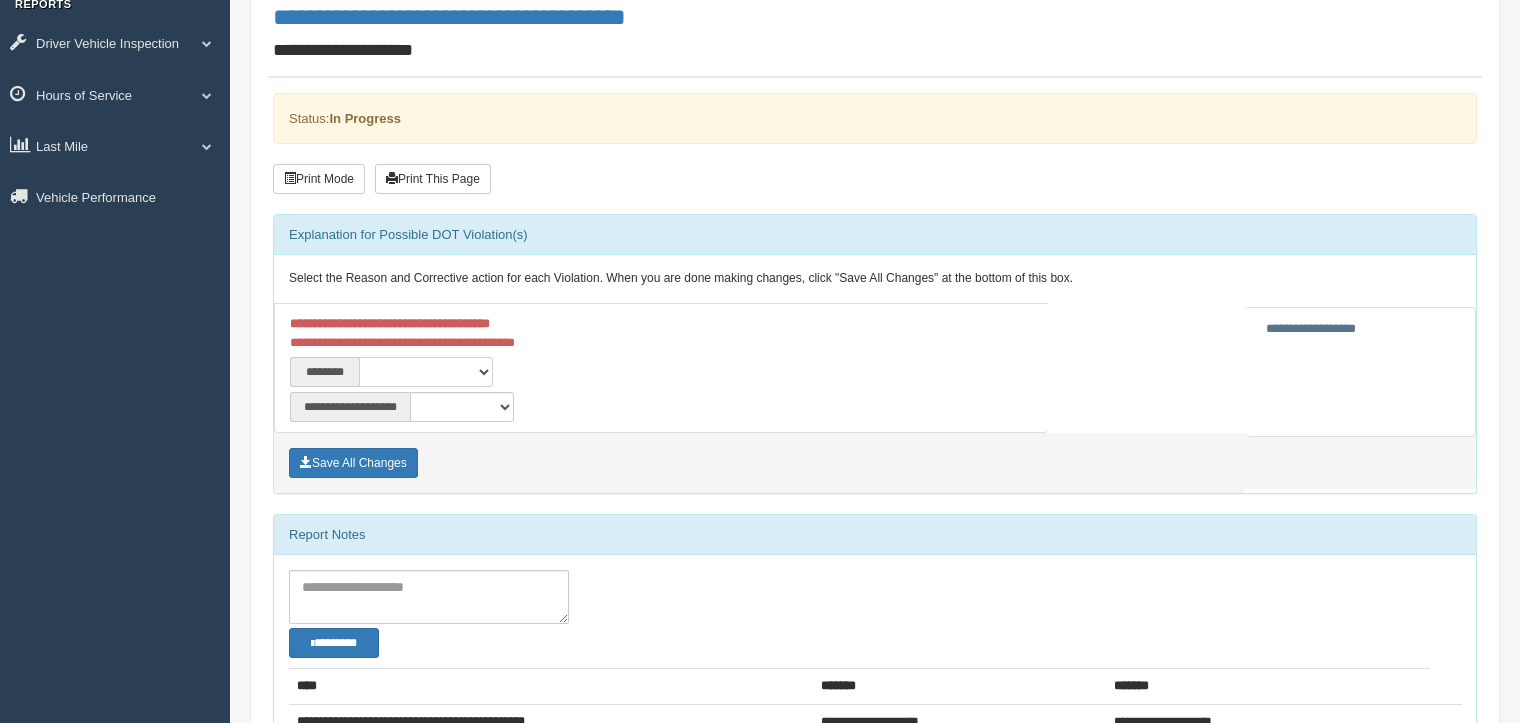 click on "**********" at bounding box center [426, 372] 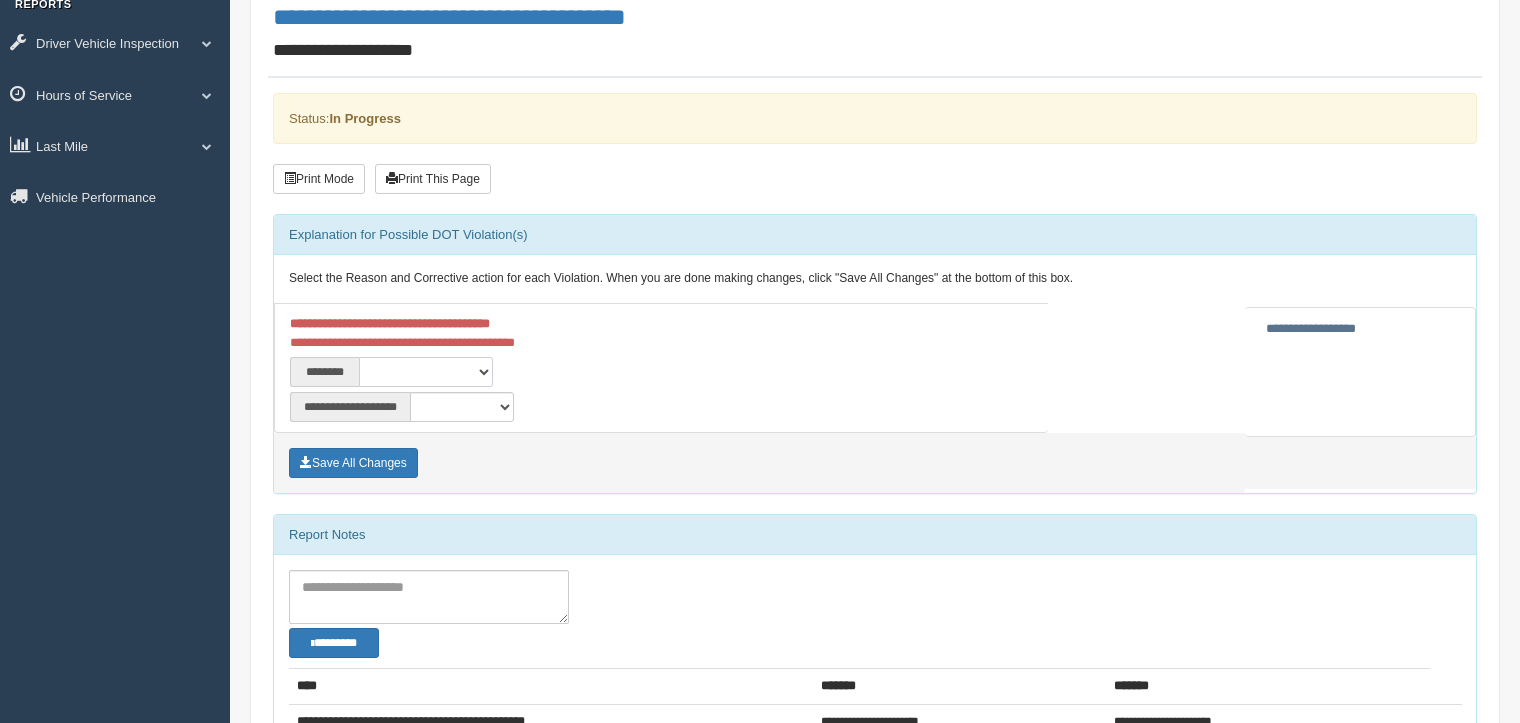 select on "****" 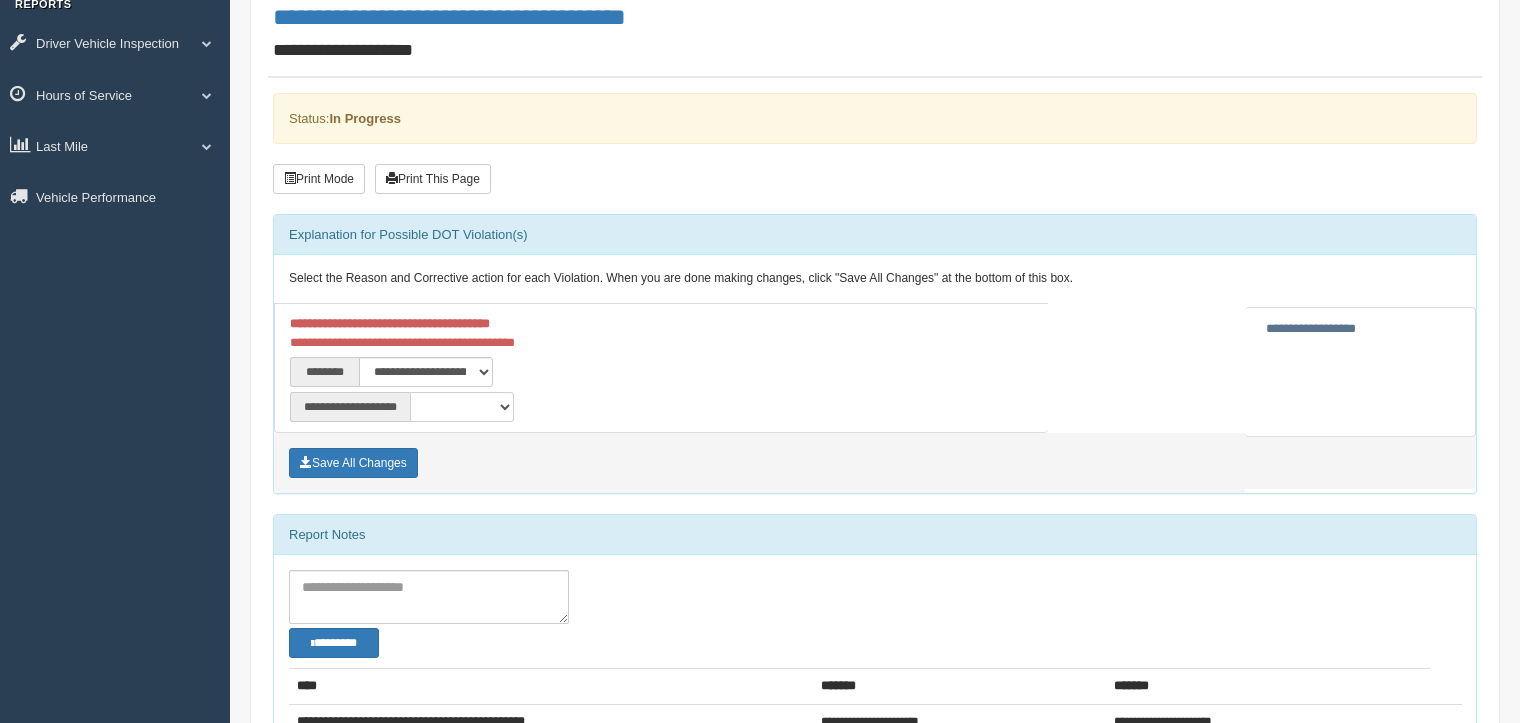 click on "**********" at bounding box center (462, 407) 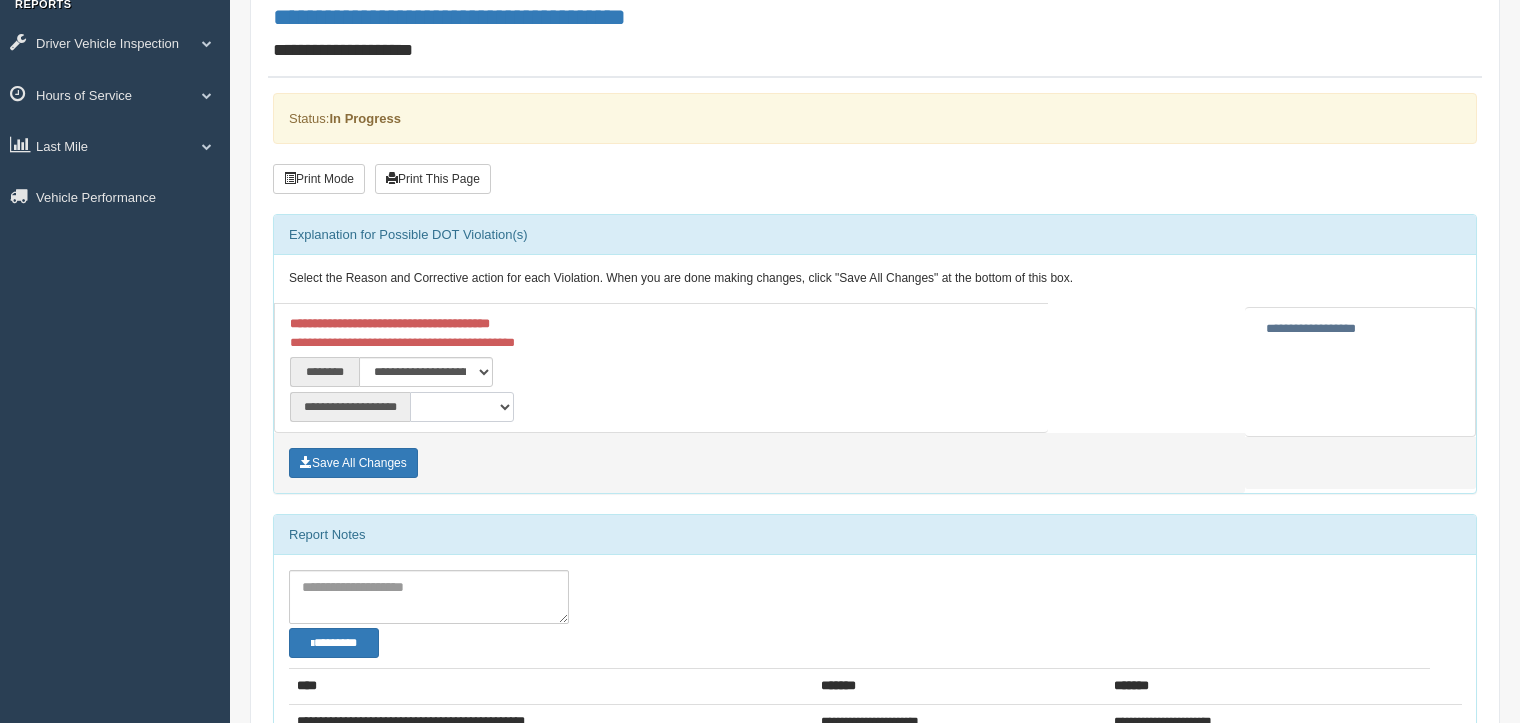 select on "***" 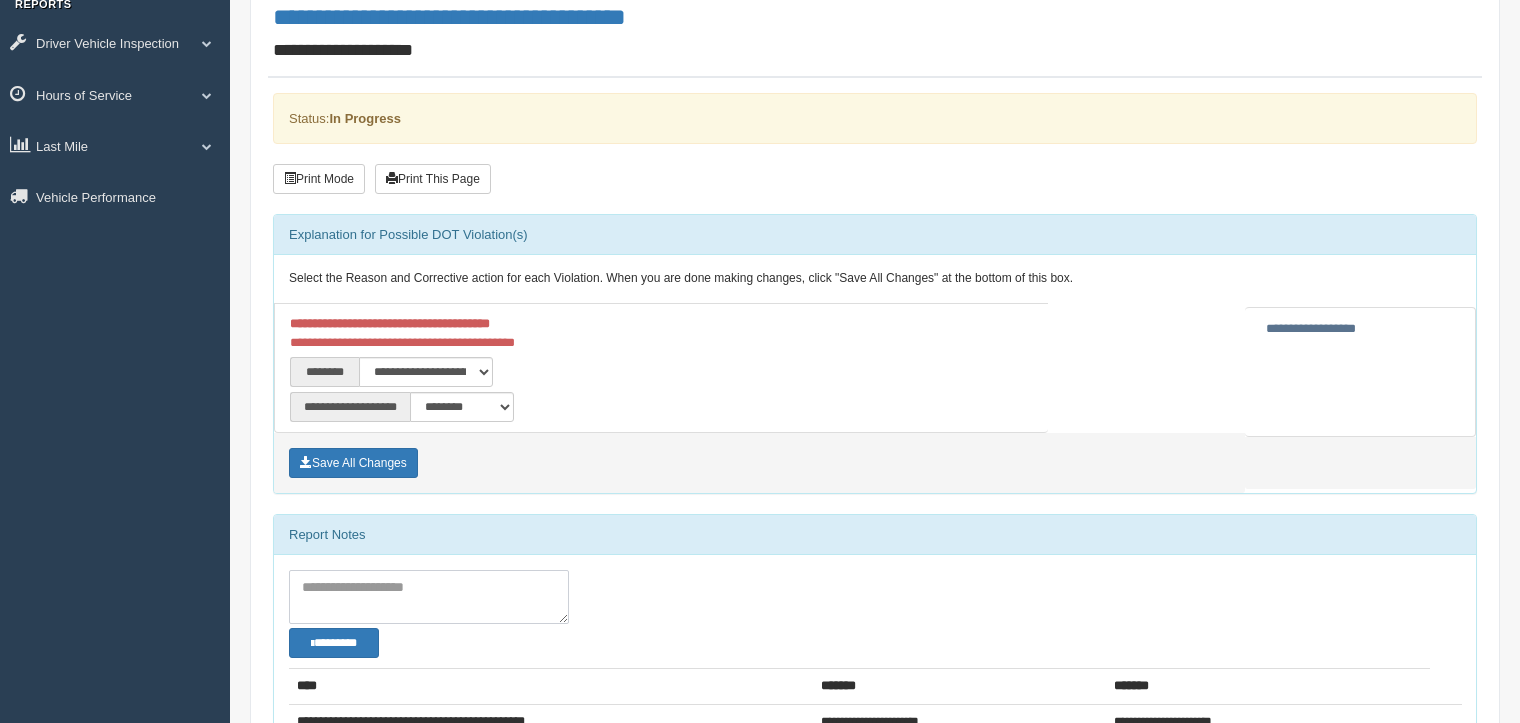 click at bounding box center (429, 597) 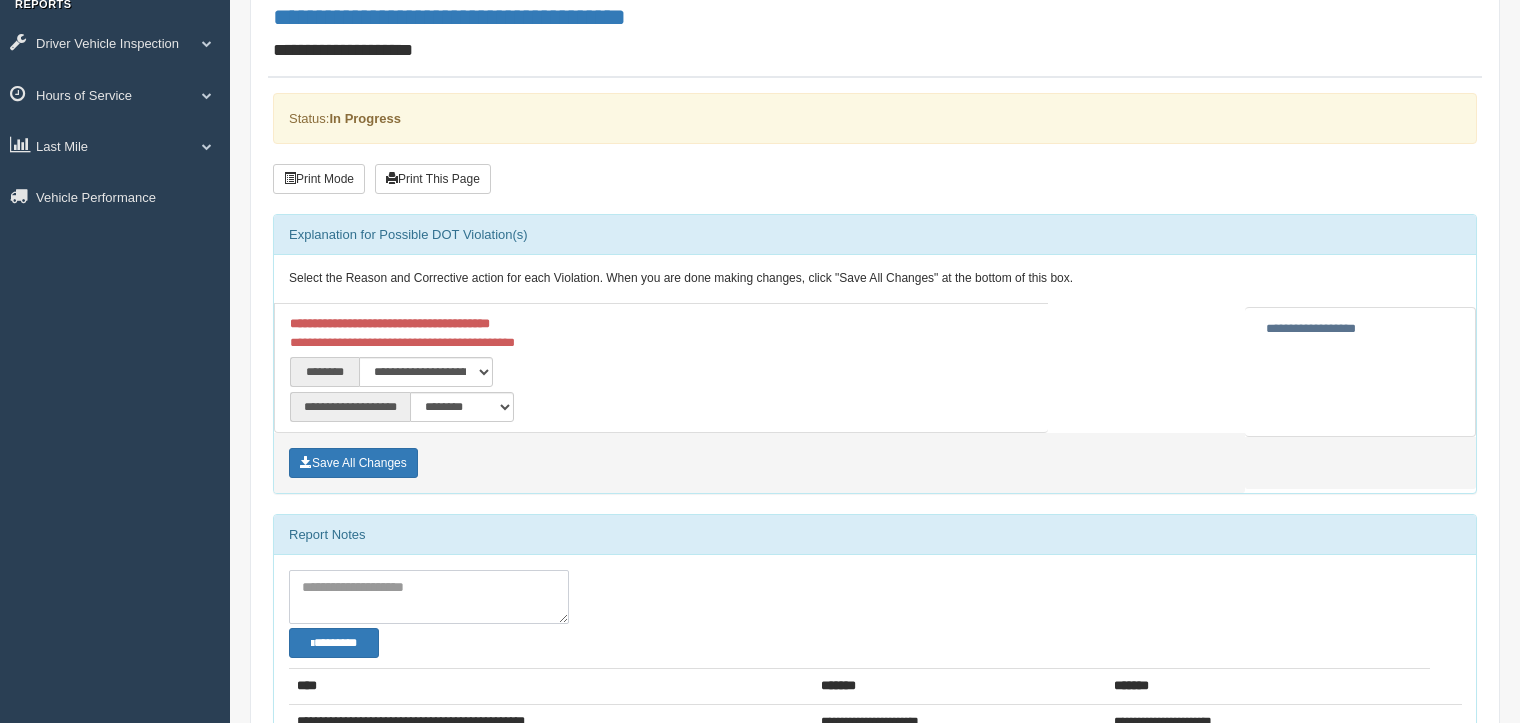type on "*" 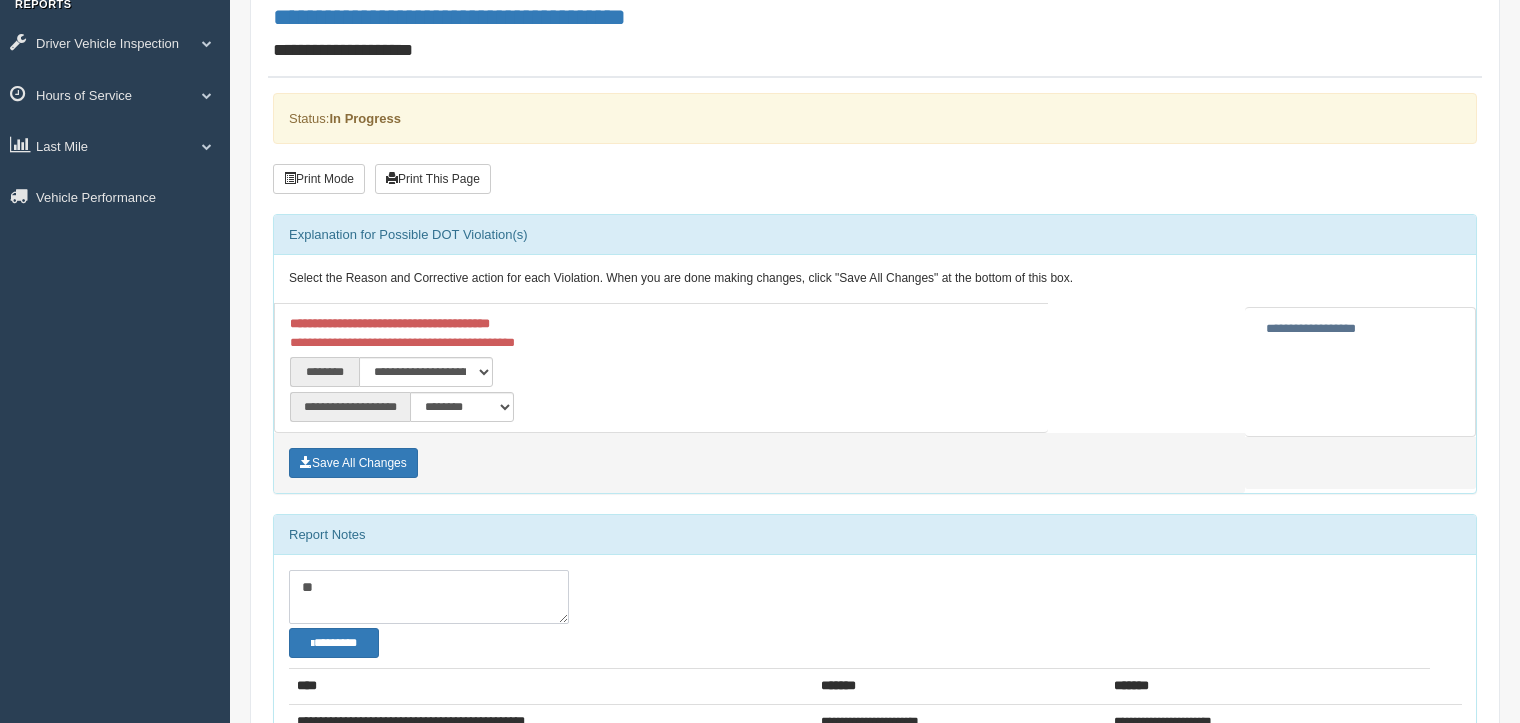 type on "*" 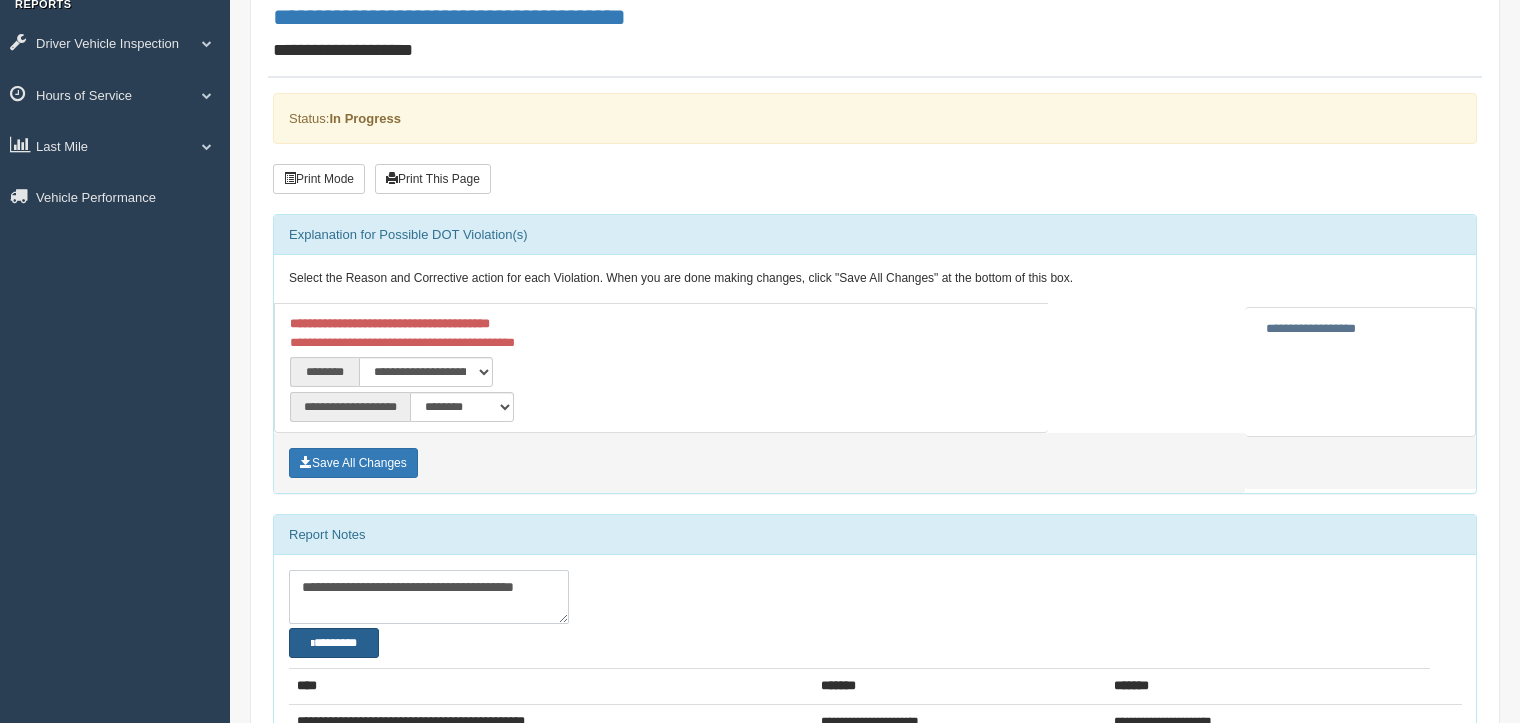 type on "**********" 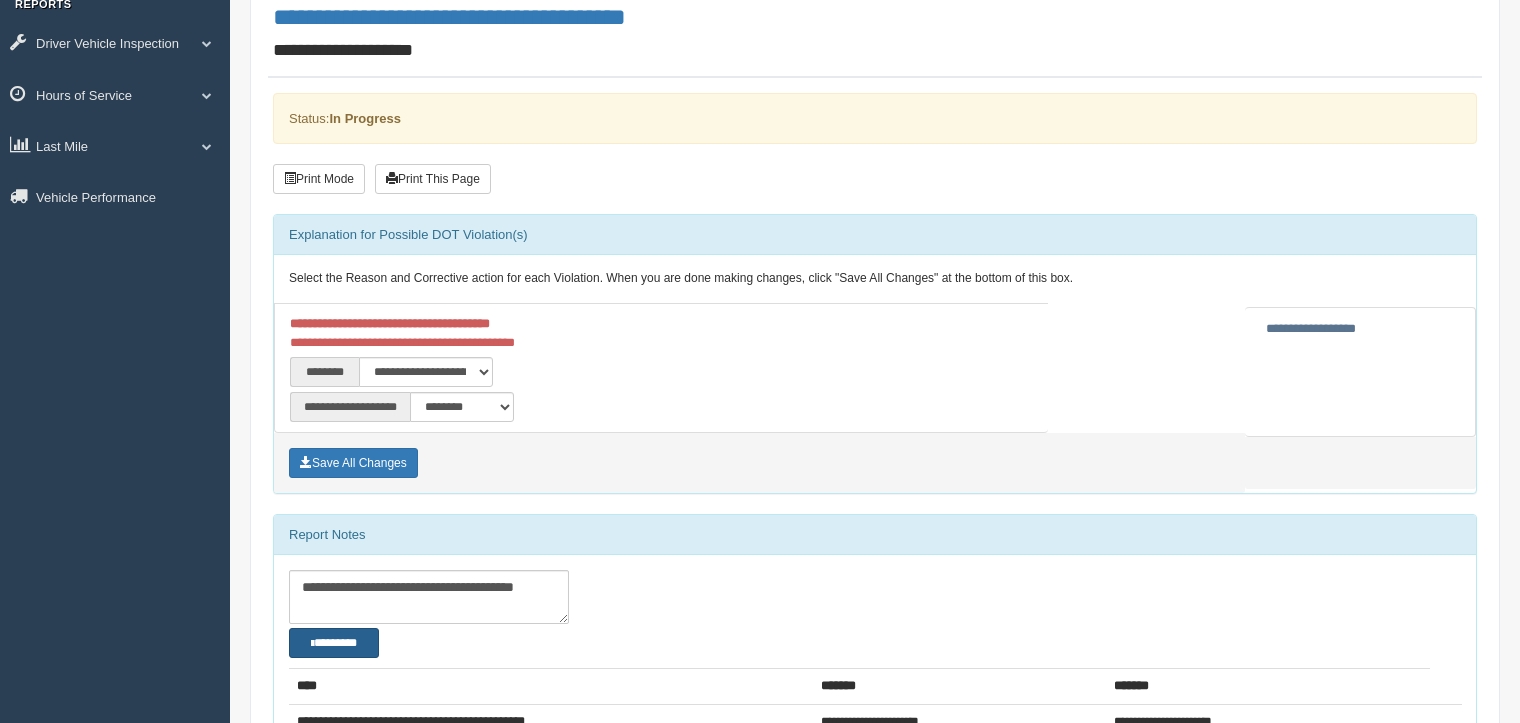 click on "********" at bounding box center [334, 643] 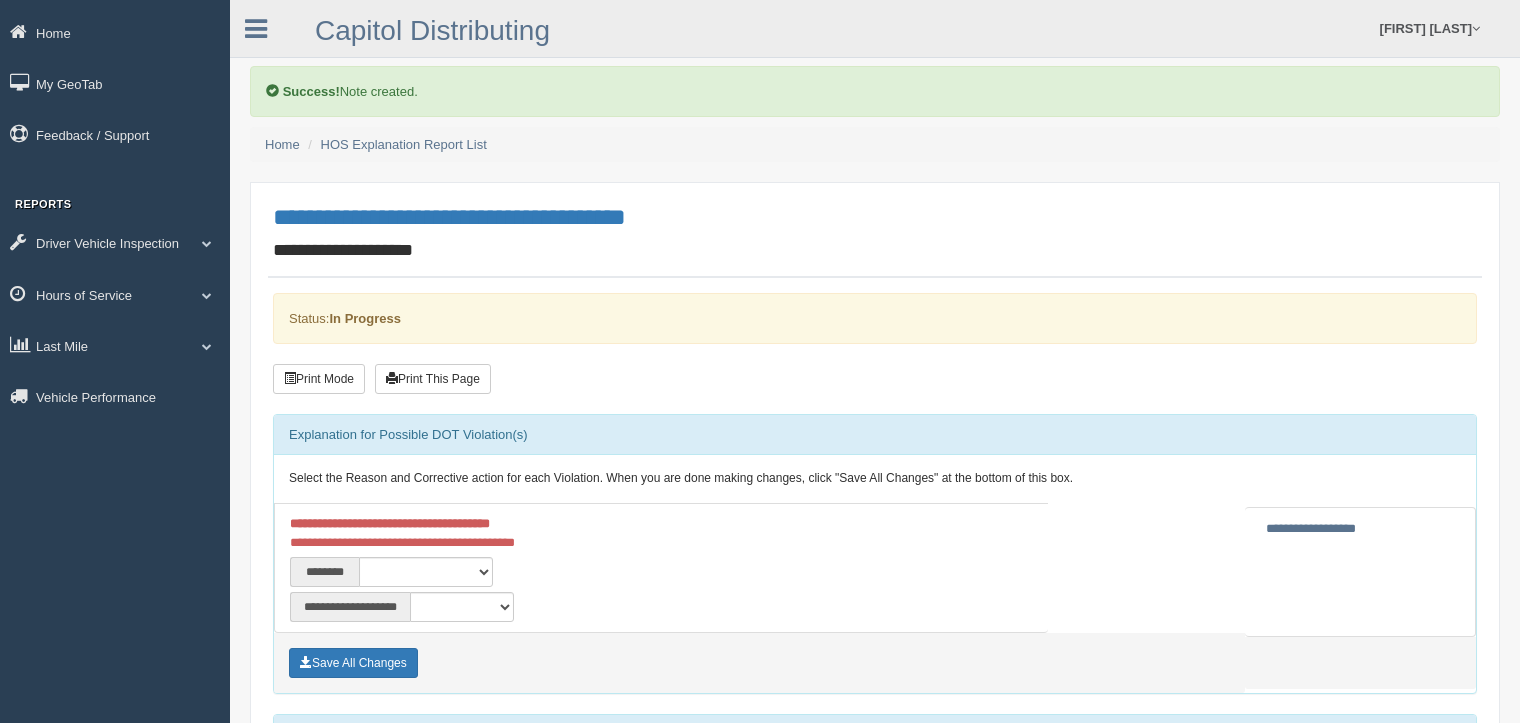 scroll, scrollTop: 0, scrollLeft: 0, axis: both 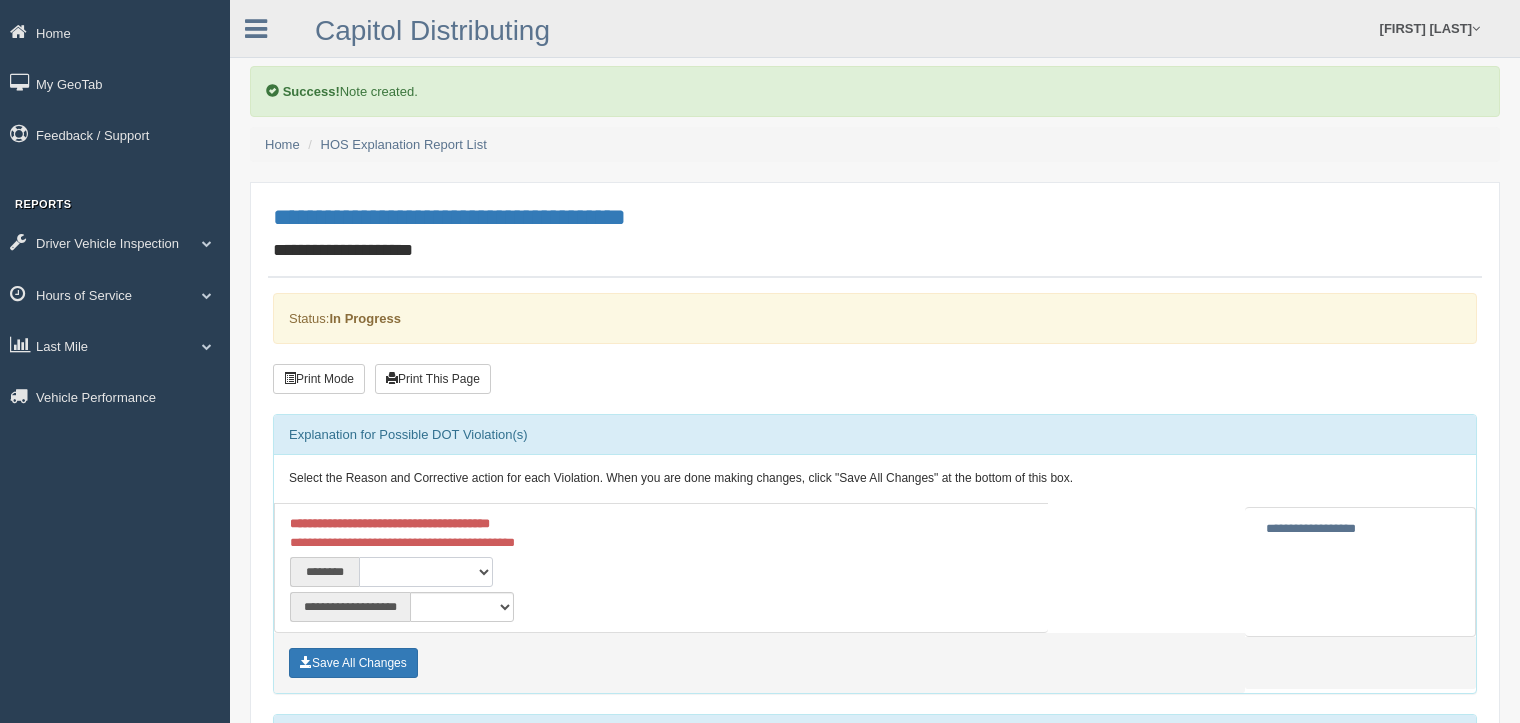 click on "**********" at bounding box center [426, 572] 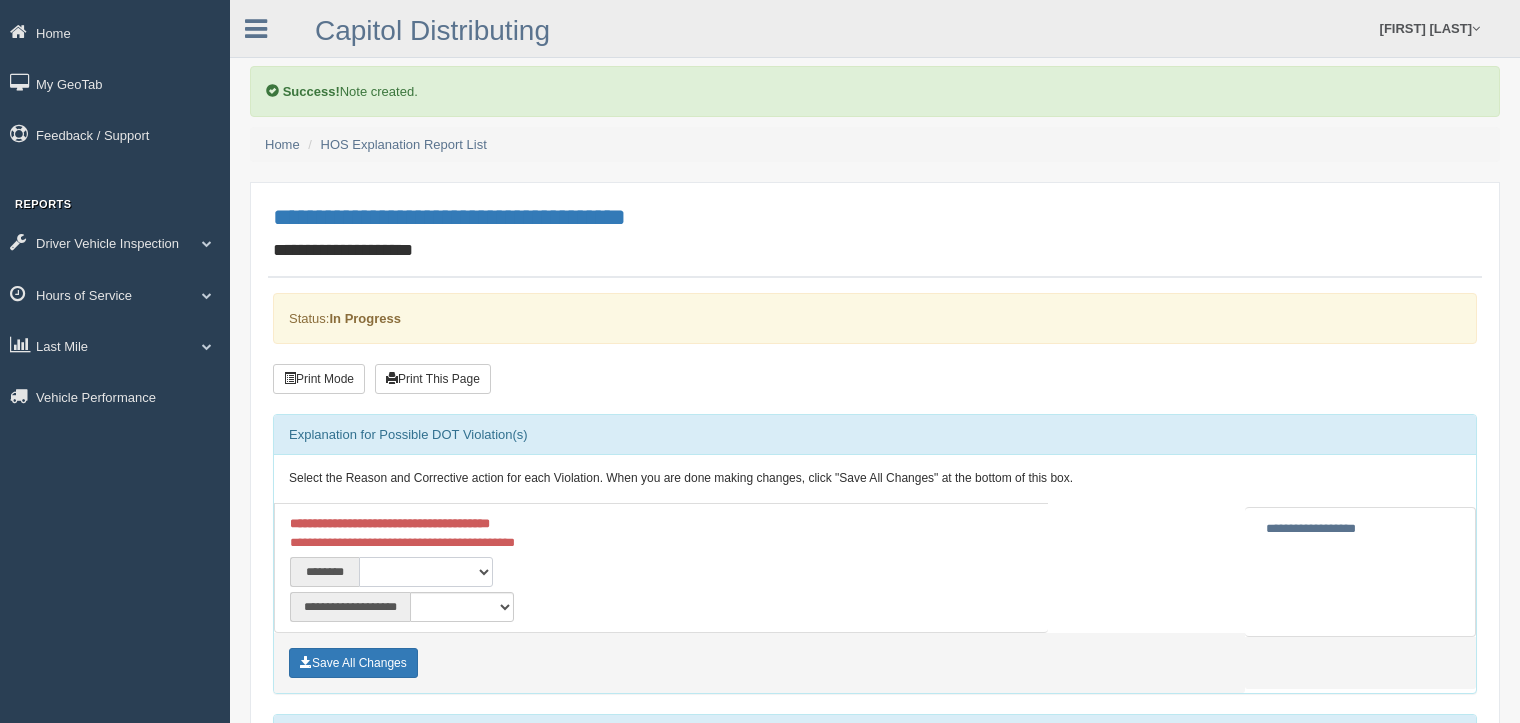 select on "****" 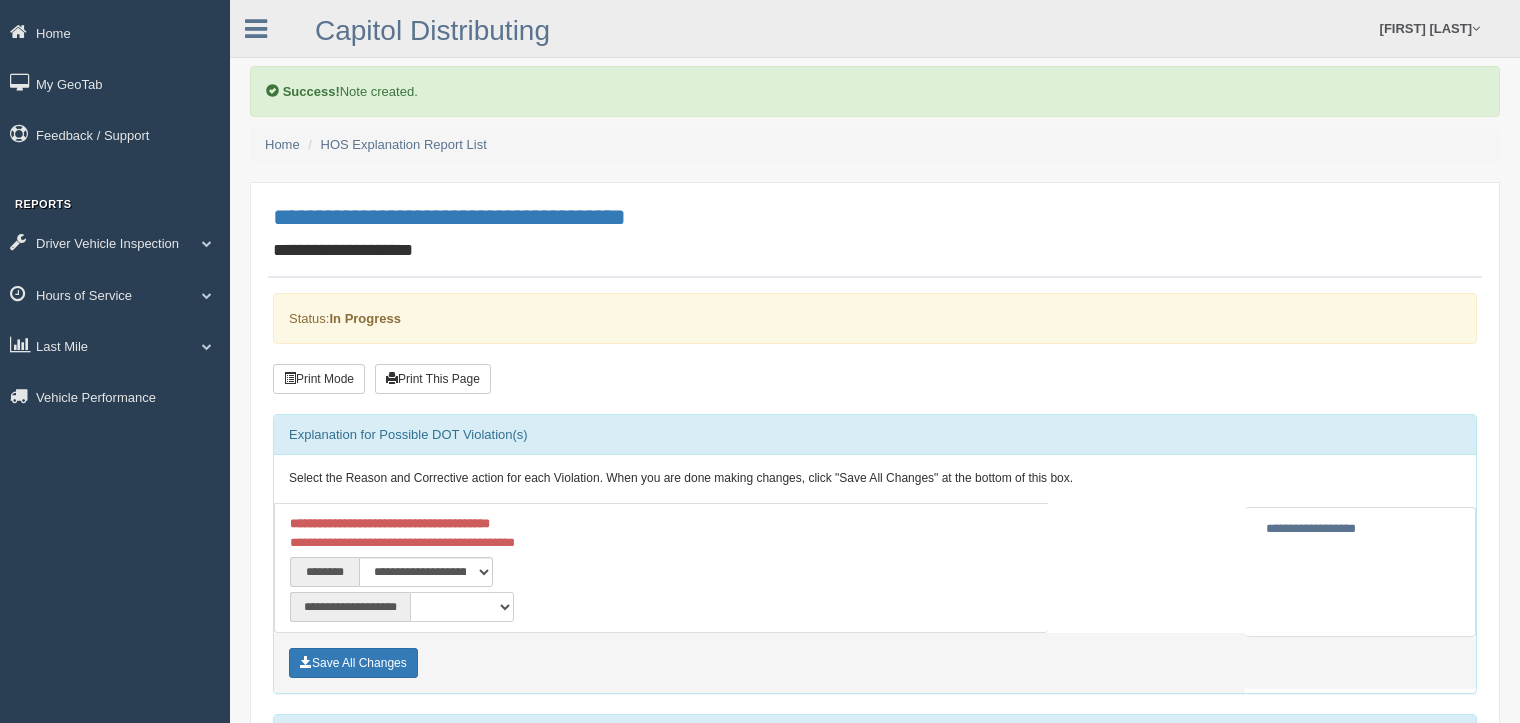 click on "**********" at bounding box center [462, 607] 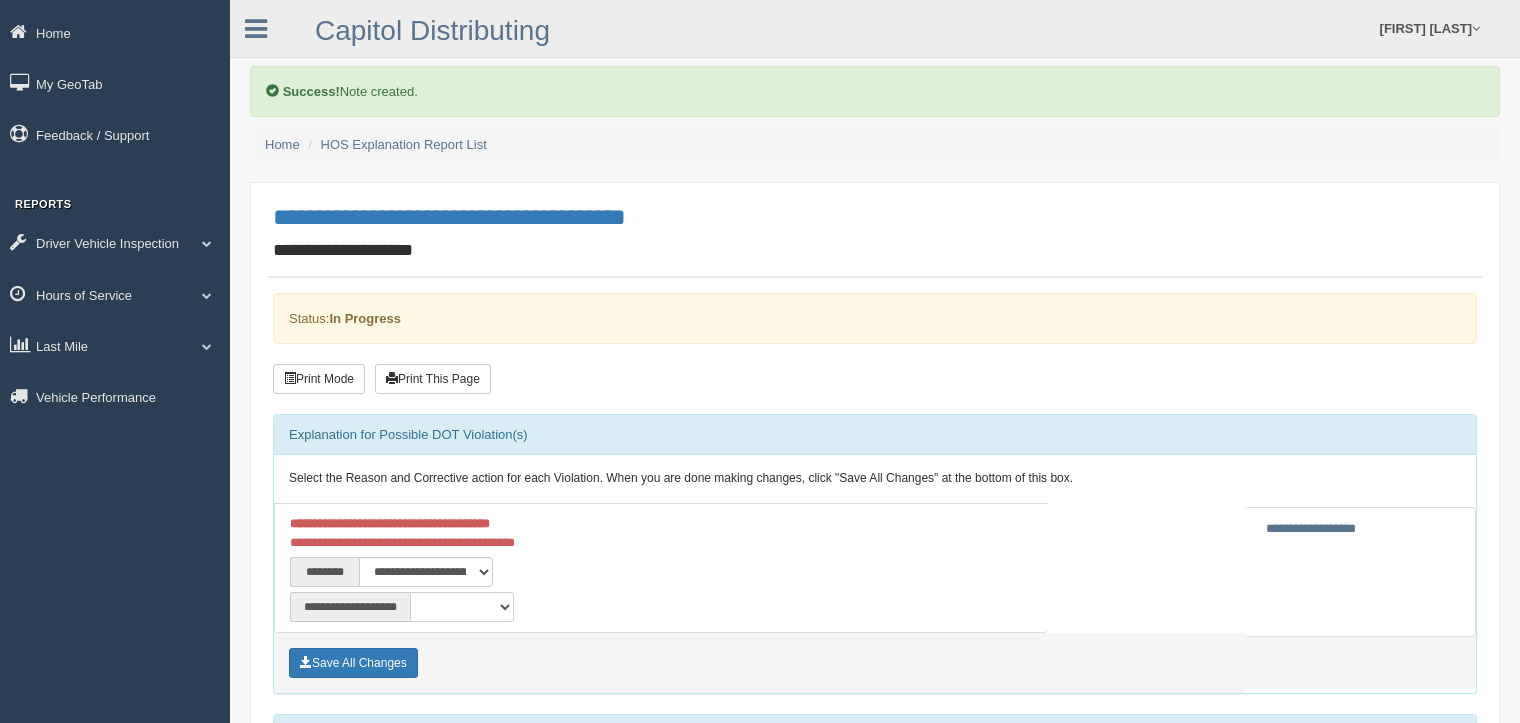select on "***" 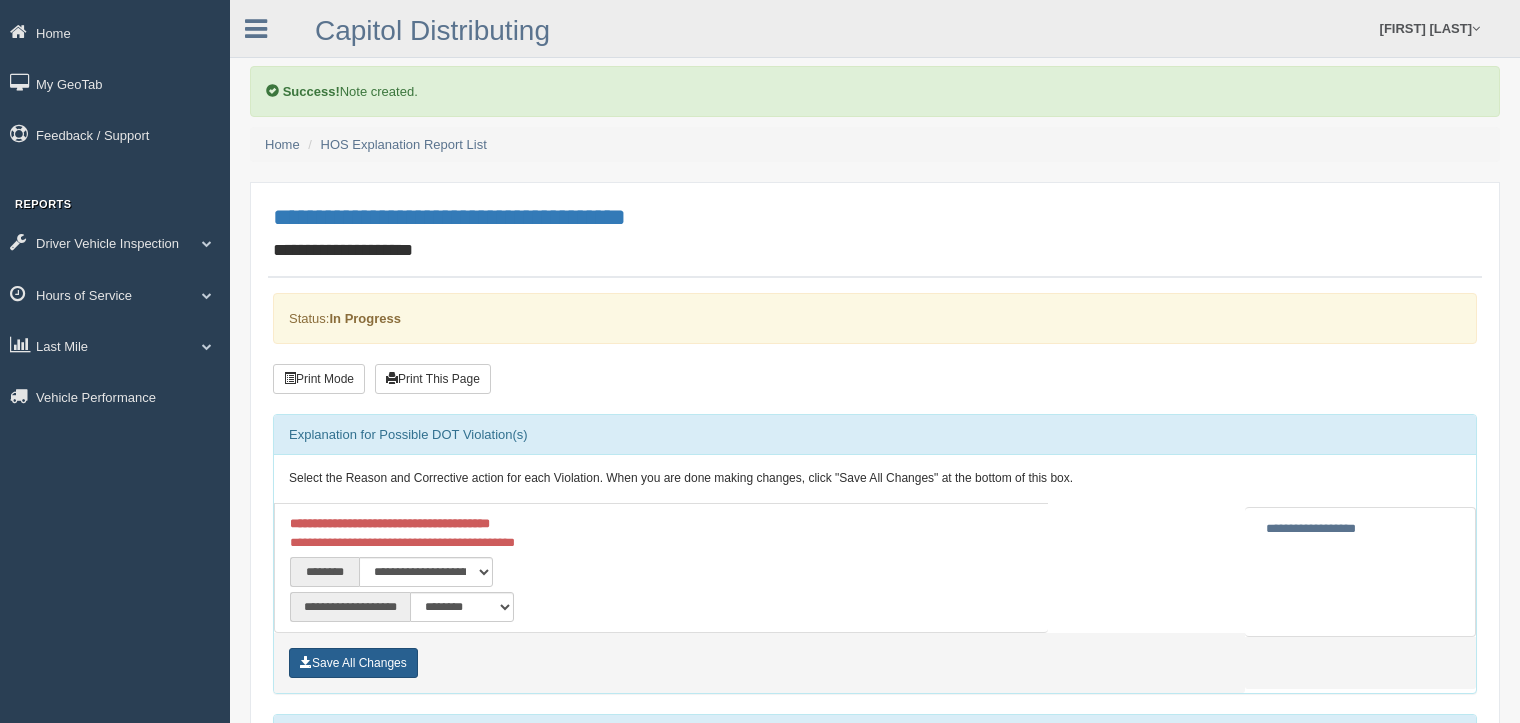 click on "Save All Changes" at bounding box center [353, 663] 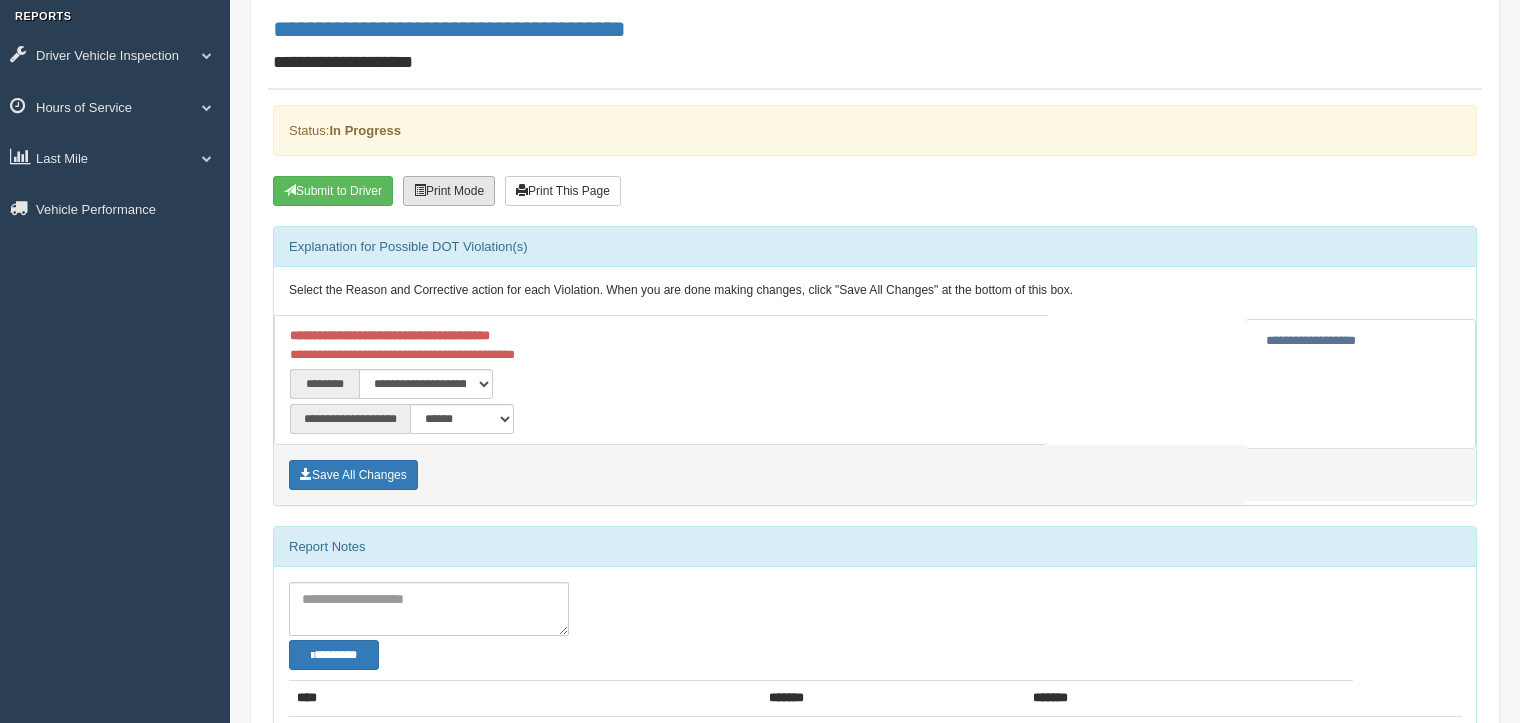 scroll, scrollTop: 0, scrollLeft: 0, axis: both 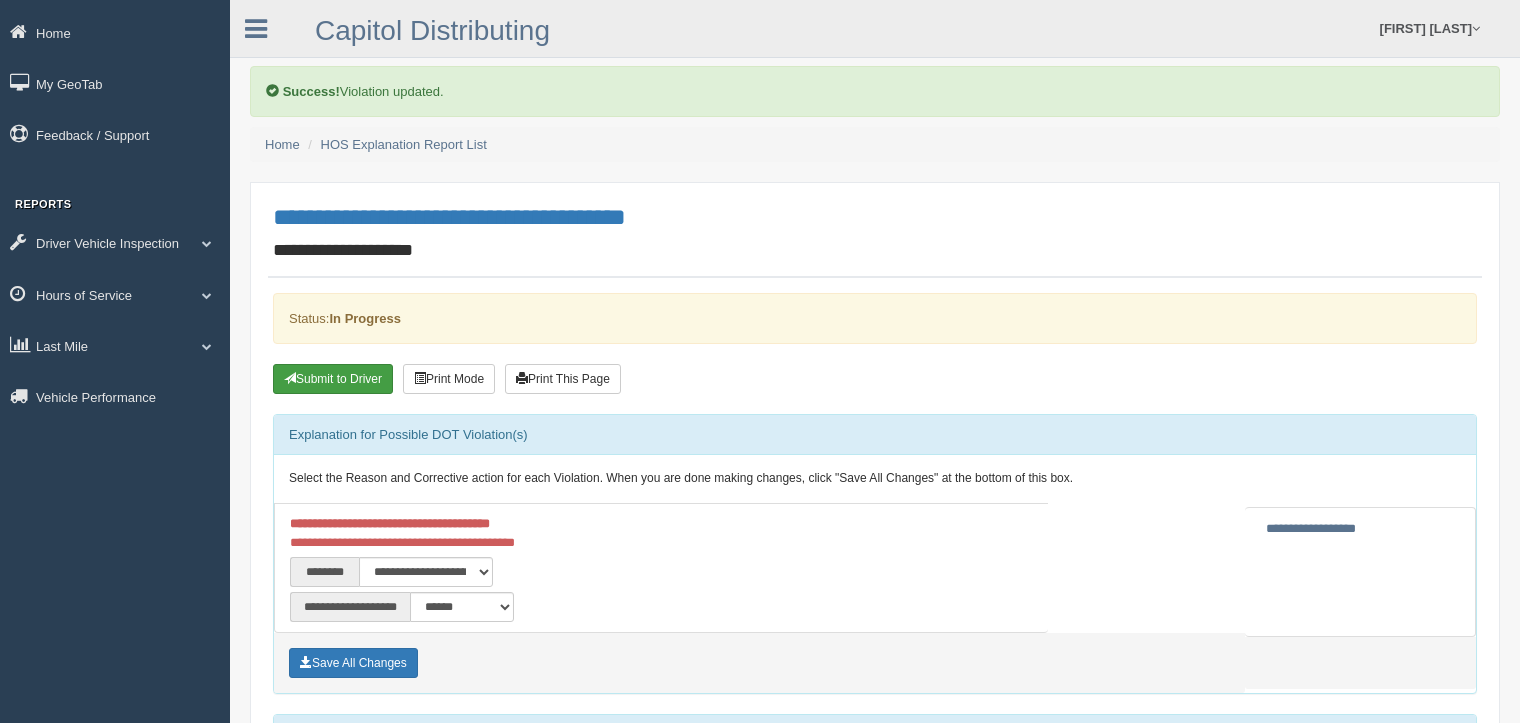 click on "Submit to Driver" at bounding box center (333, 379) 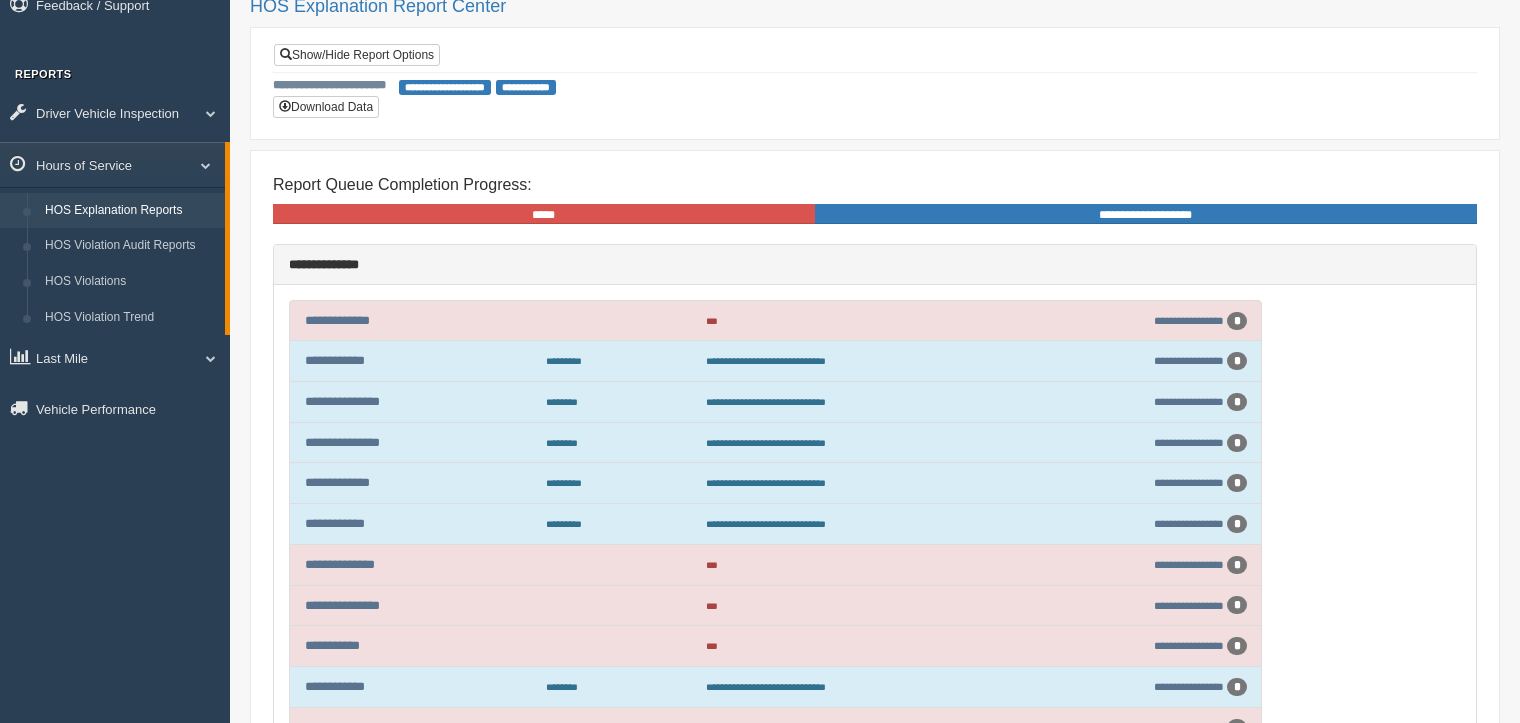 scroll, scrollTop: 305, scrollLeft: 0, axis: vertical 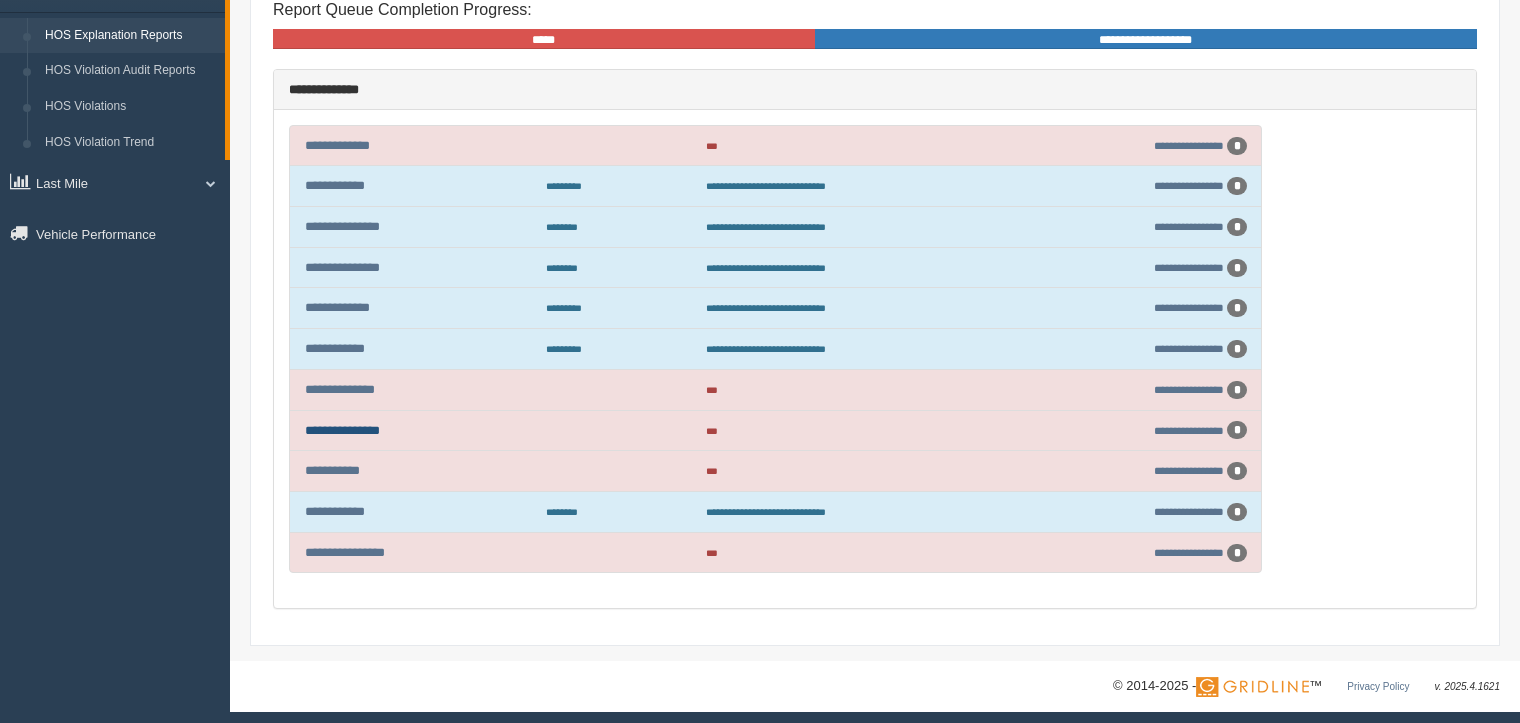 click on "**********" at bounding box center [342, 430] 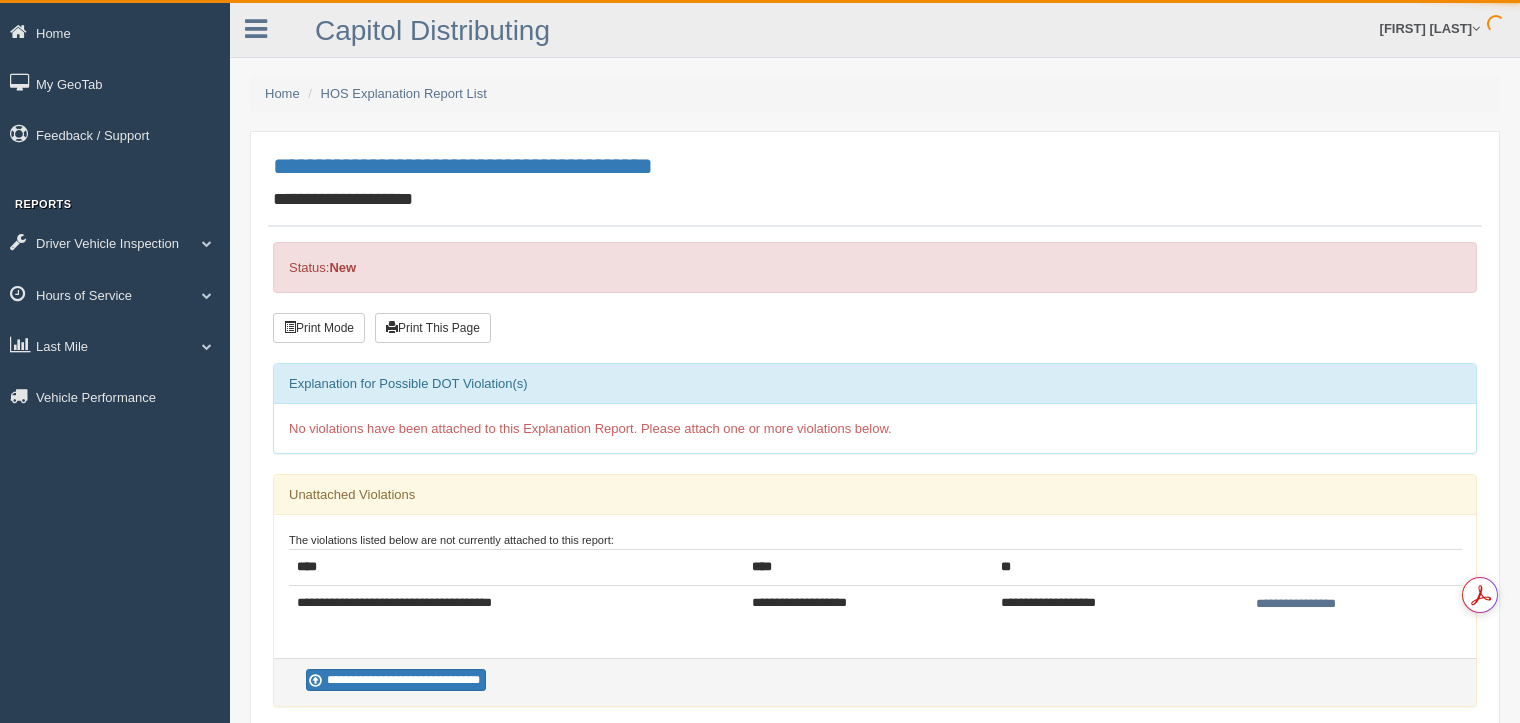 scroll, scrollTop: 0, scrollLeft: 0, axis: both 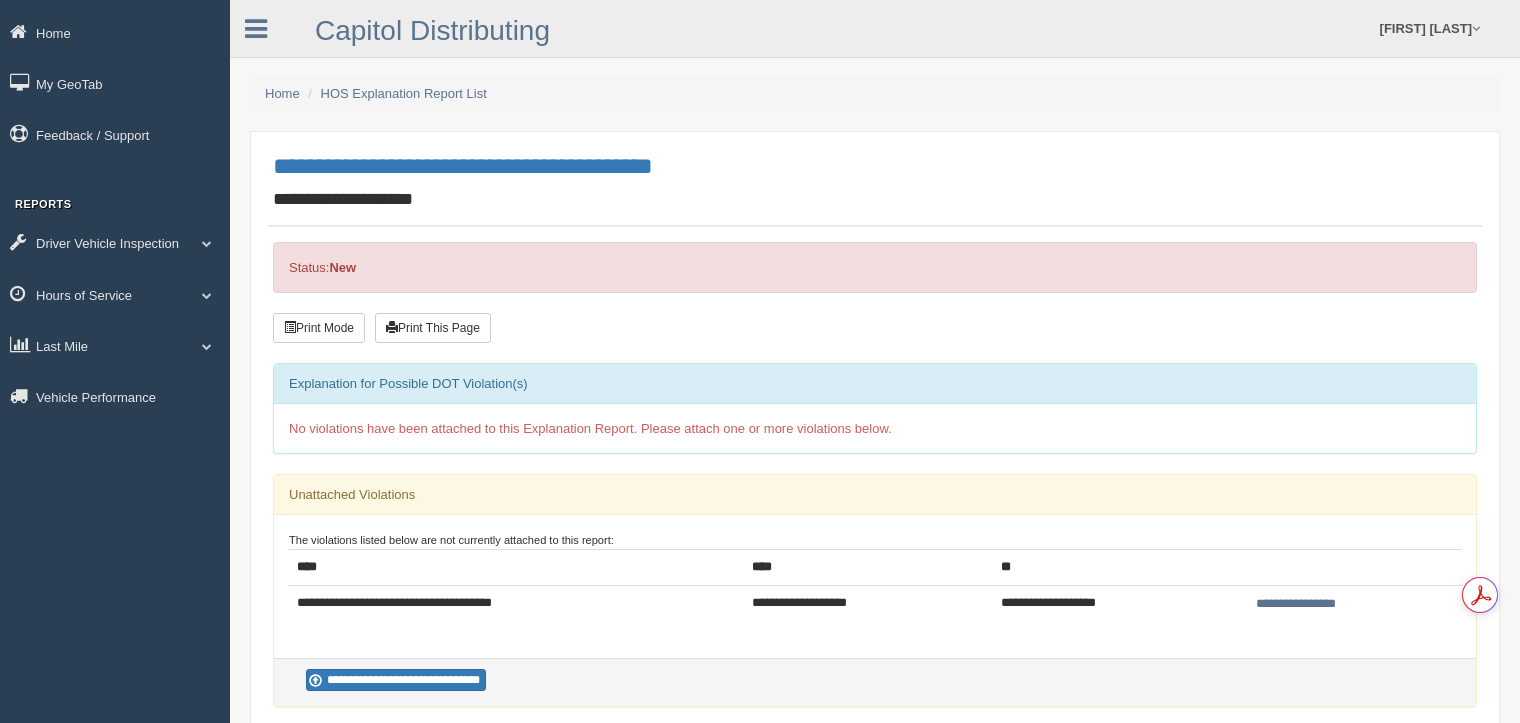 click on "Robert Ramirez
Feedback/Support
Log Off" at bounding box center (1174, 28) 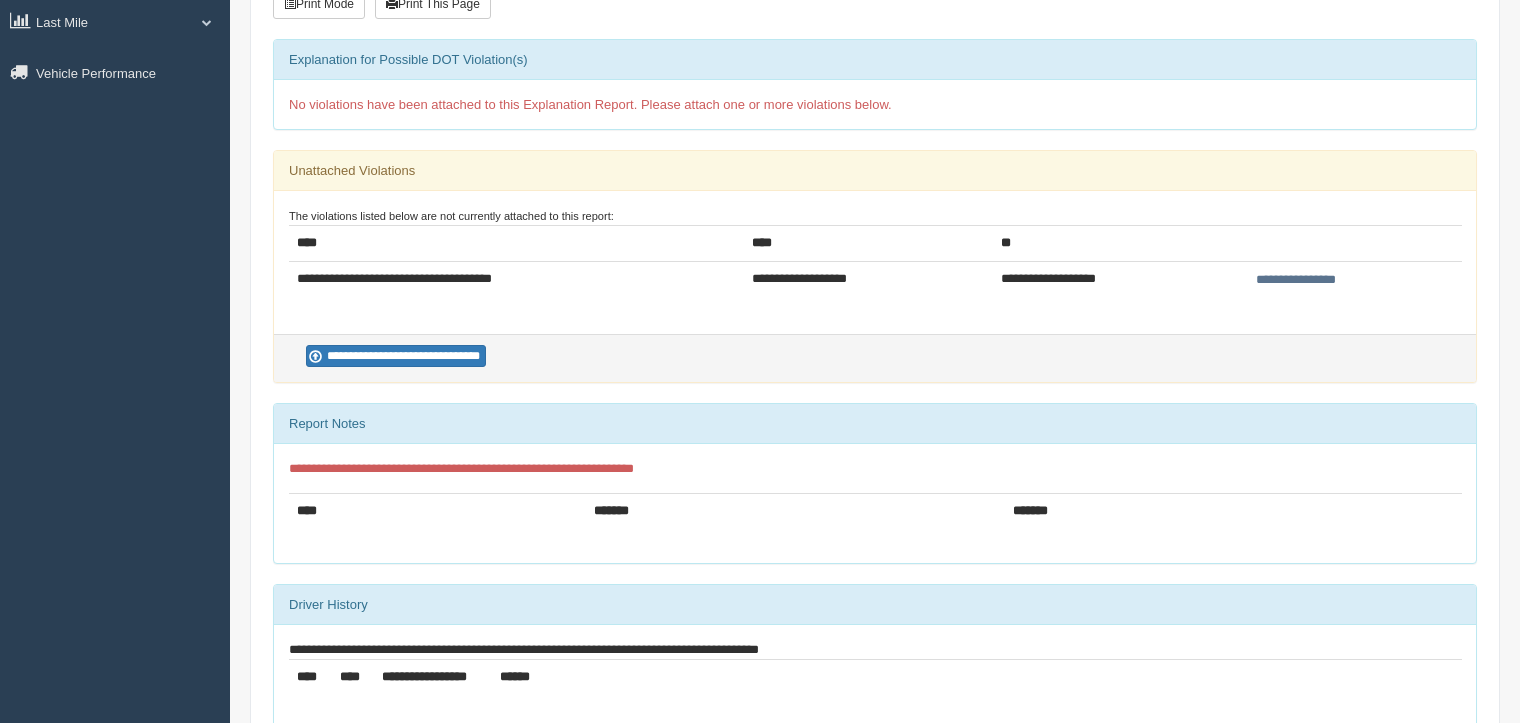scroll, scrollTop: 43, scrollLeft: 0, axis: vertical 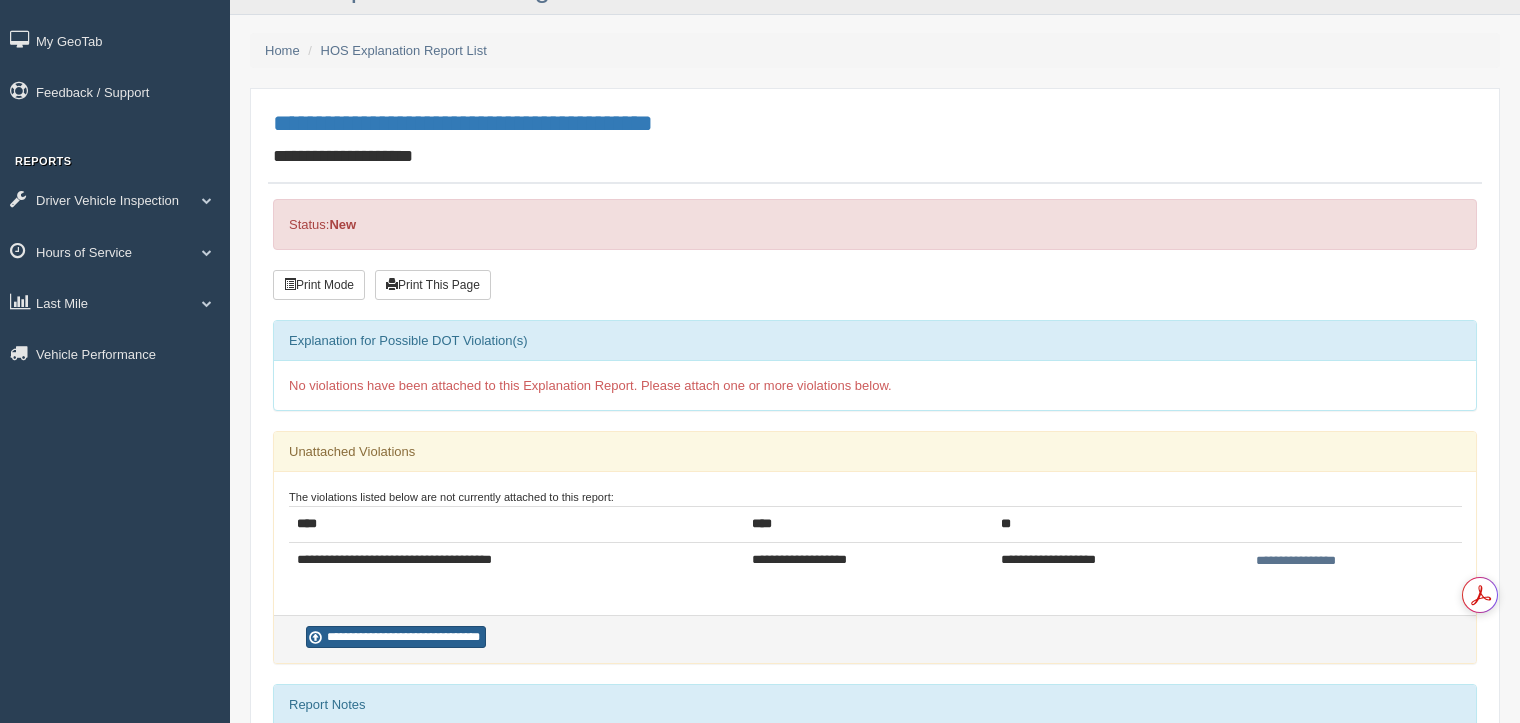 click on "**********" at bounding box center (396, 637) 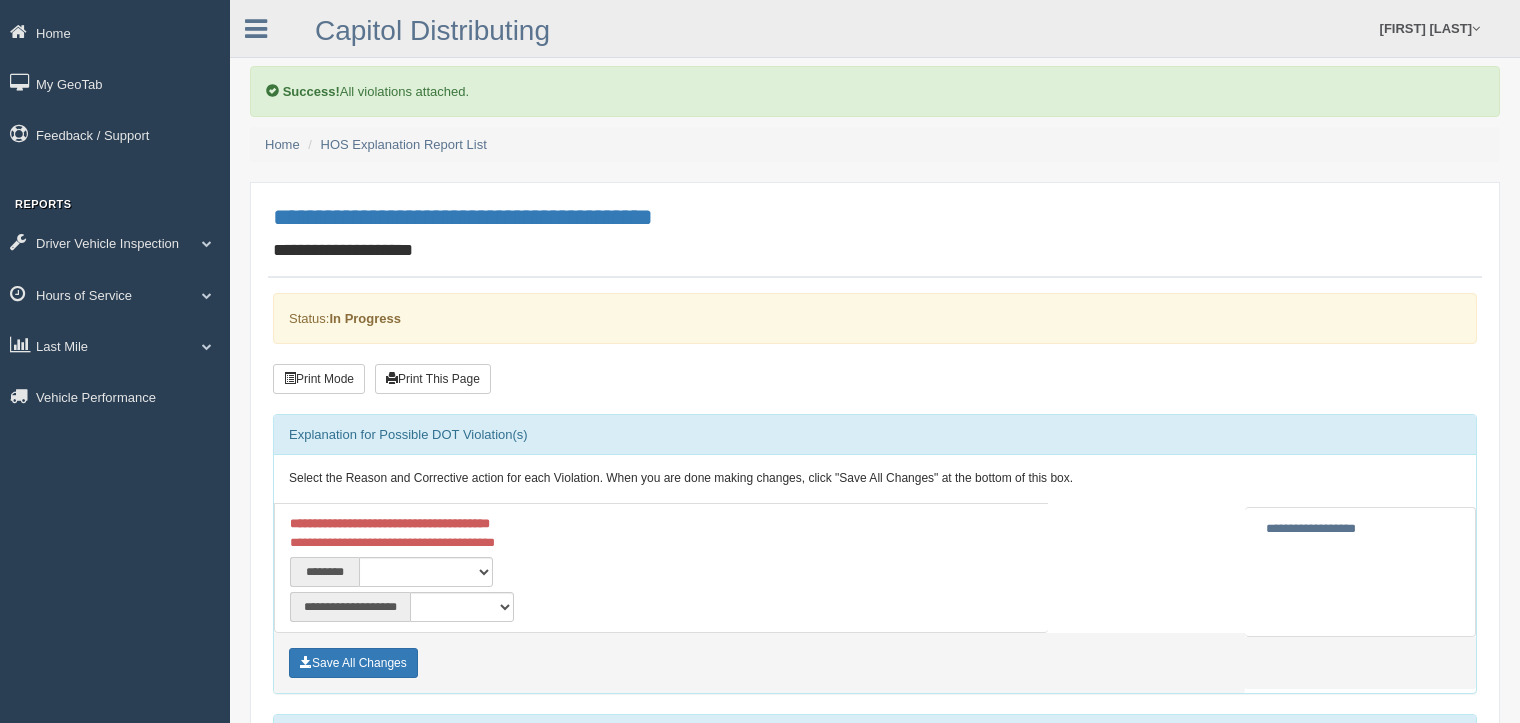 scroll, scrollTop: 0, scrollLeft: 0, axis: both 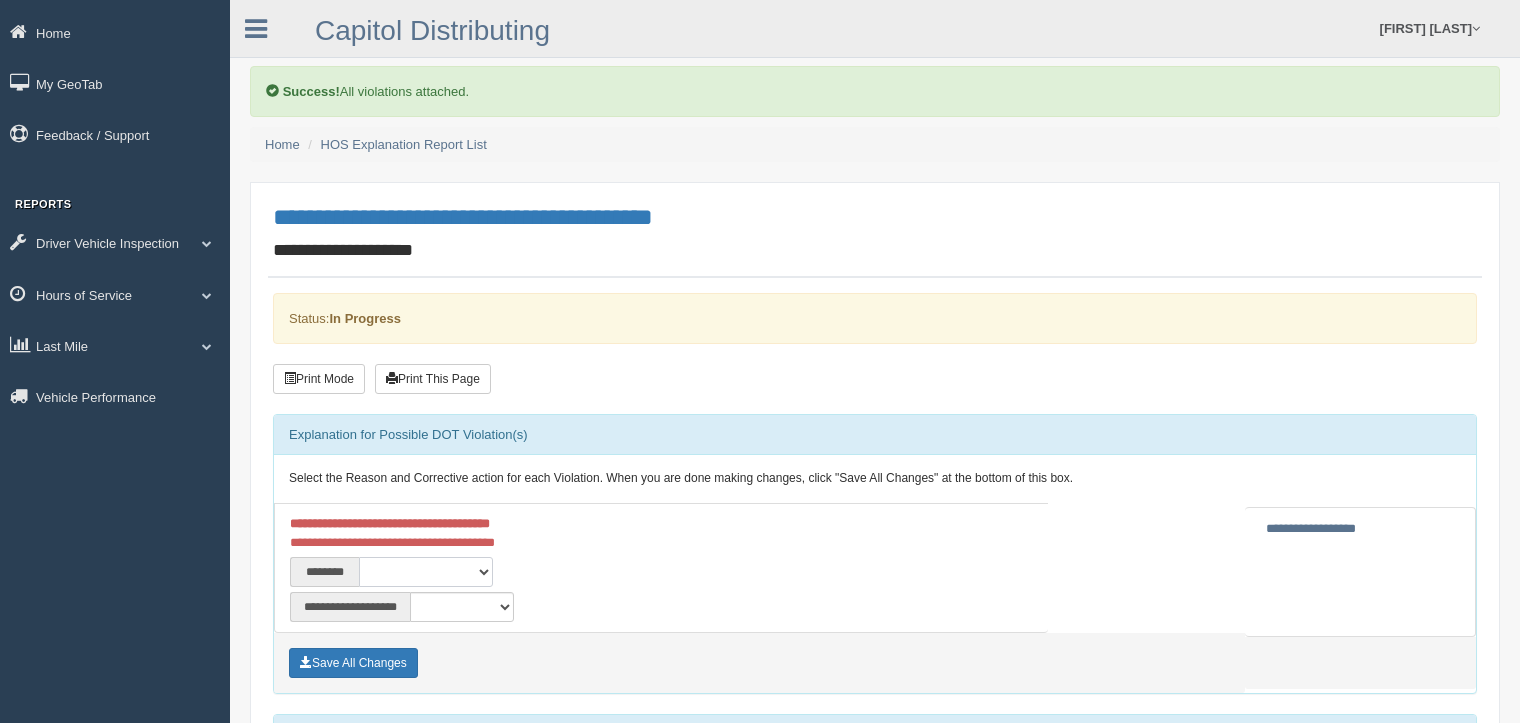 click on "**********" at bounding box center [426, 572] 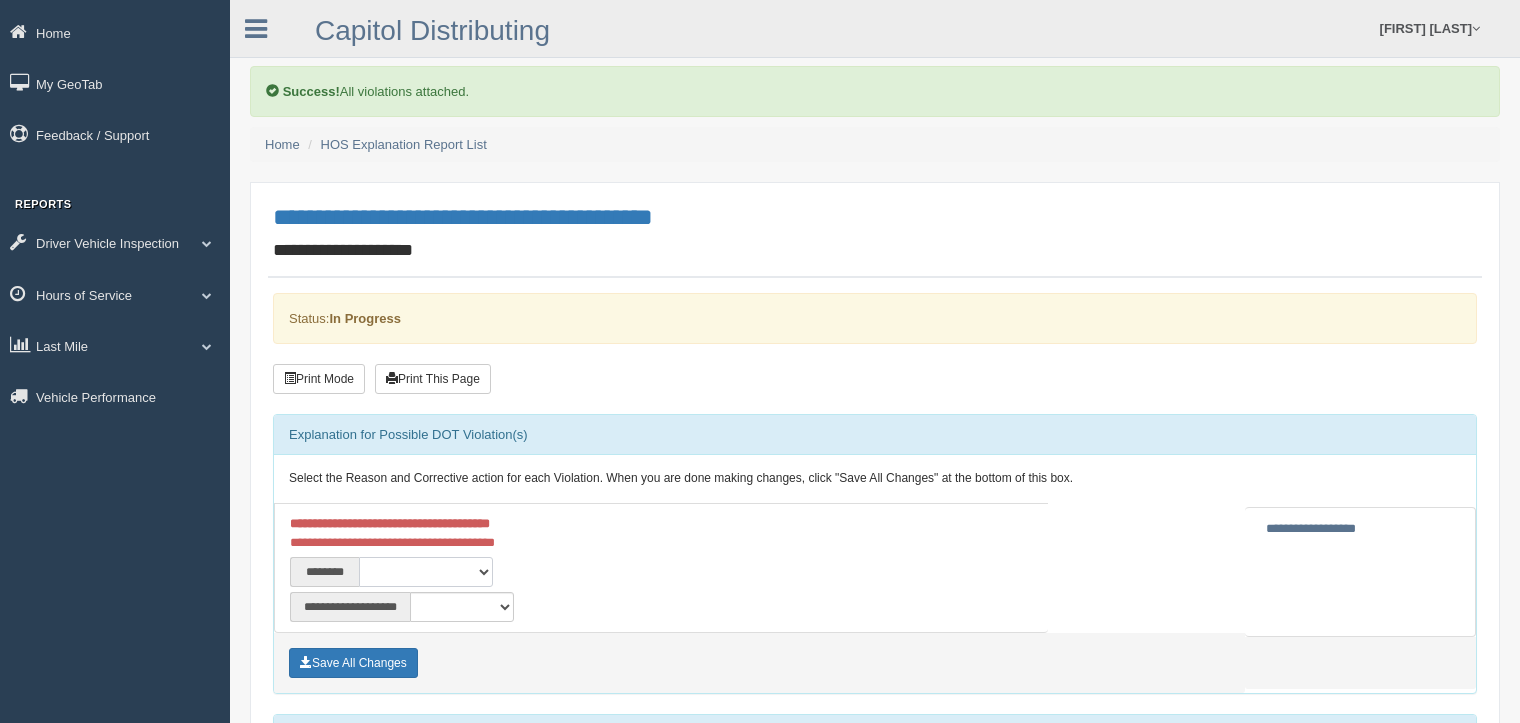 select on "****" 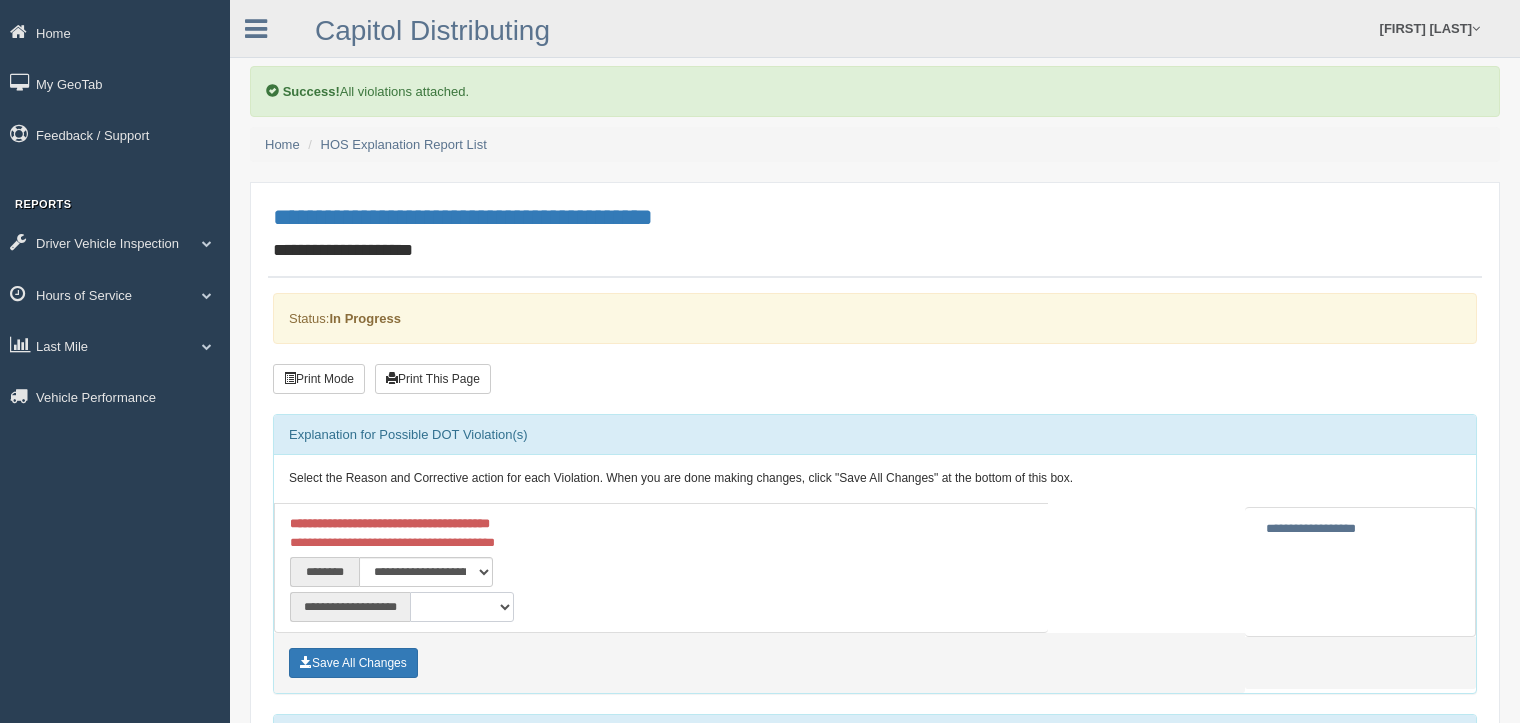 click on "**********" at bounding box center (462, 607) 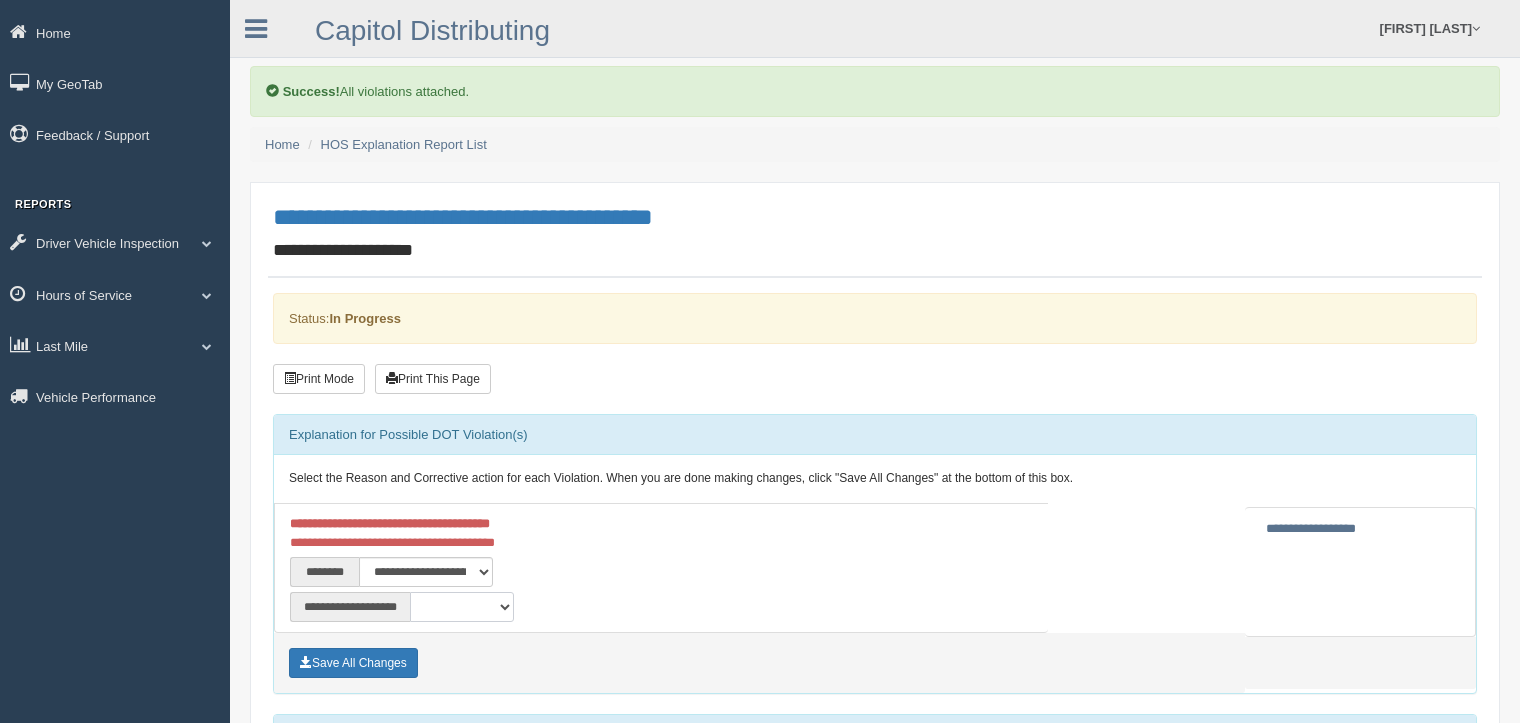 select on "***" 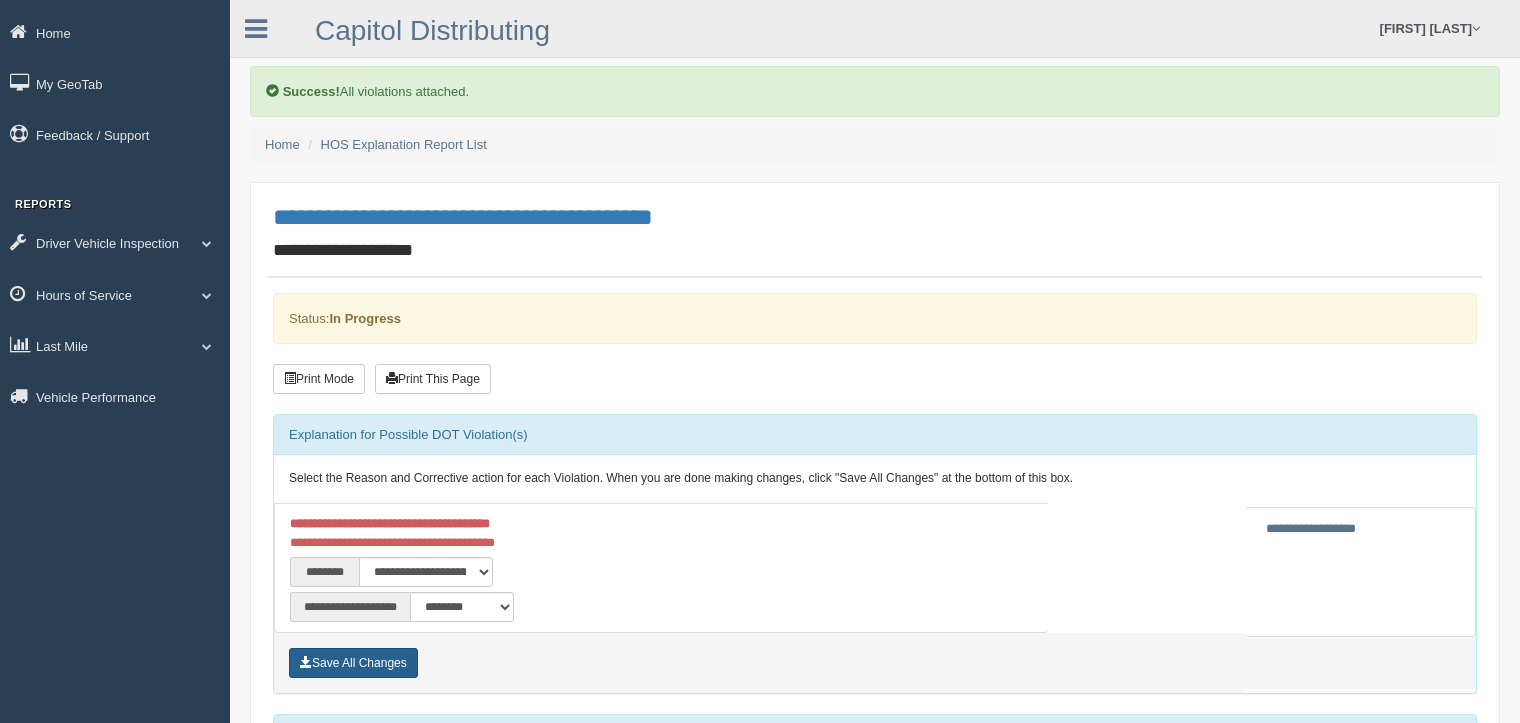 click on "Save All Changes" at bounding box center (353, 663) 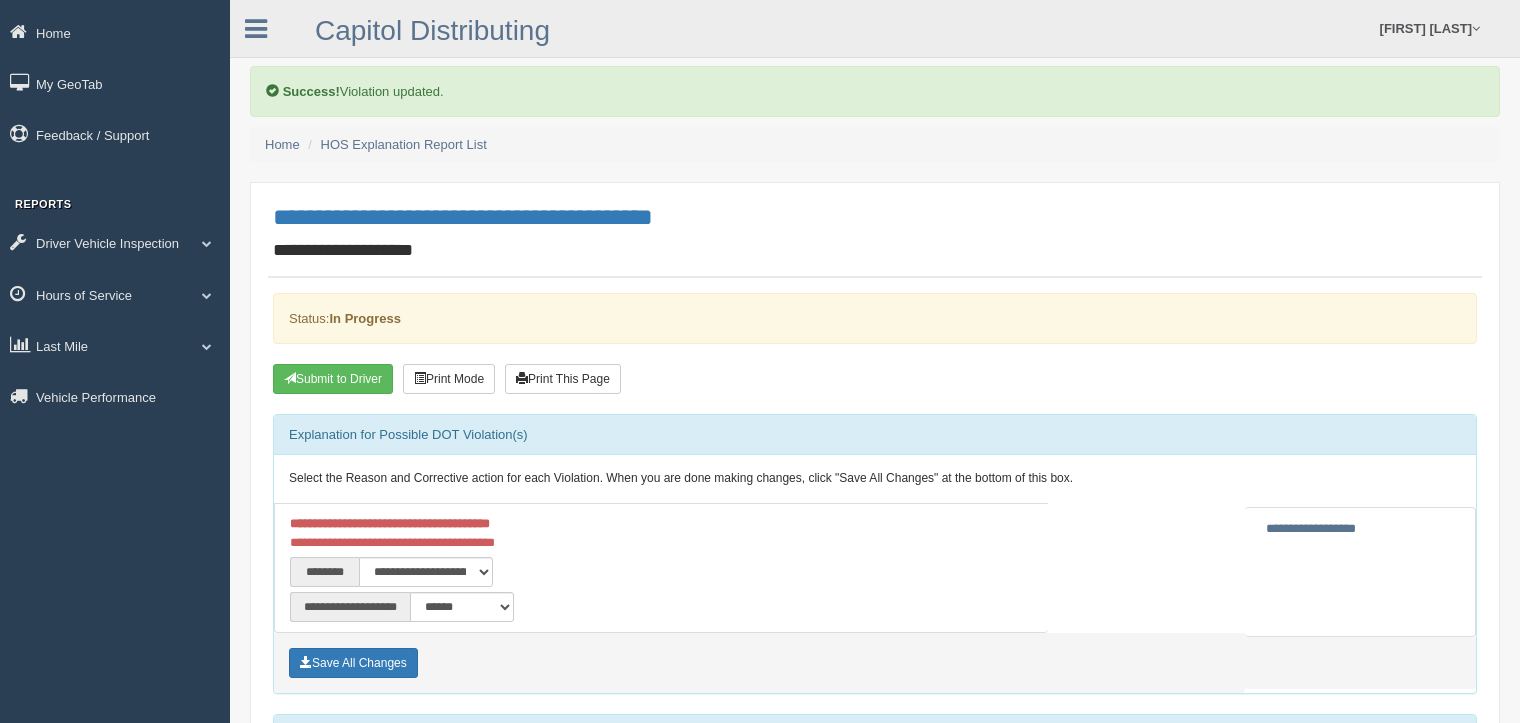 scroll, scrollTop: 300, scrollLeft: 0, axis: vertical 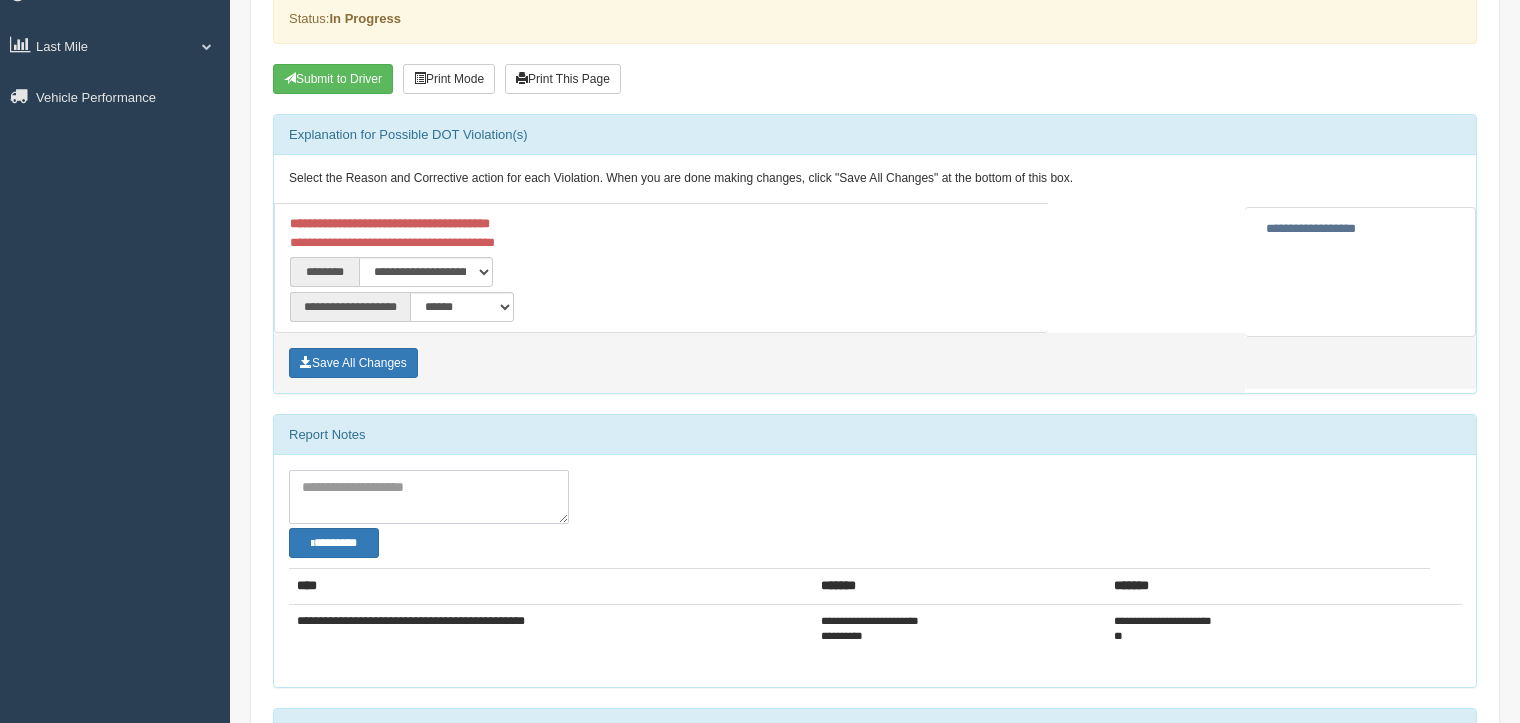 click at bounding box center (429, 497) 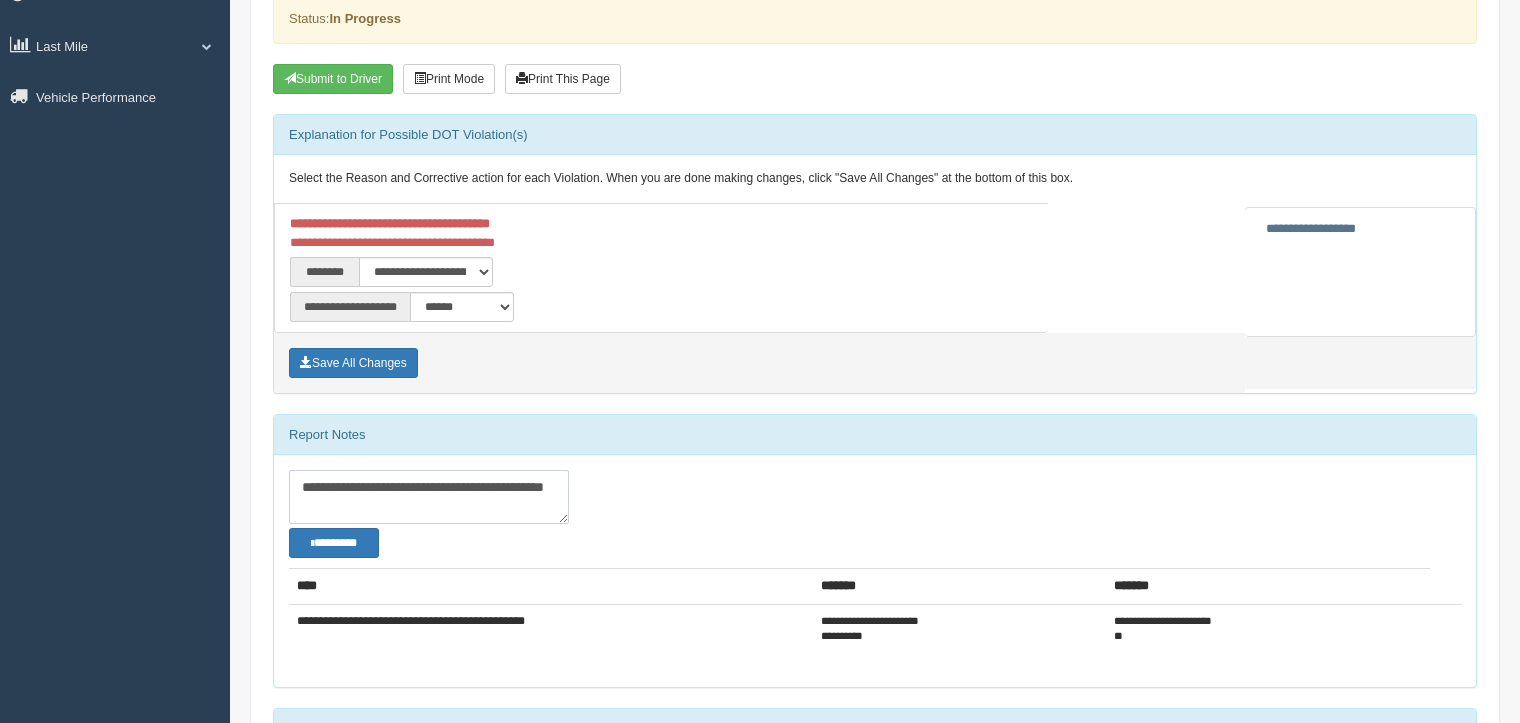 click on "**********" at bounding box center [429, 497] 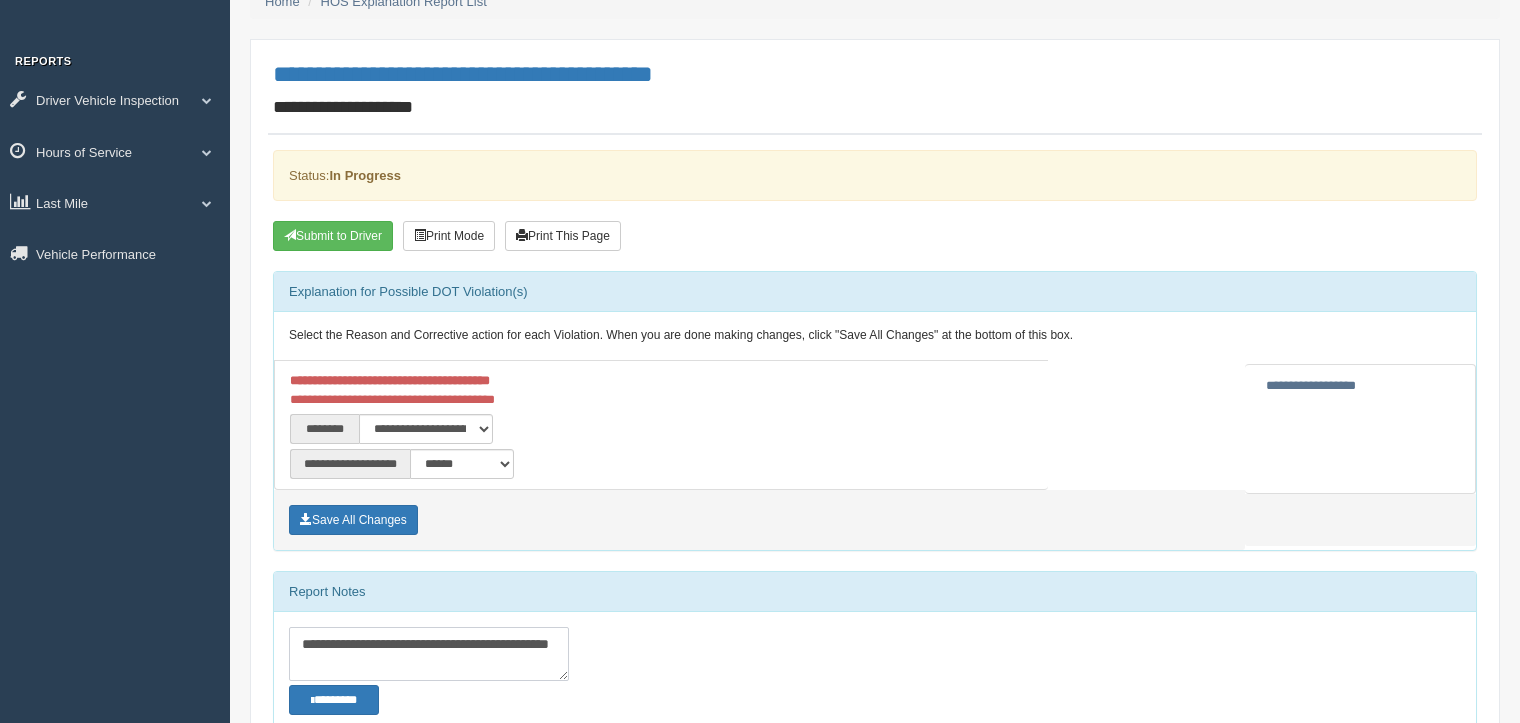 scroll, scrollTop: 443, scrollLeft: 0, axis: vertical 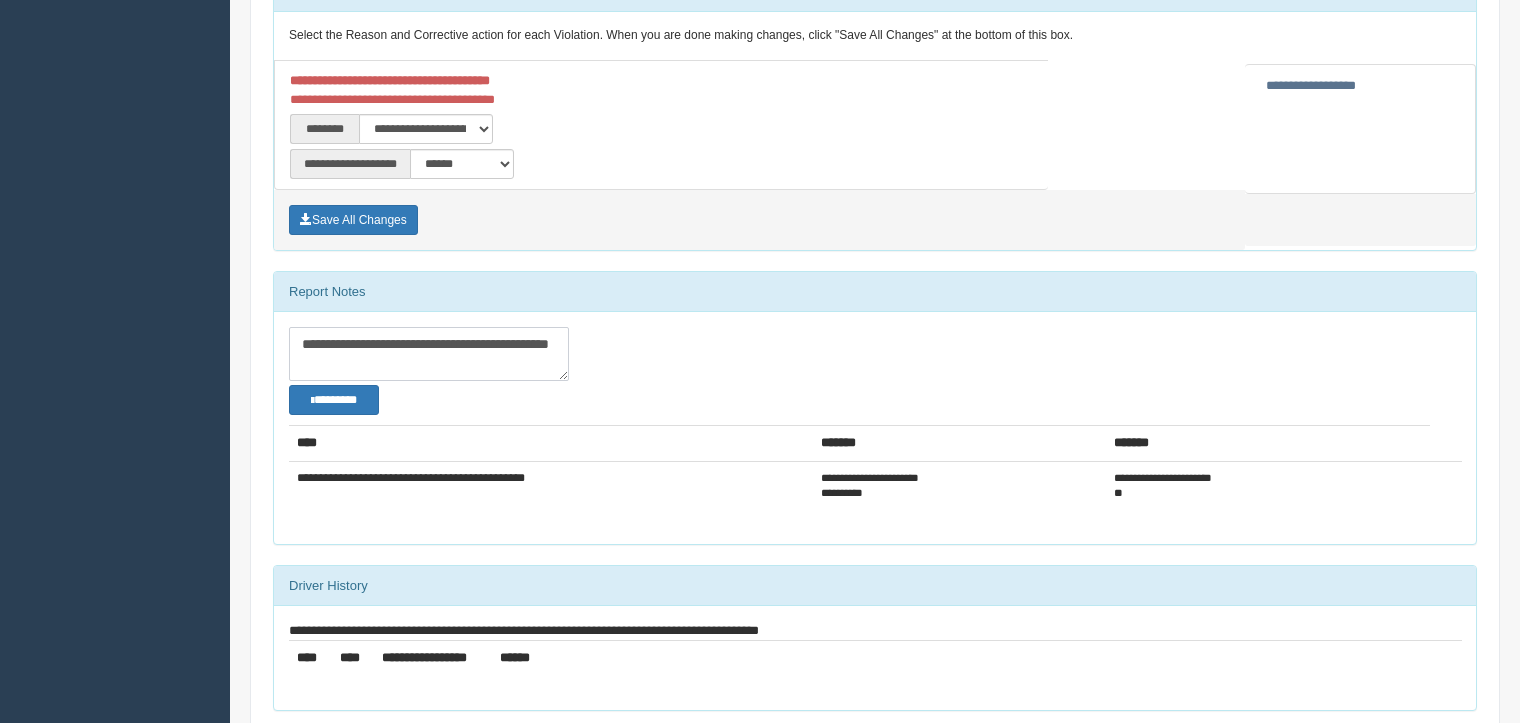 type on "**********" 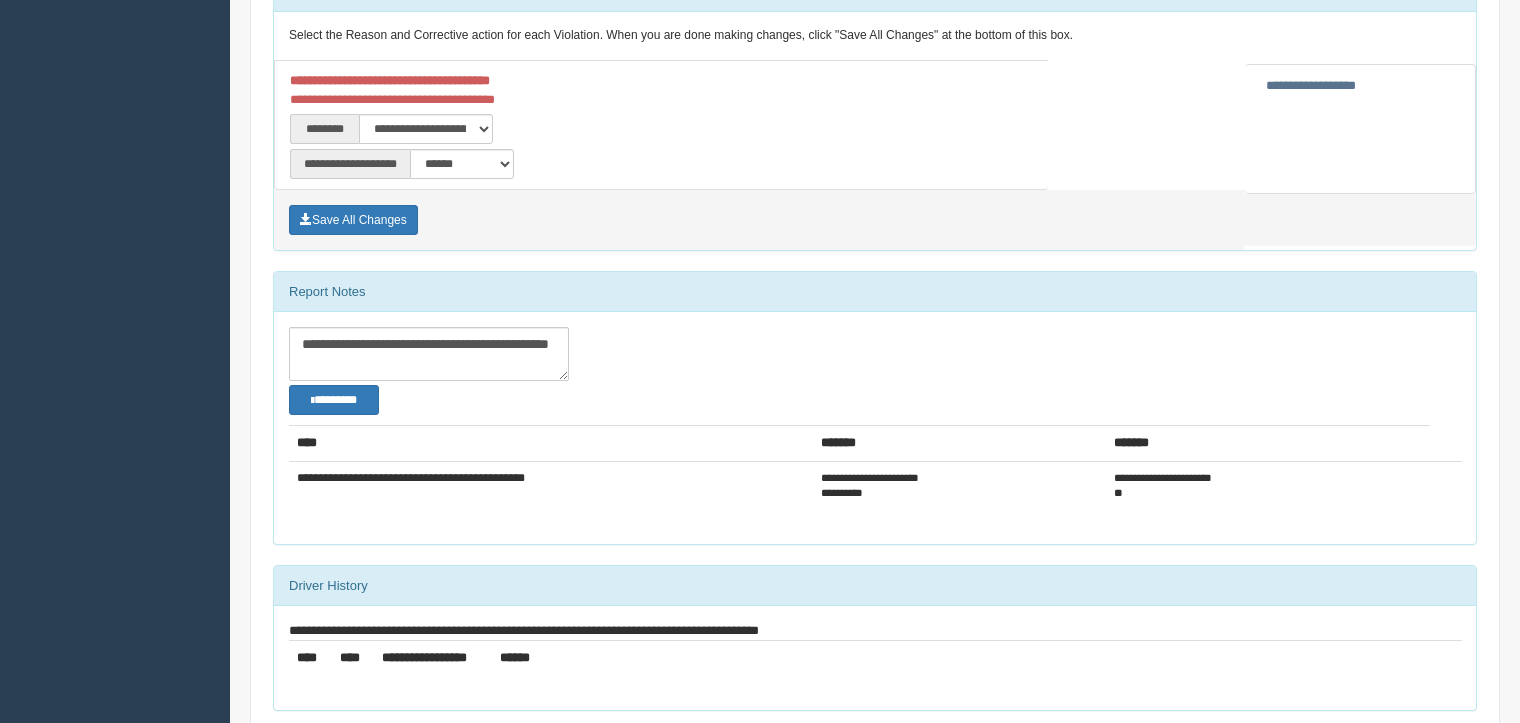 click on "**********" at bounding box center [776, 354] 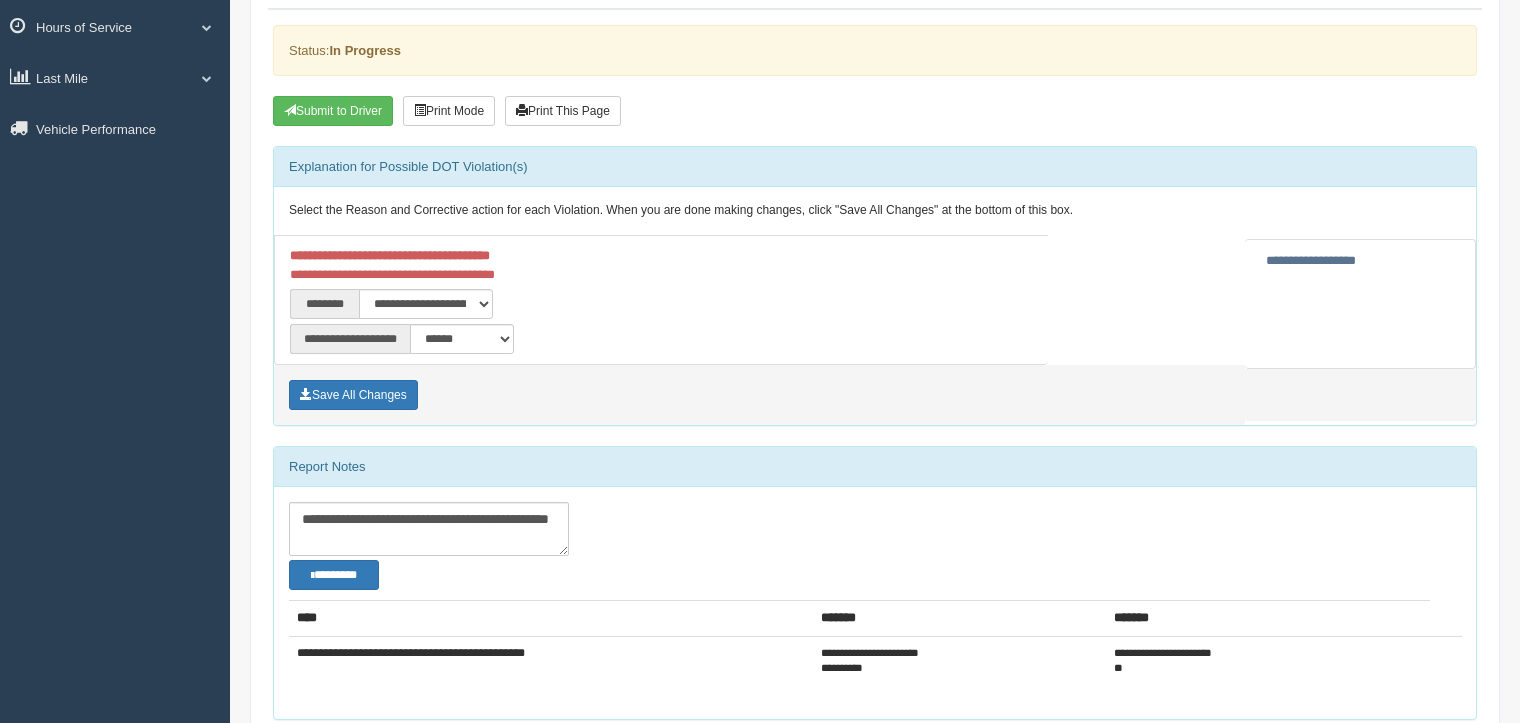 scroll, scrollTop: 0, scrollLeft: 0, axis: both 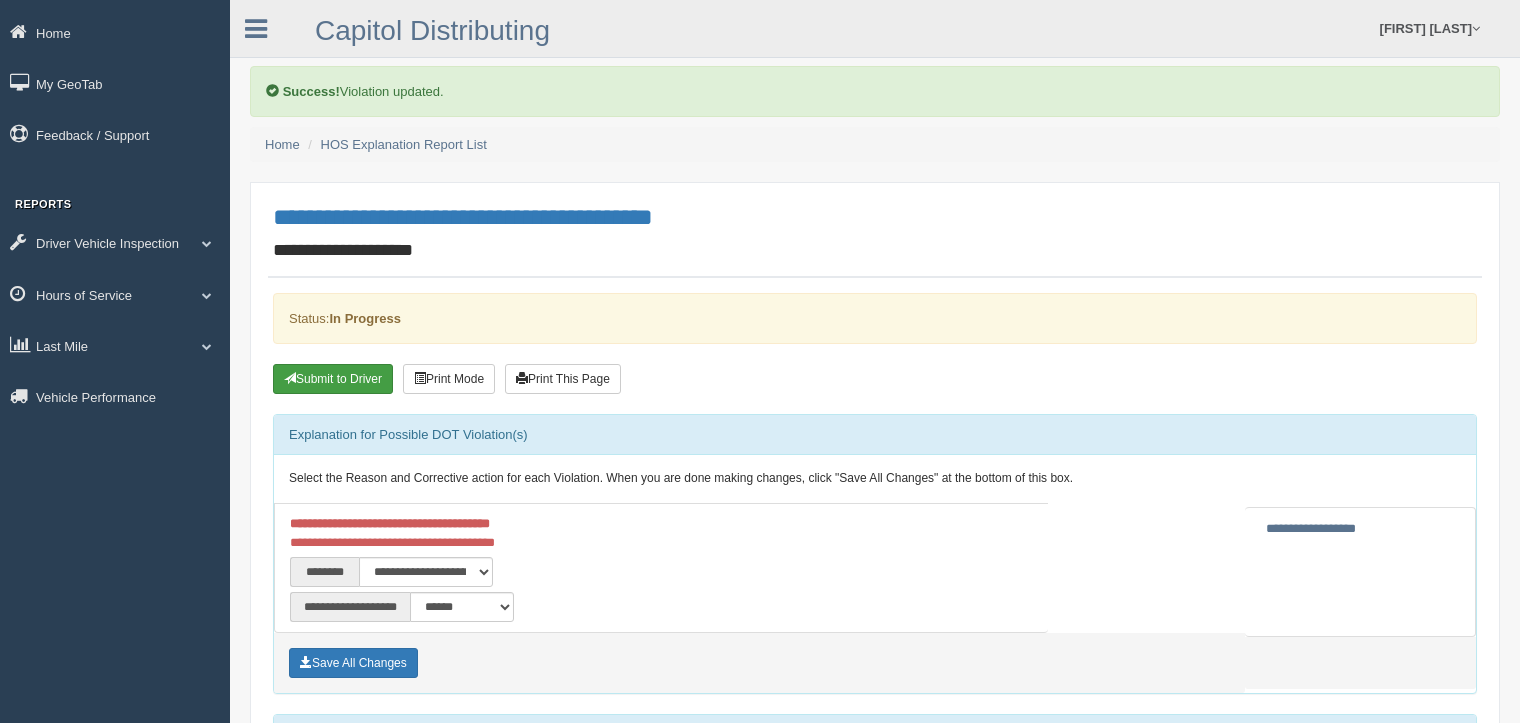 click on "Submit to Driver" at bounding box center [333, 379] 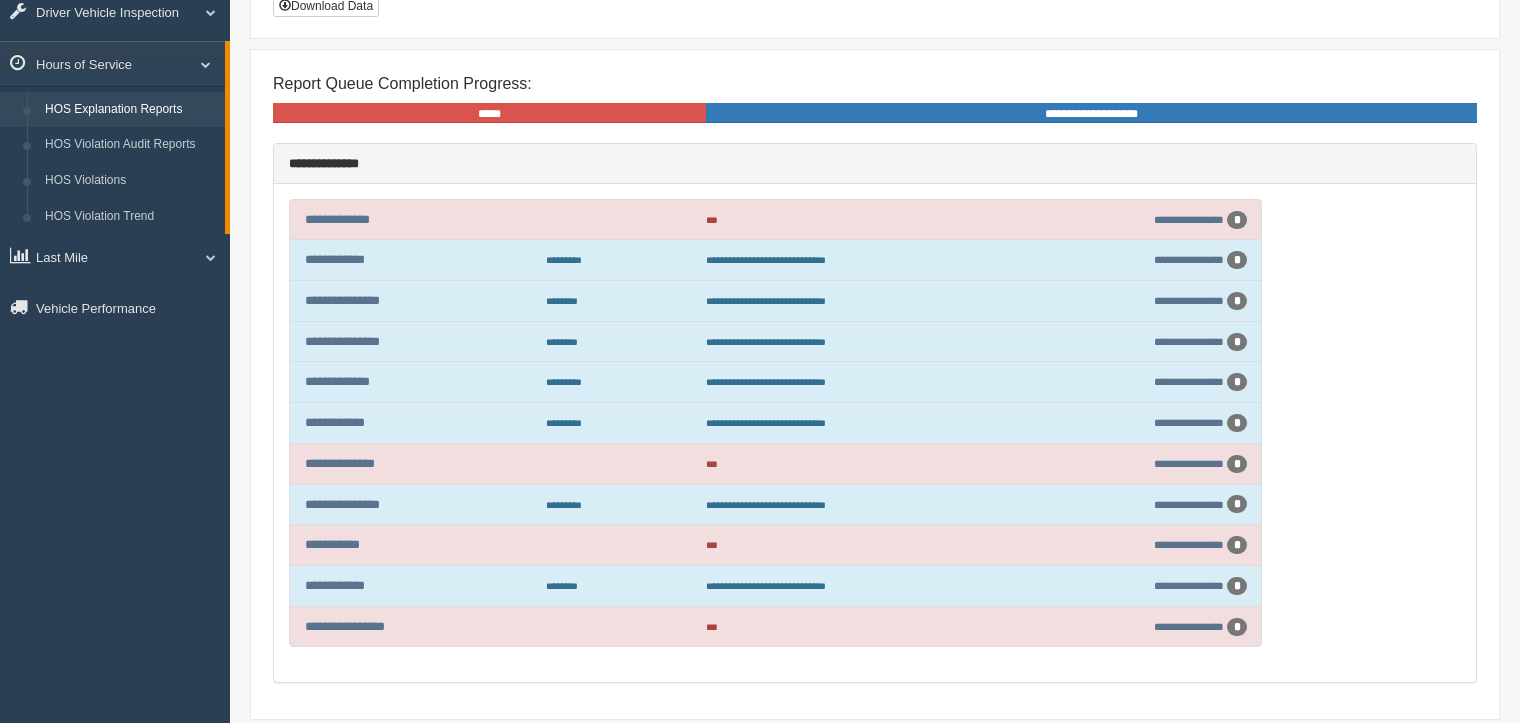 scroll, scrollTop: 305, scrollLeft: 0, axis: vertical 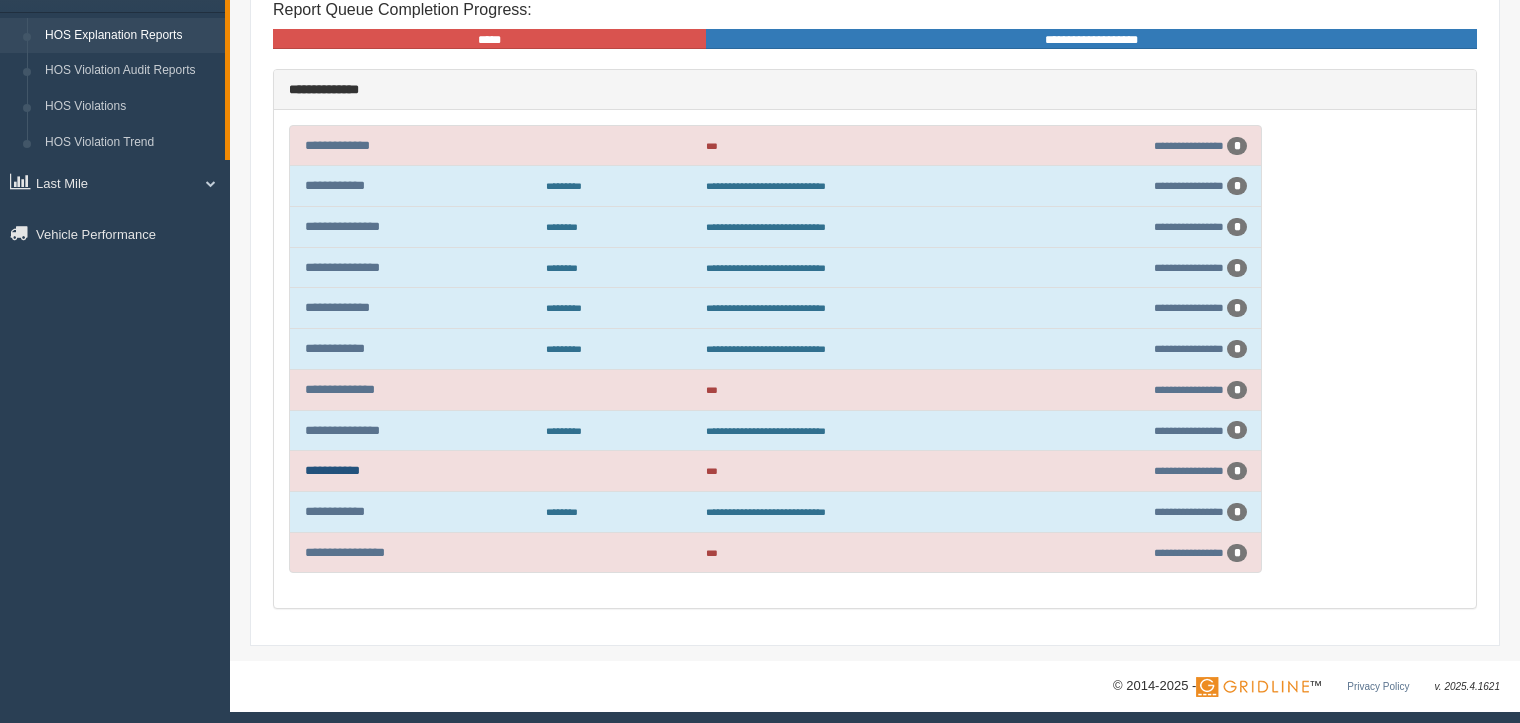 click on "**********" at bounding box center [332, 470] 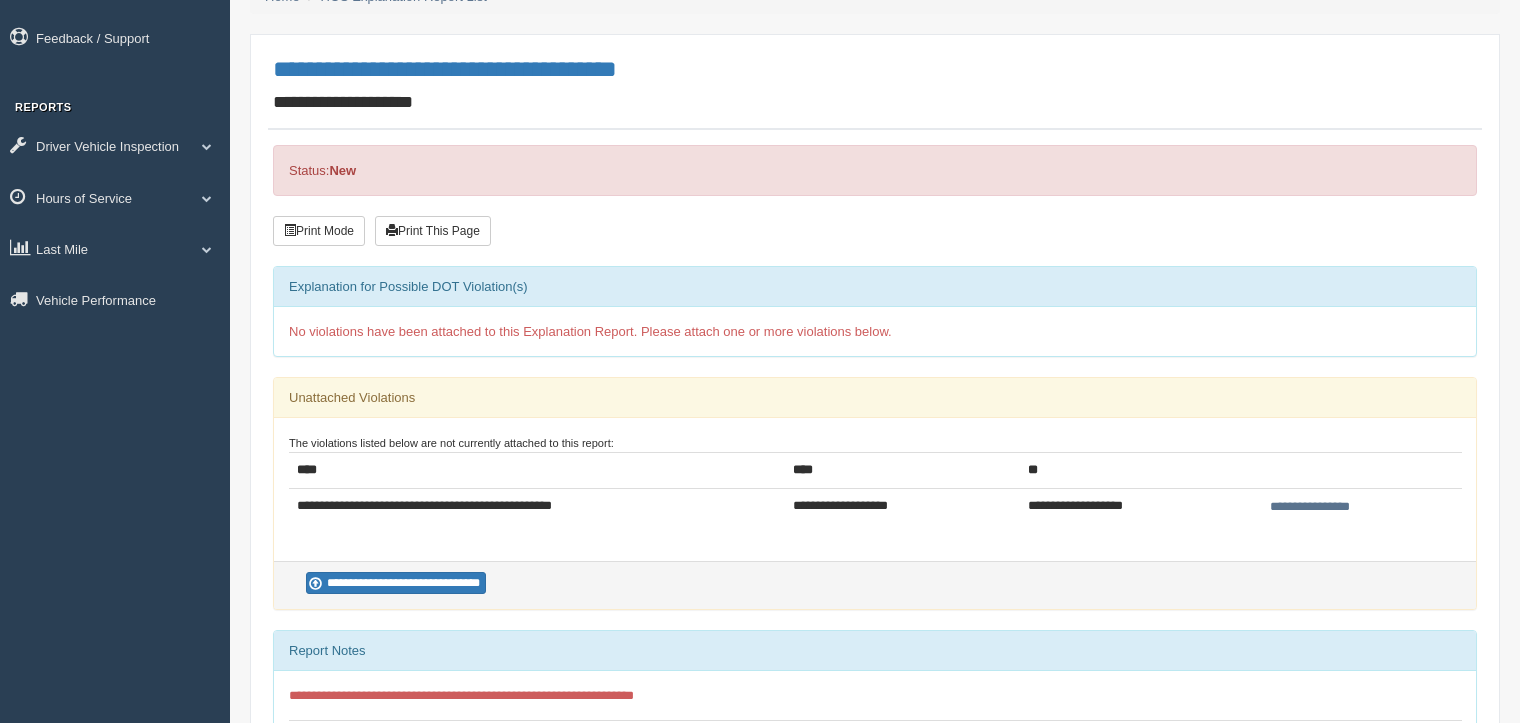 scroll, scrollTop: 0, scrollLeft: 0, axis: both 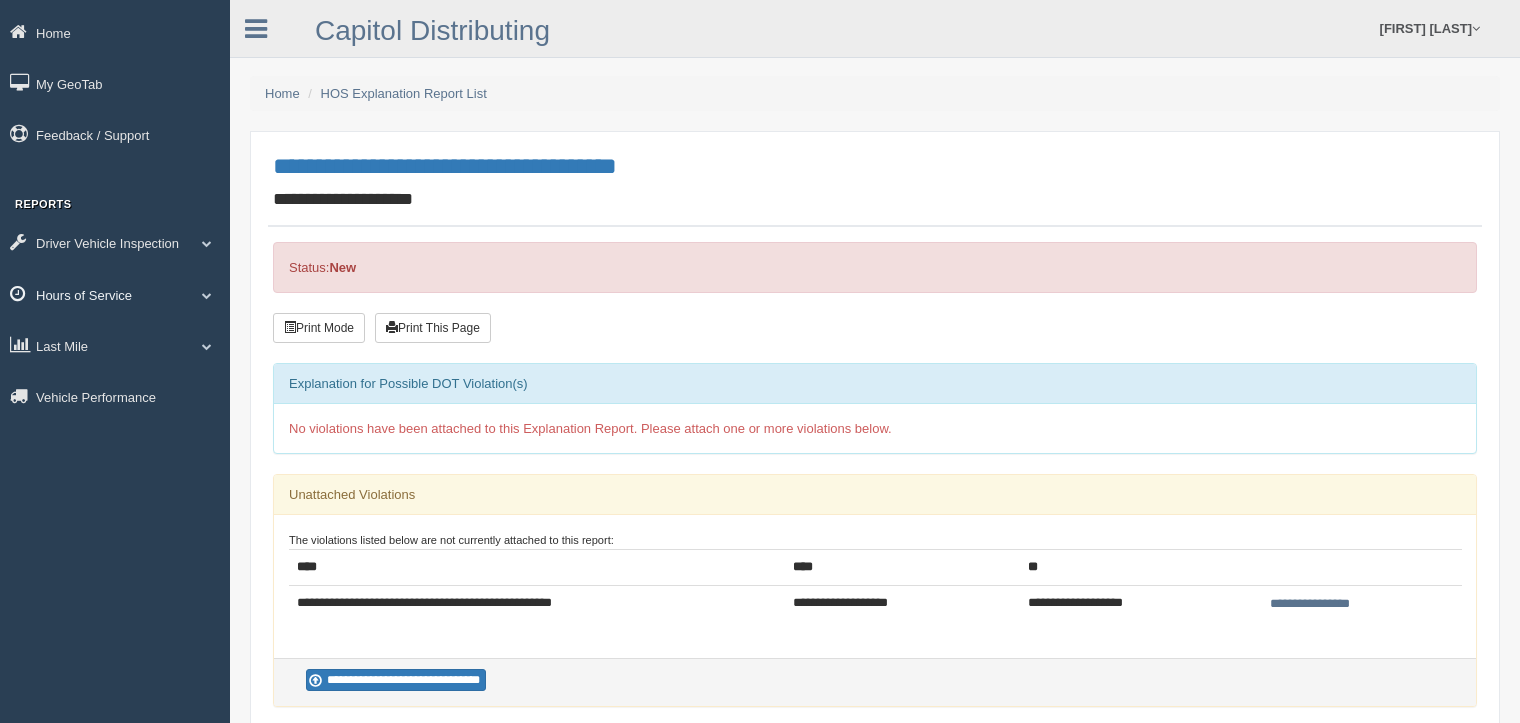 click on "Hours of Service" at bounding box center (115, 294) 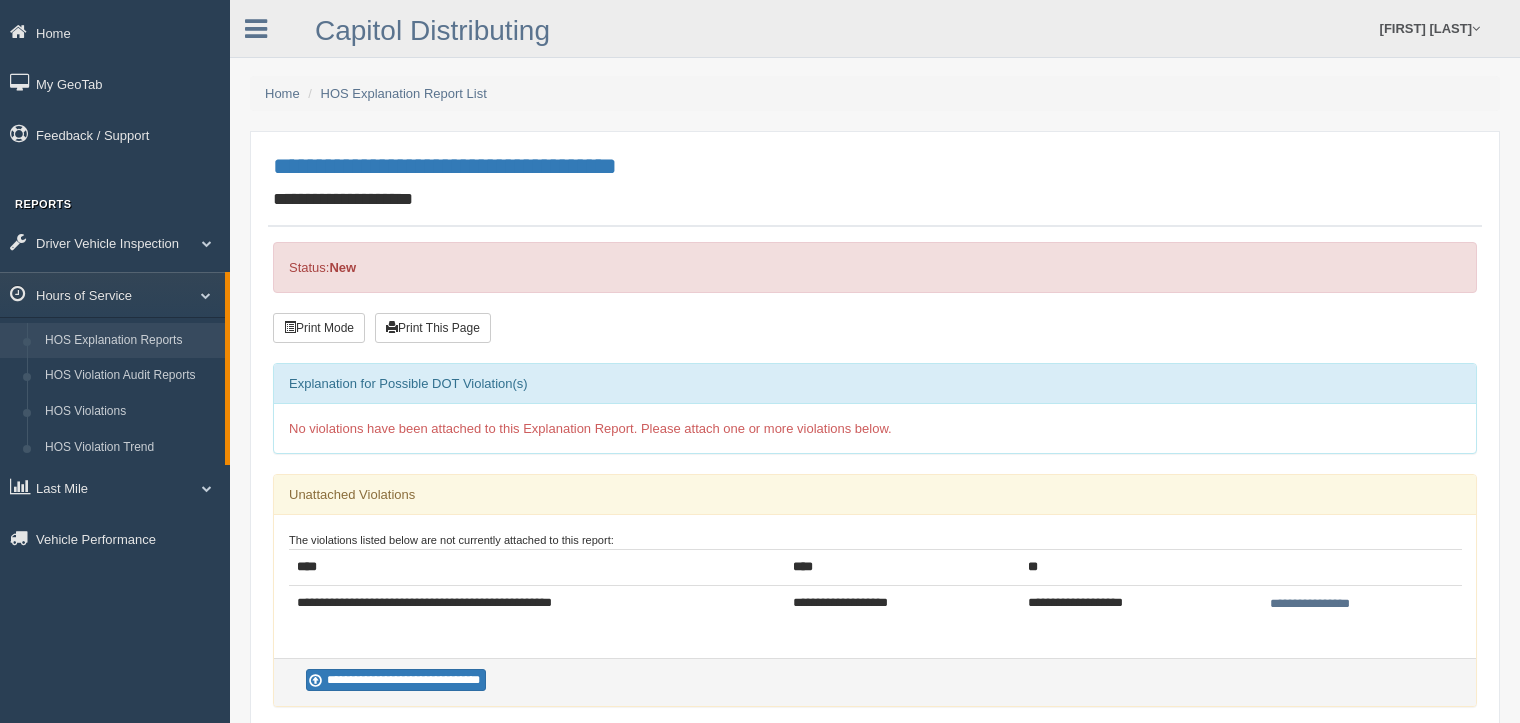 click on "HOS Explanation Reports" at bounding box center (130, 341) 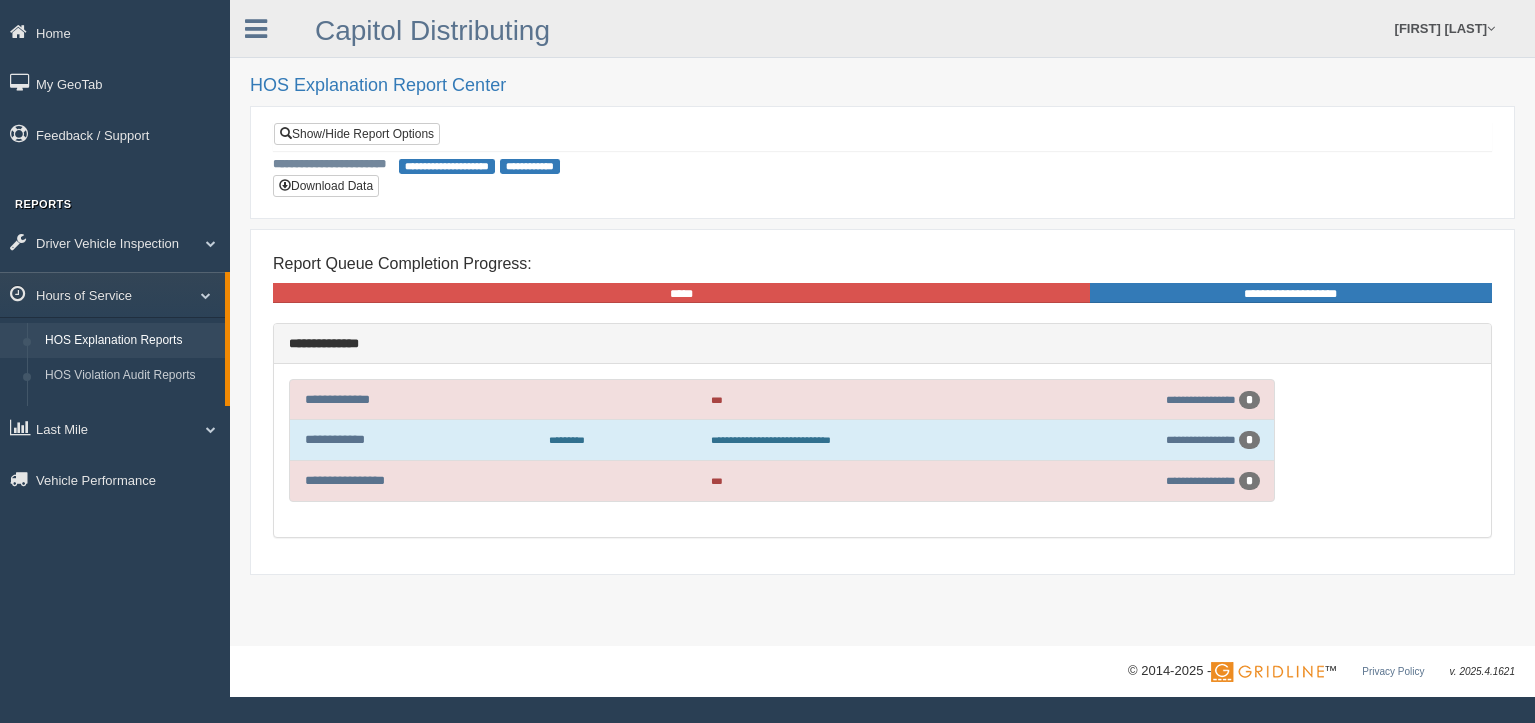 scroll, scrollTop: 0, scrollLeft: 0, axis: both 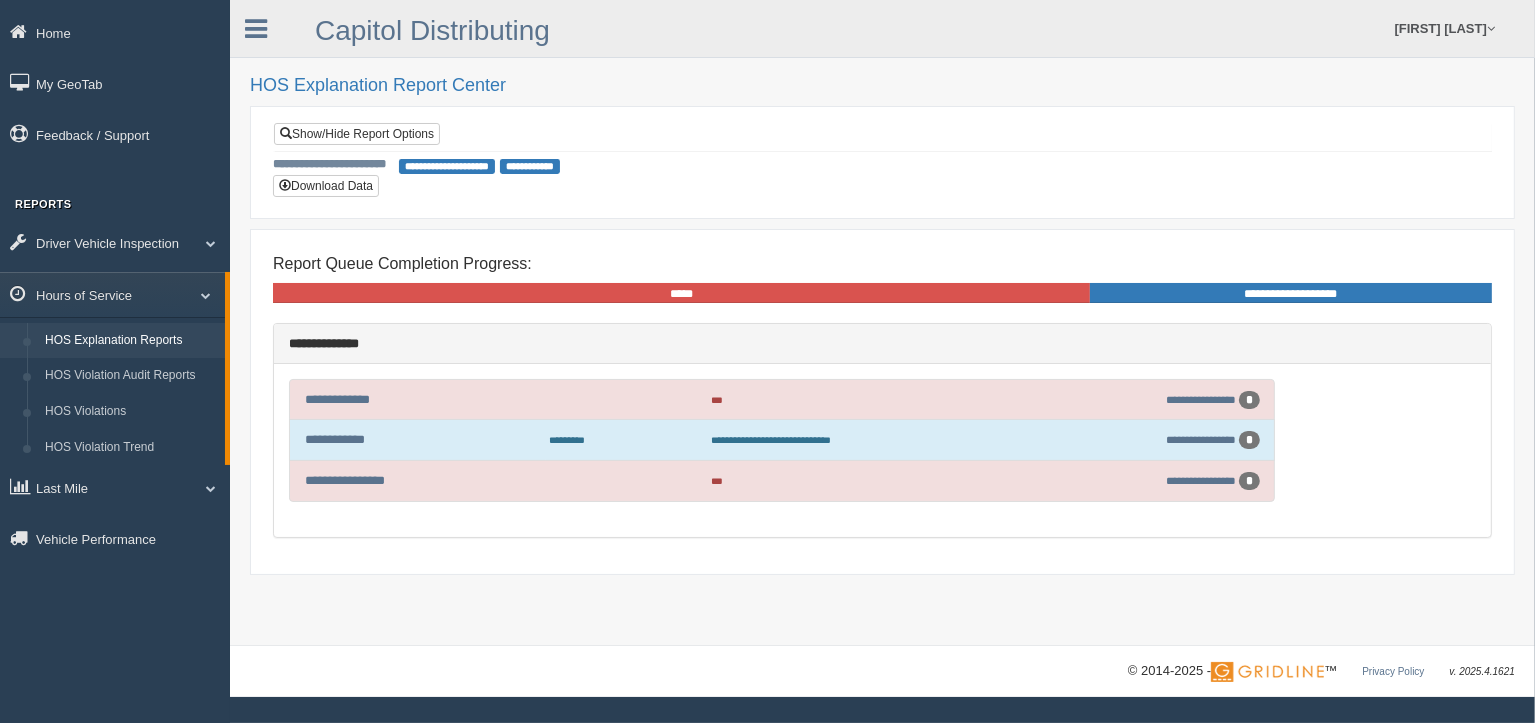 click on "**********" at bounding box center (782, 481) 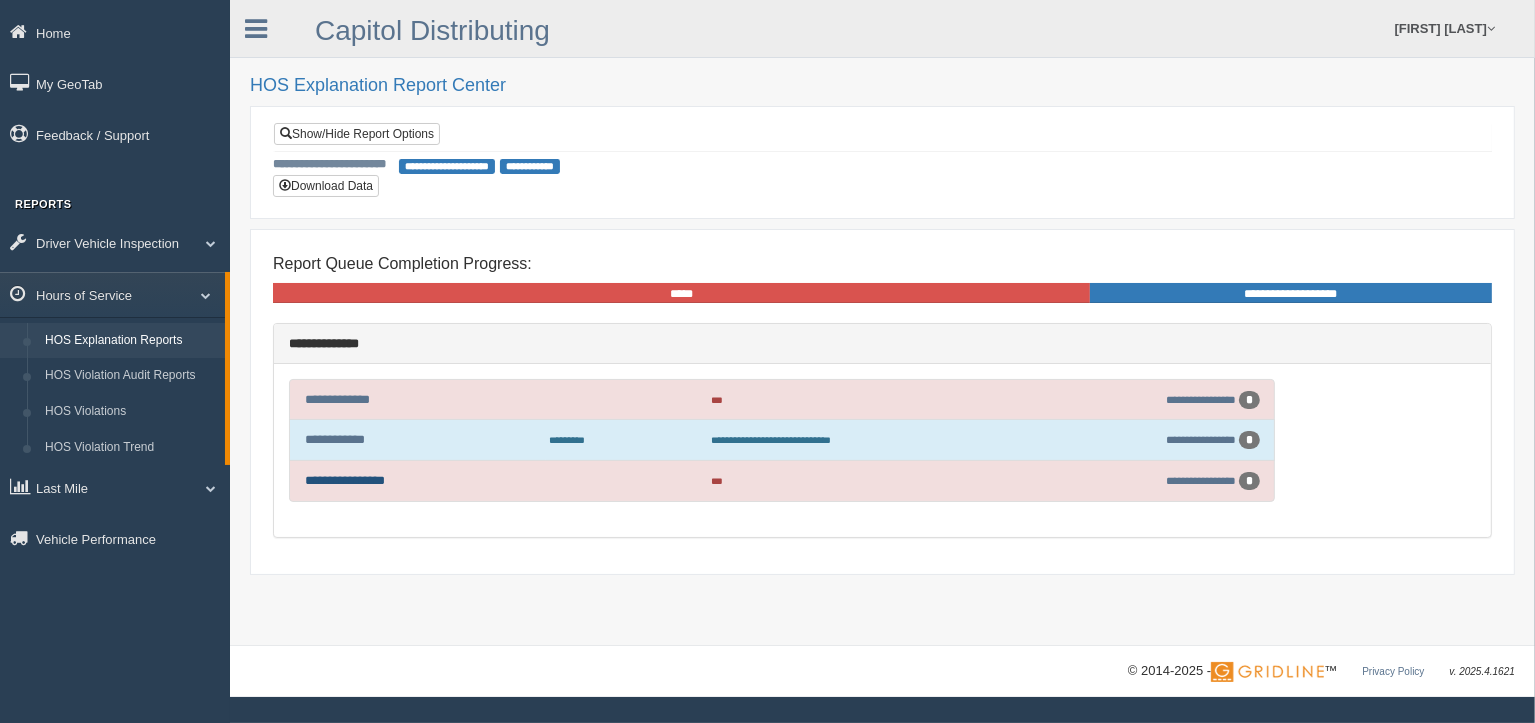 click on "**********" at bounding box center [345, 480] 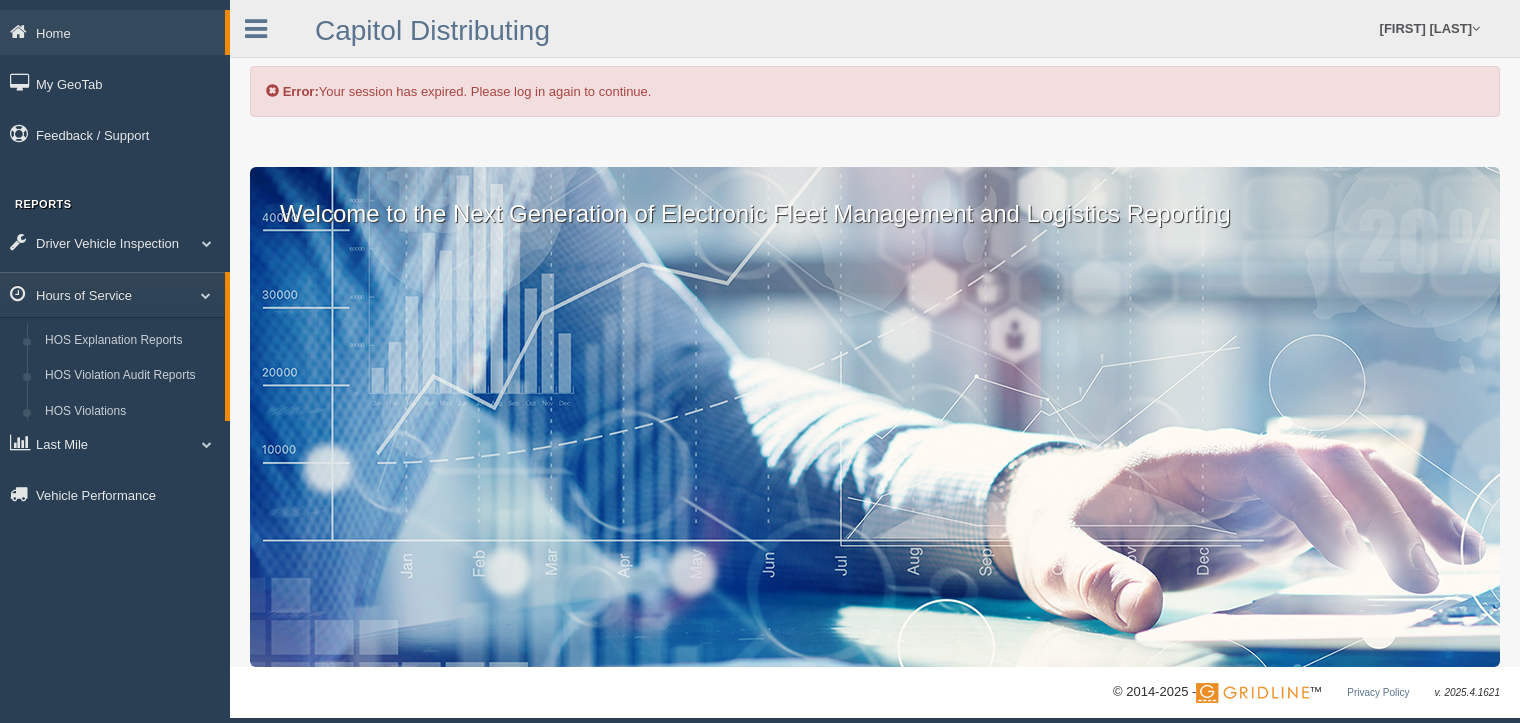 scroll, scrollTop: 12, scrollLeft: 0, axis: vertical 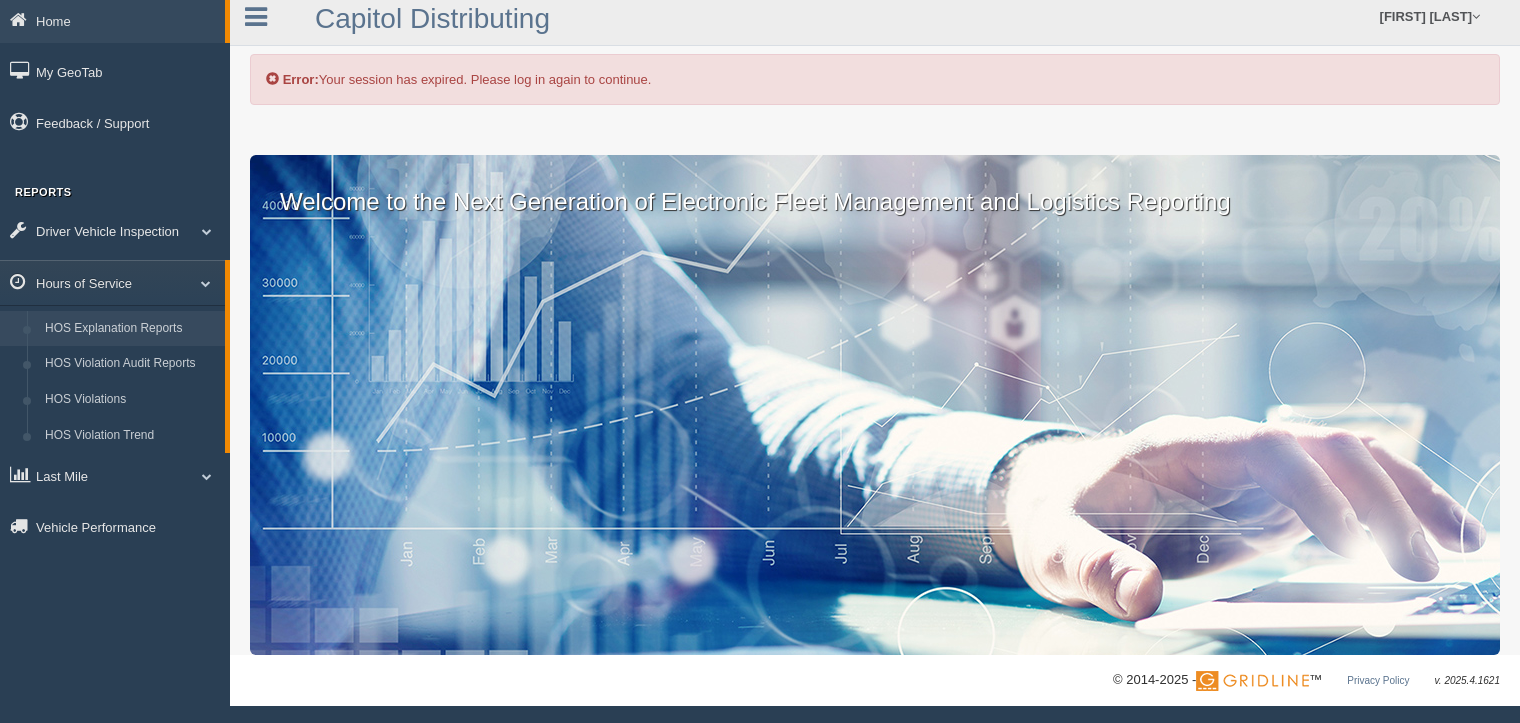 click on "HOS Explanation Reports" at bounding box center [130, 329] 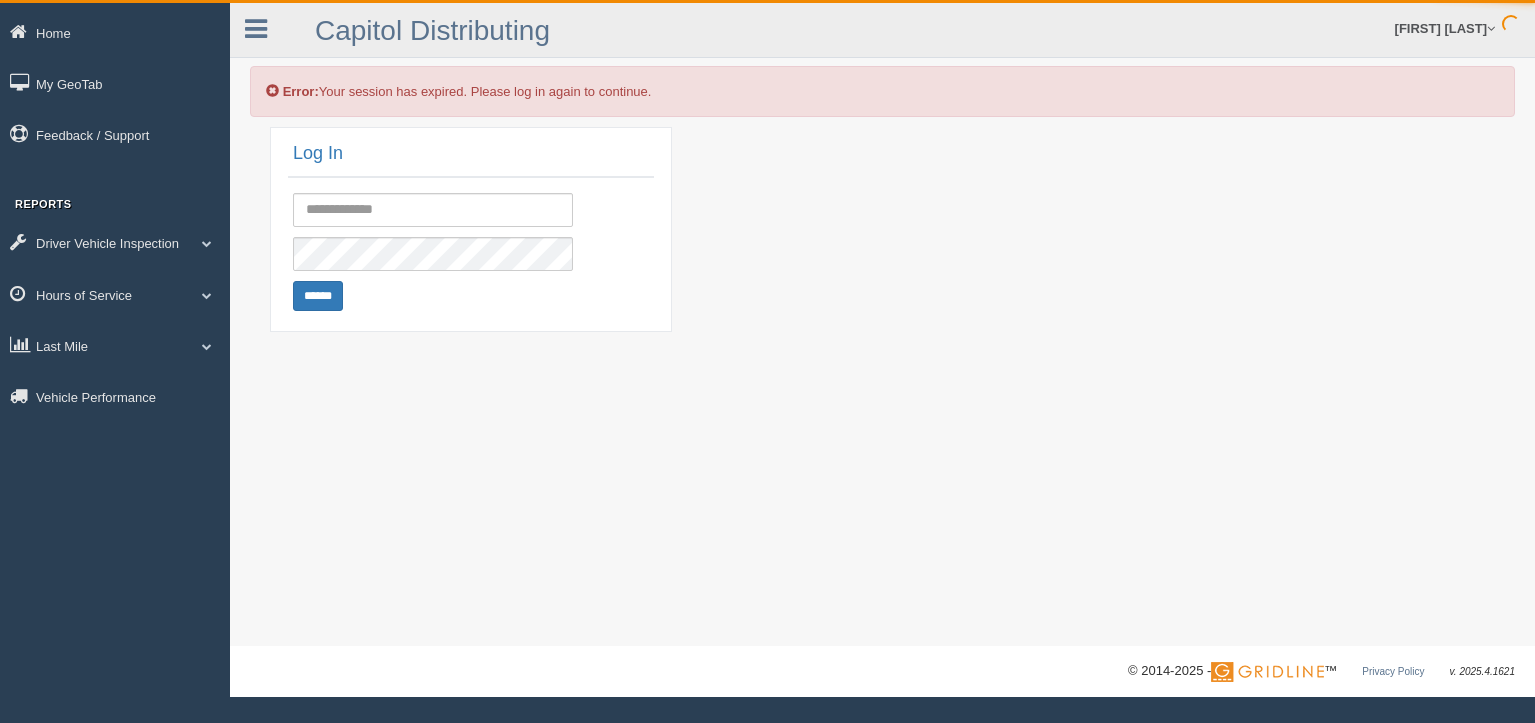 scroll, scrollTop: 0, scrollLeft: 0, axis: both 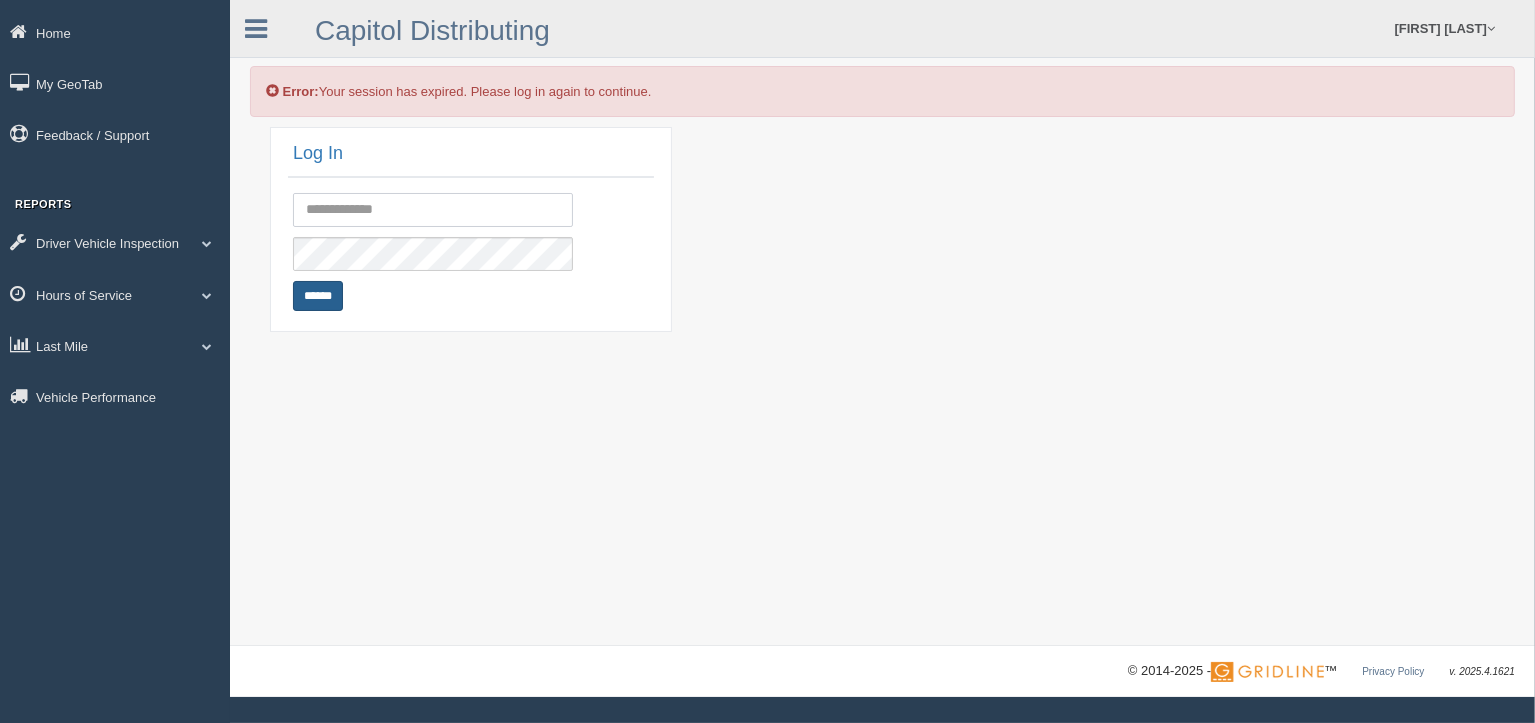 type on "**********" 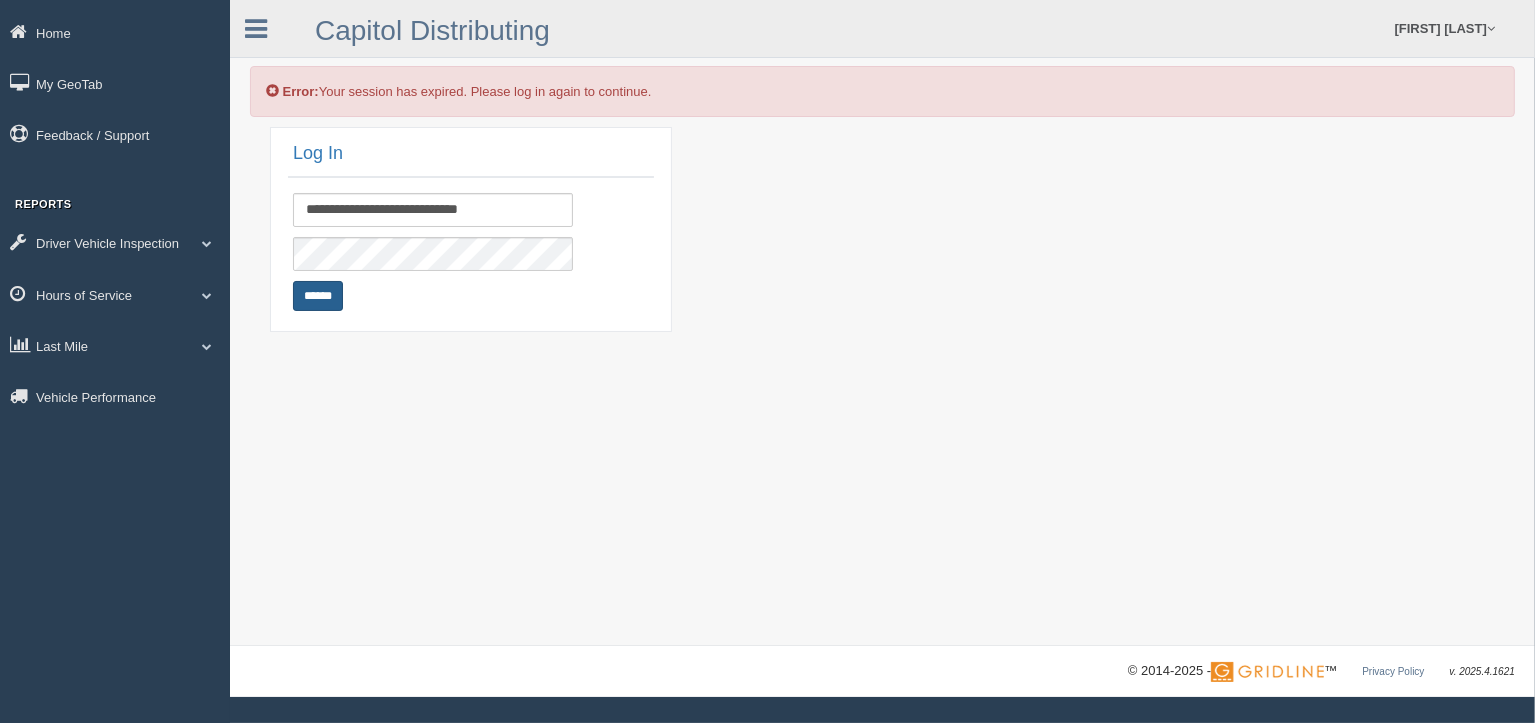 click on "******" at bounding box center (318, 296) 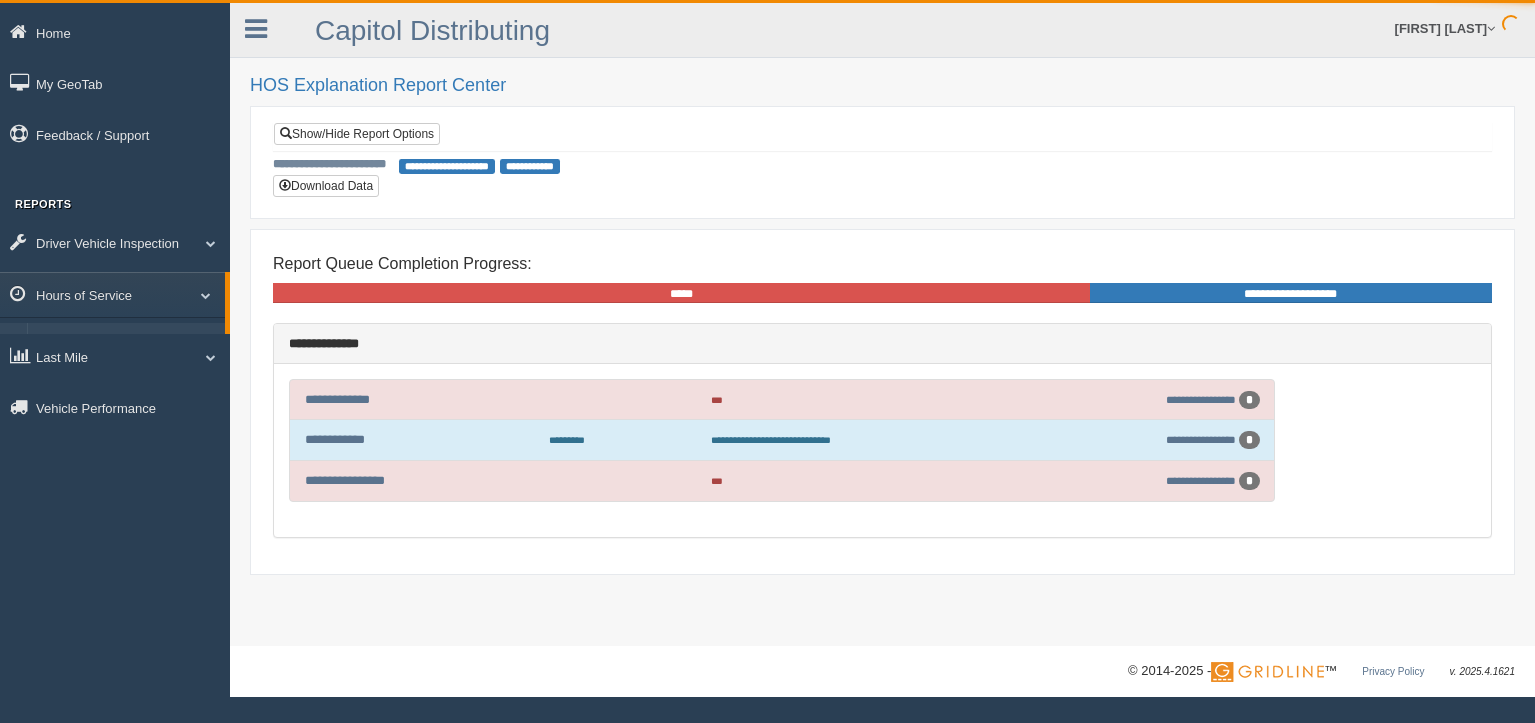 scroll, scrollTop: 0, scrollLeft: 0, axis: both 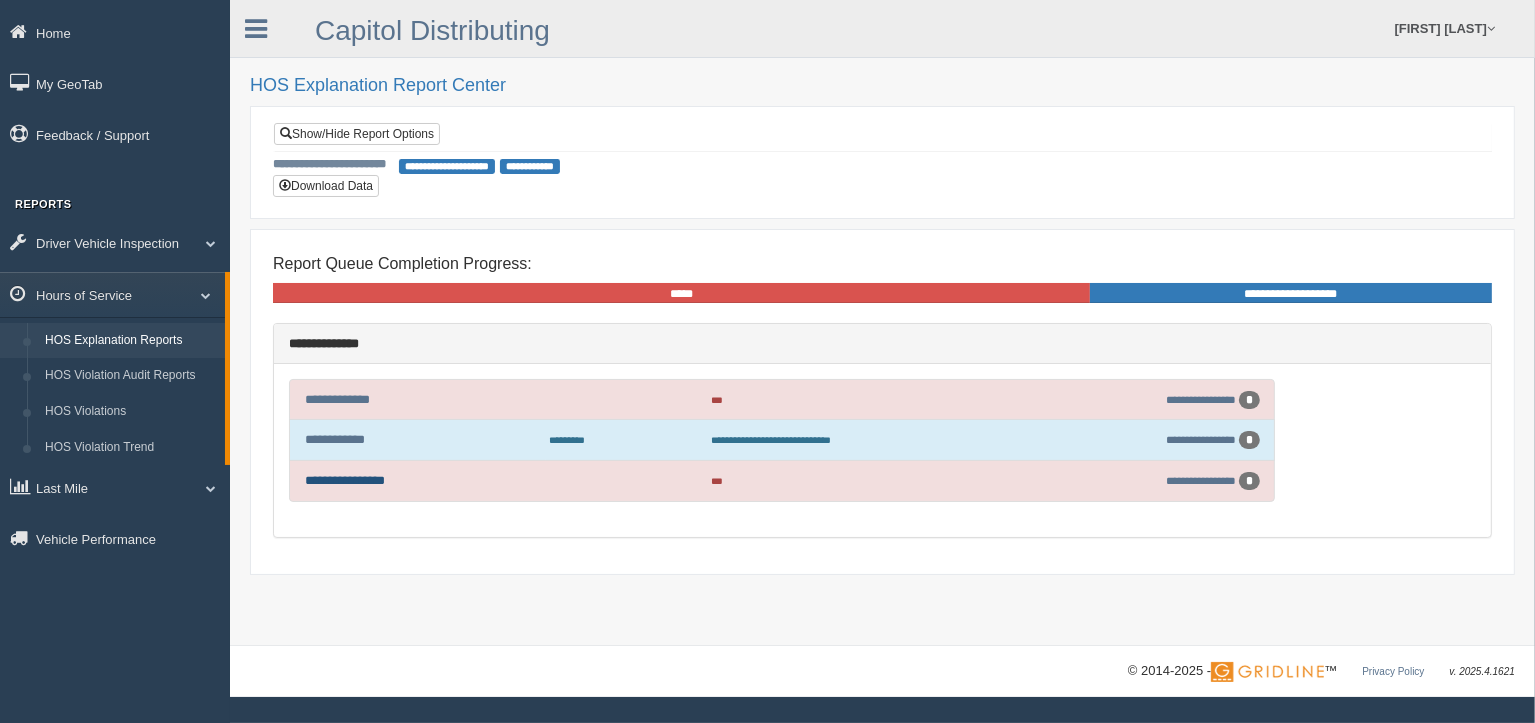 click on "**********" at bounding box center [345, 480] 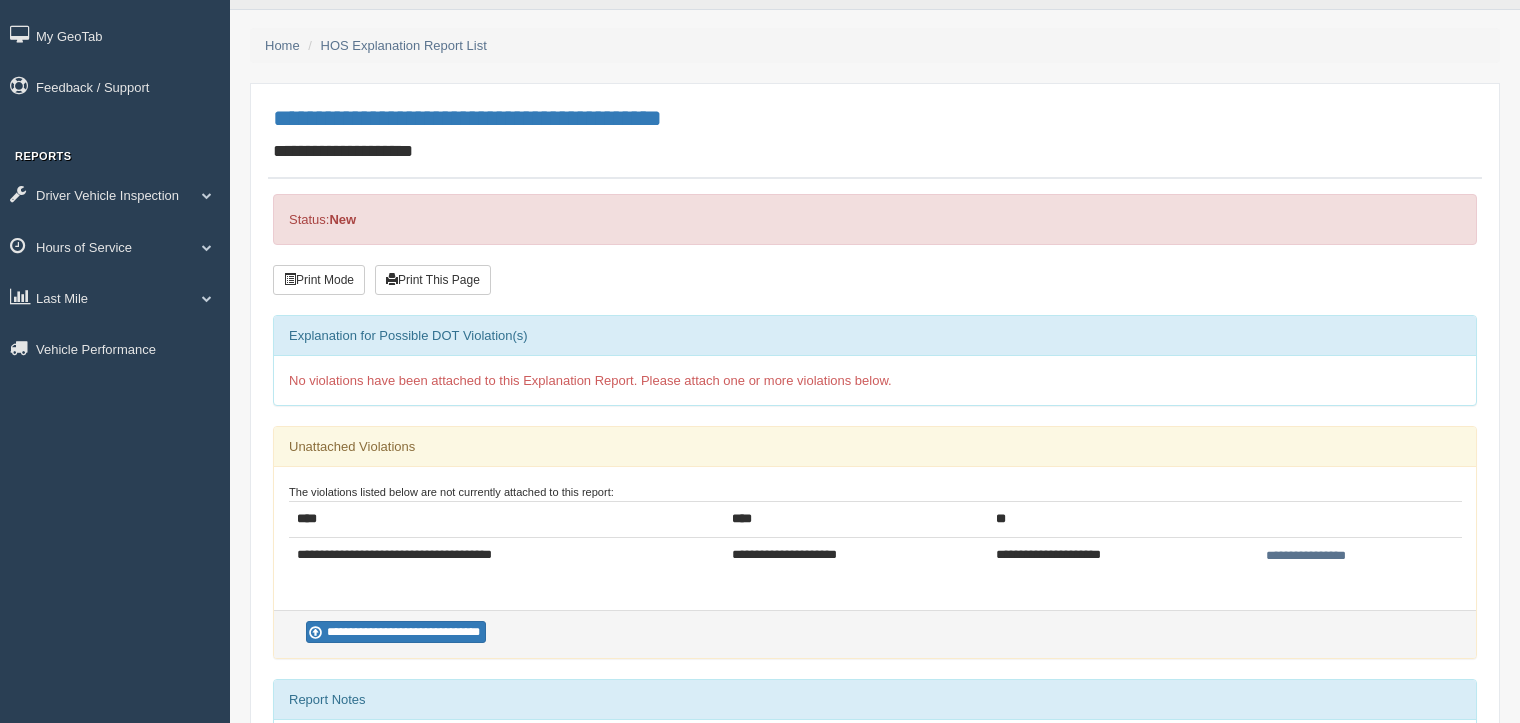 scroll, scrollTop: 0, scrollLeft: 0, axis: both 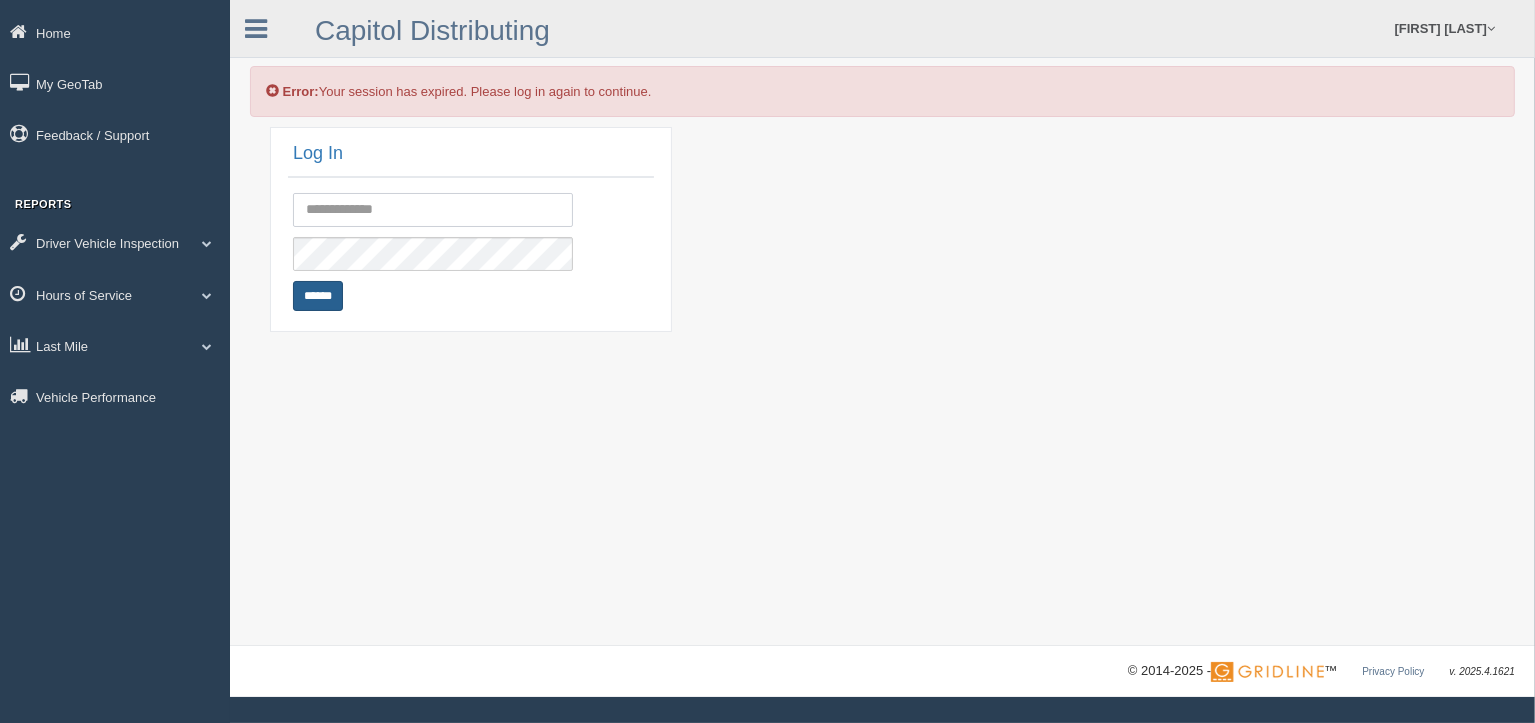 type on "**********" 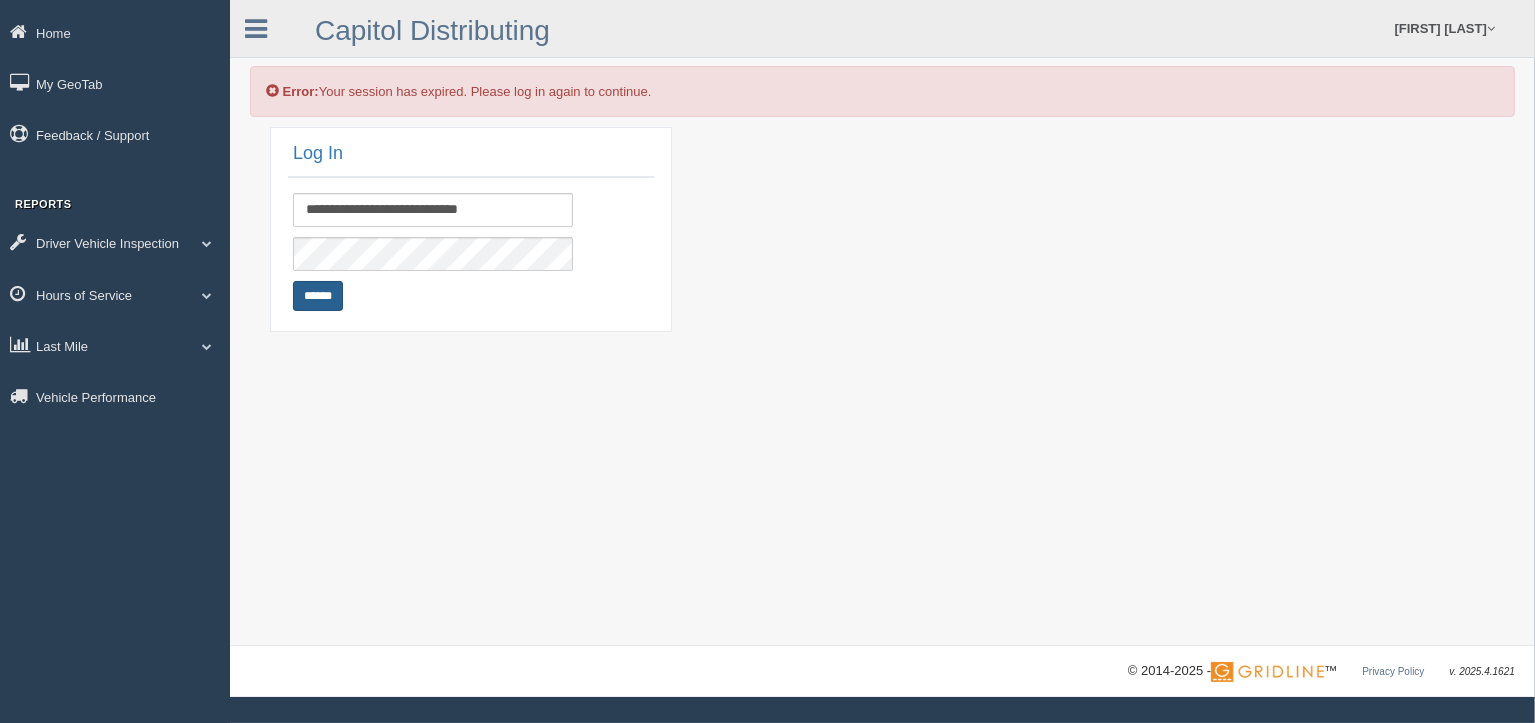 click on "******" at bounding box center (318, 296) 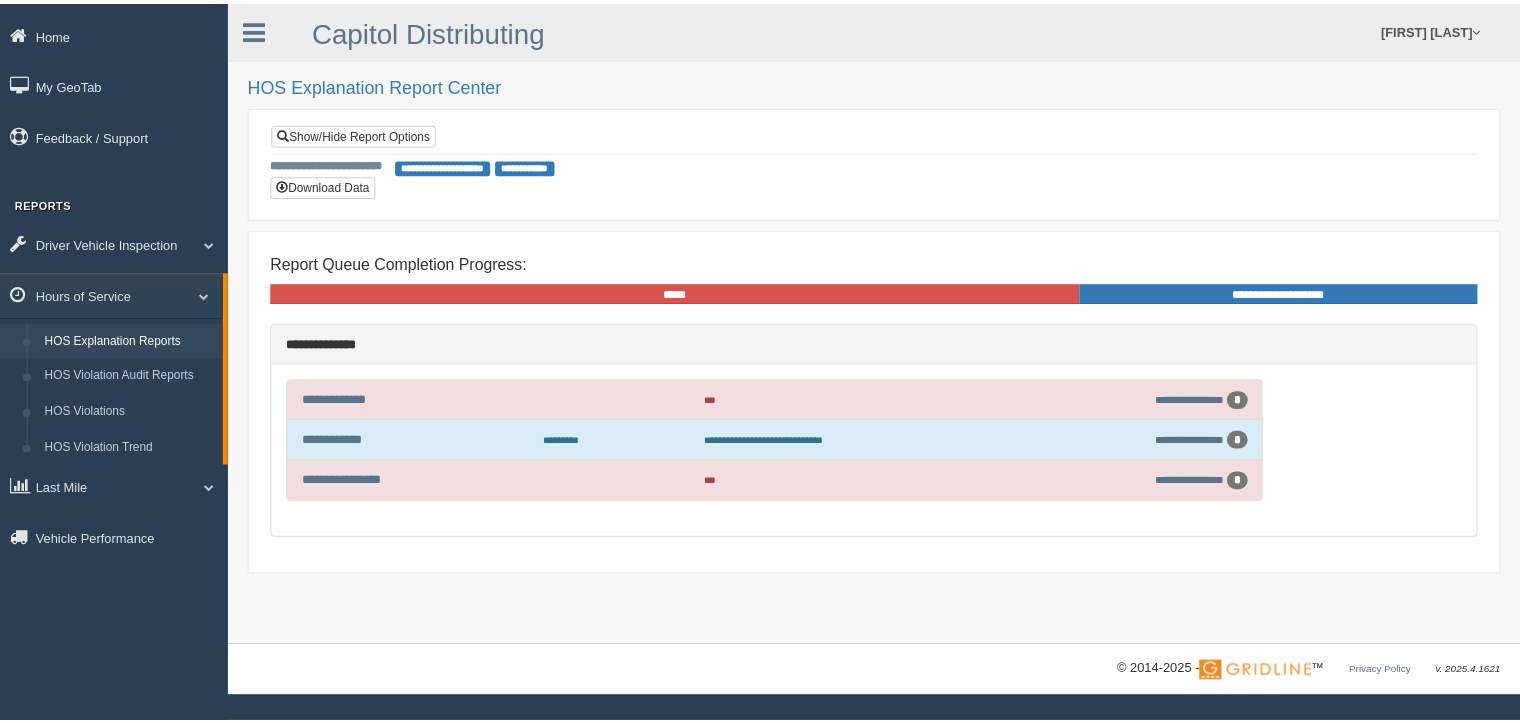 scroll, scrollTop: 0, scrollLeft: 0, axis: both 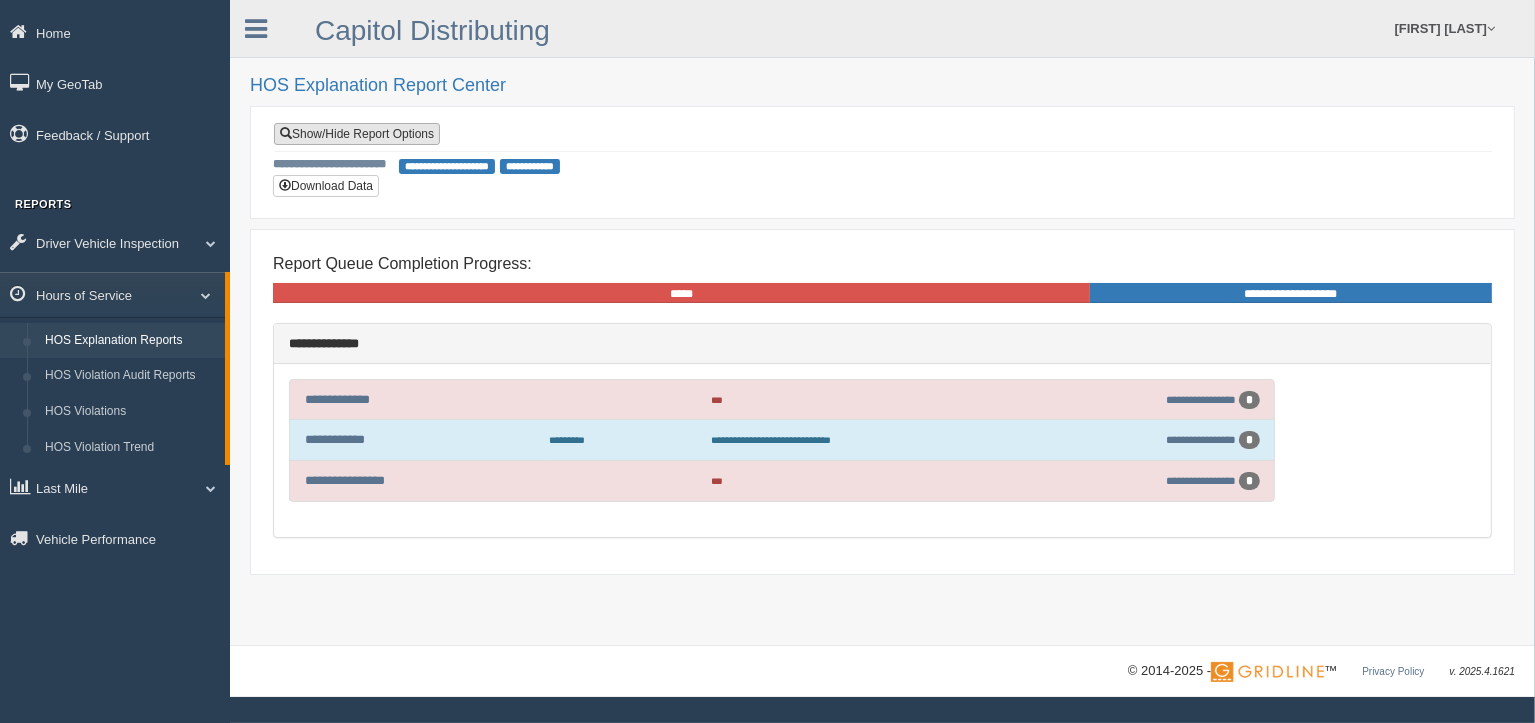 click on "Show/Hide Report Options" at bounding box center (357, 134) 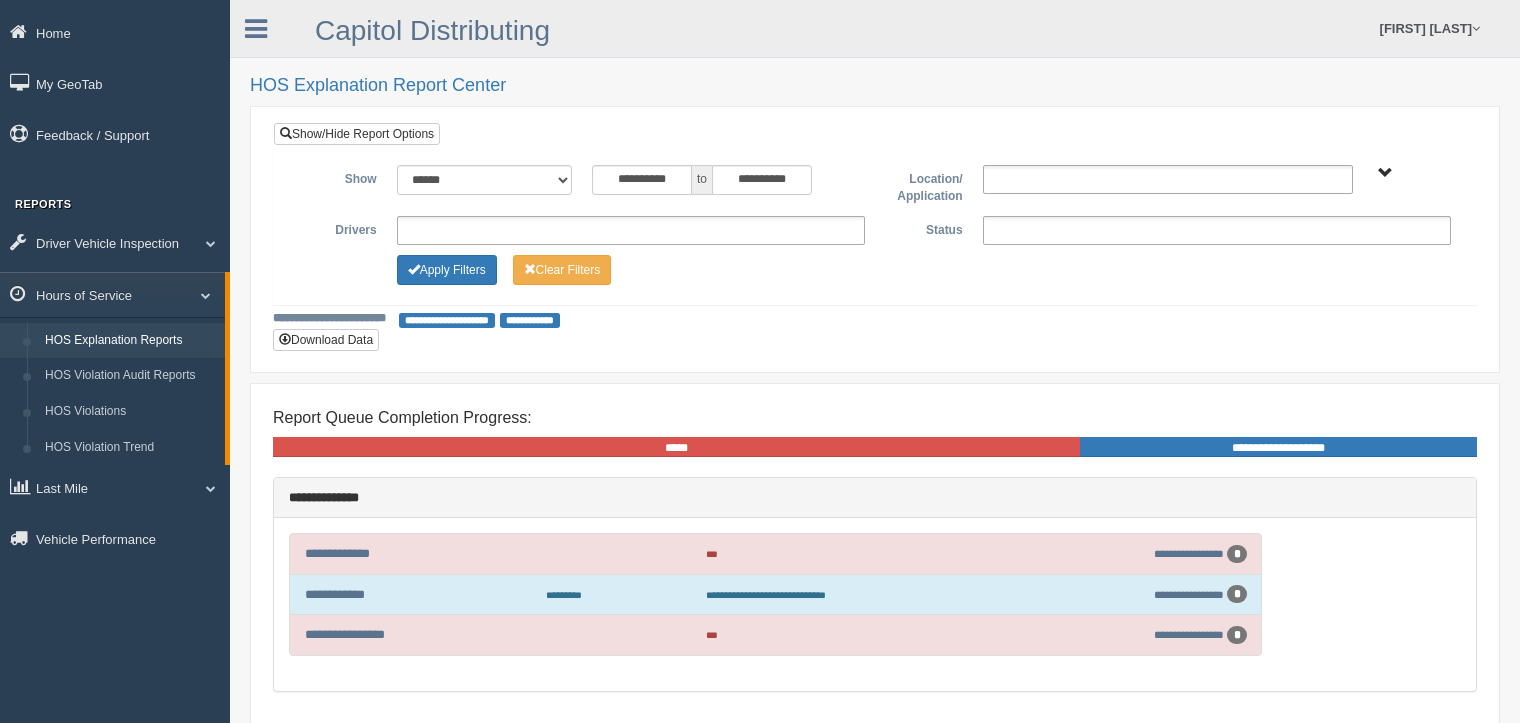 click on "**********" at bounding box center [875, 185] 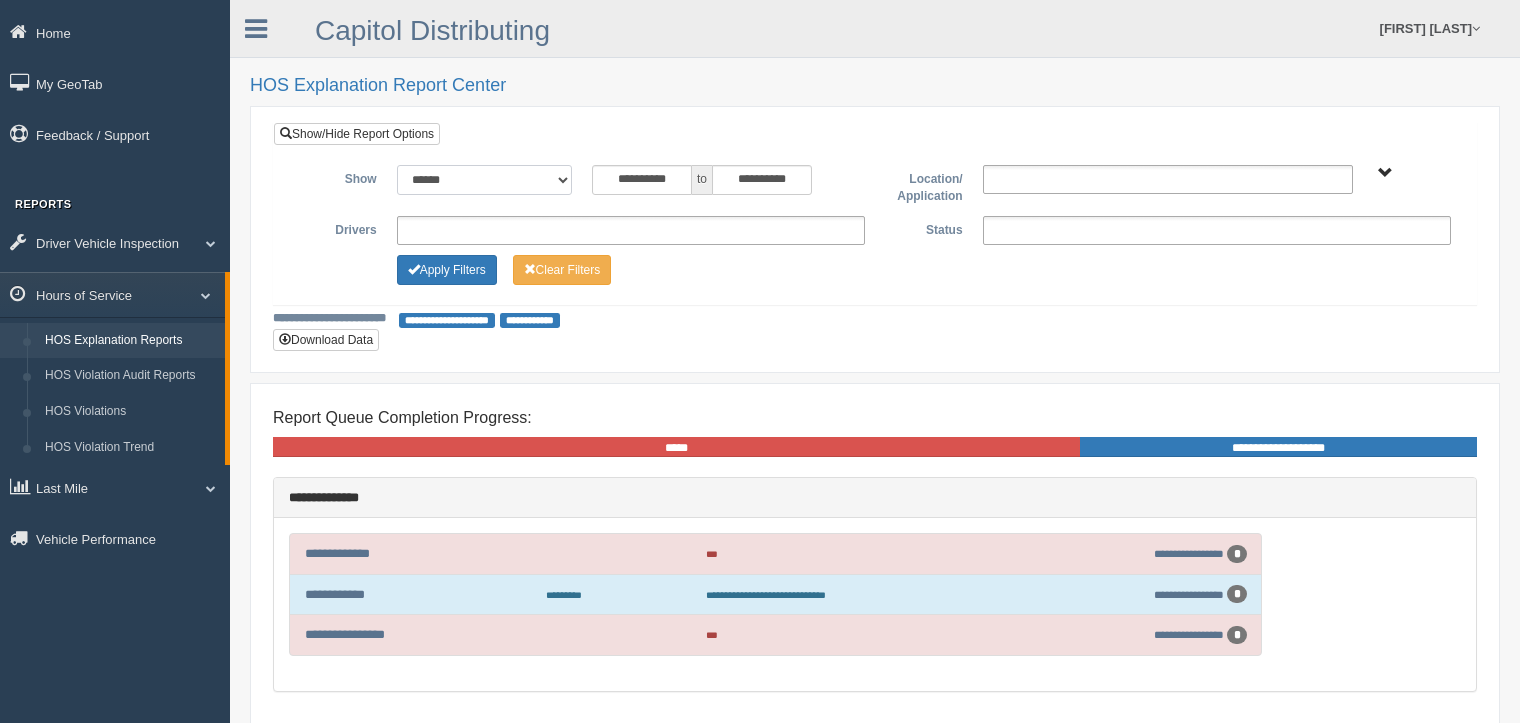 click on "**********" at bounding box center (484, 180) 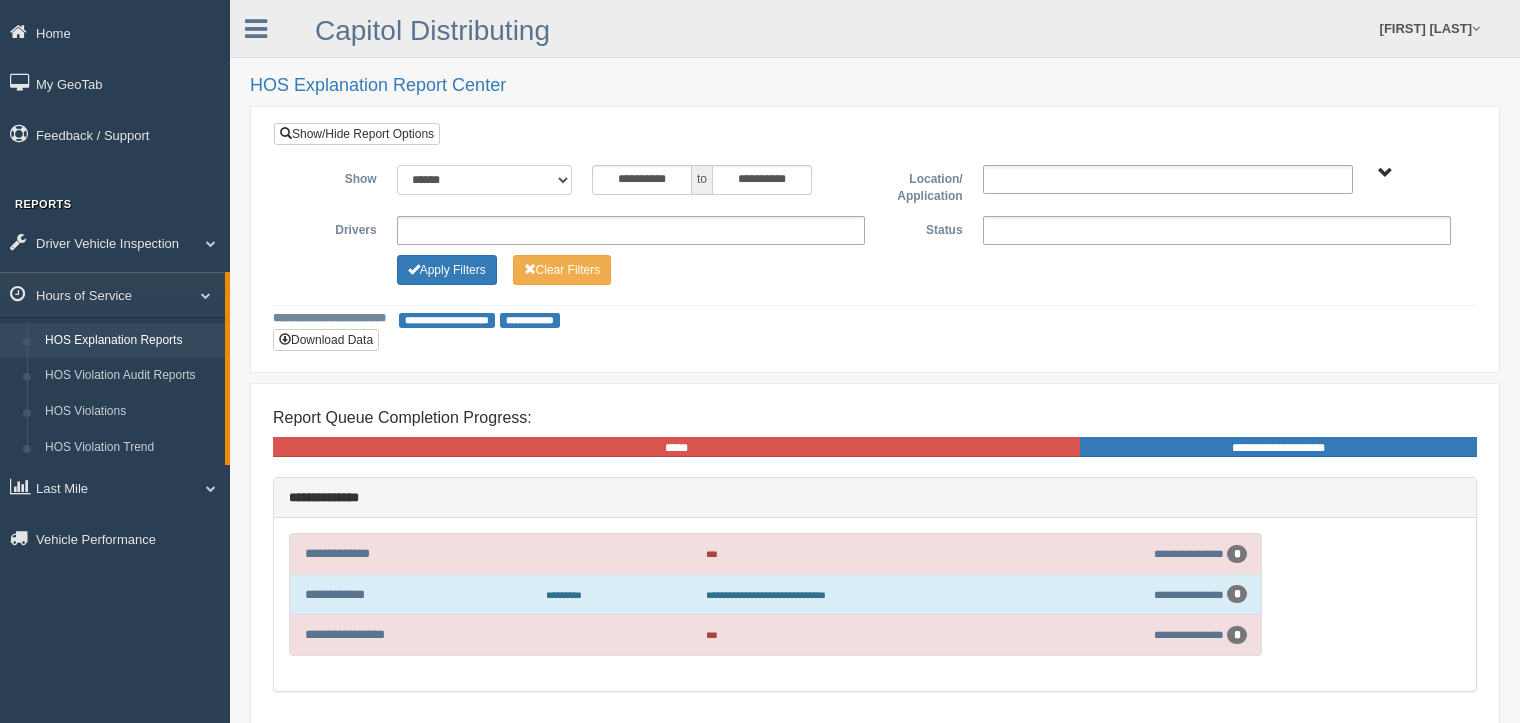 select on "**********" 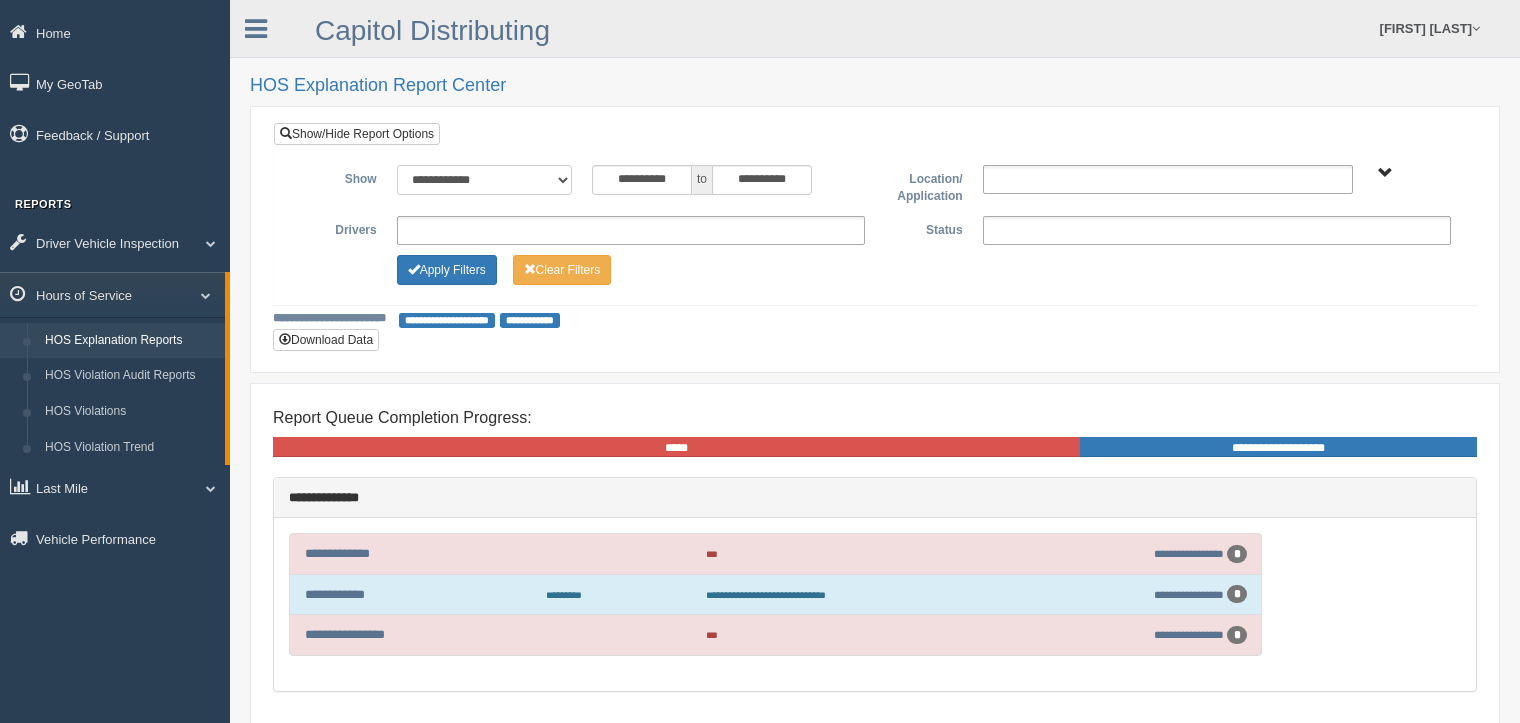 click on "**********" at bounding box center [484, 180] 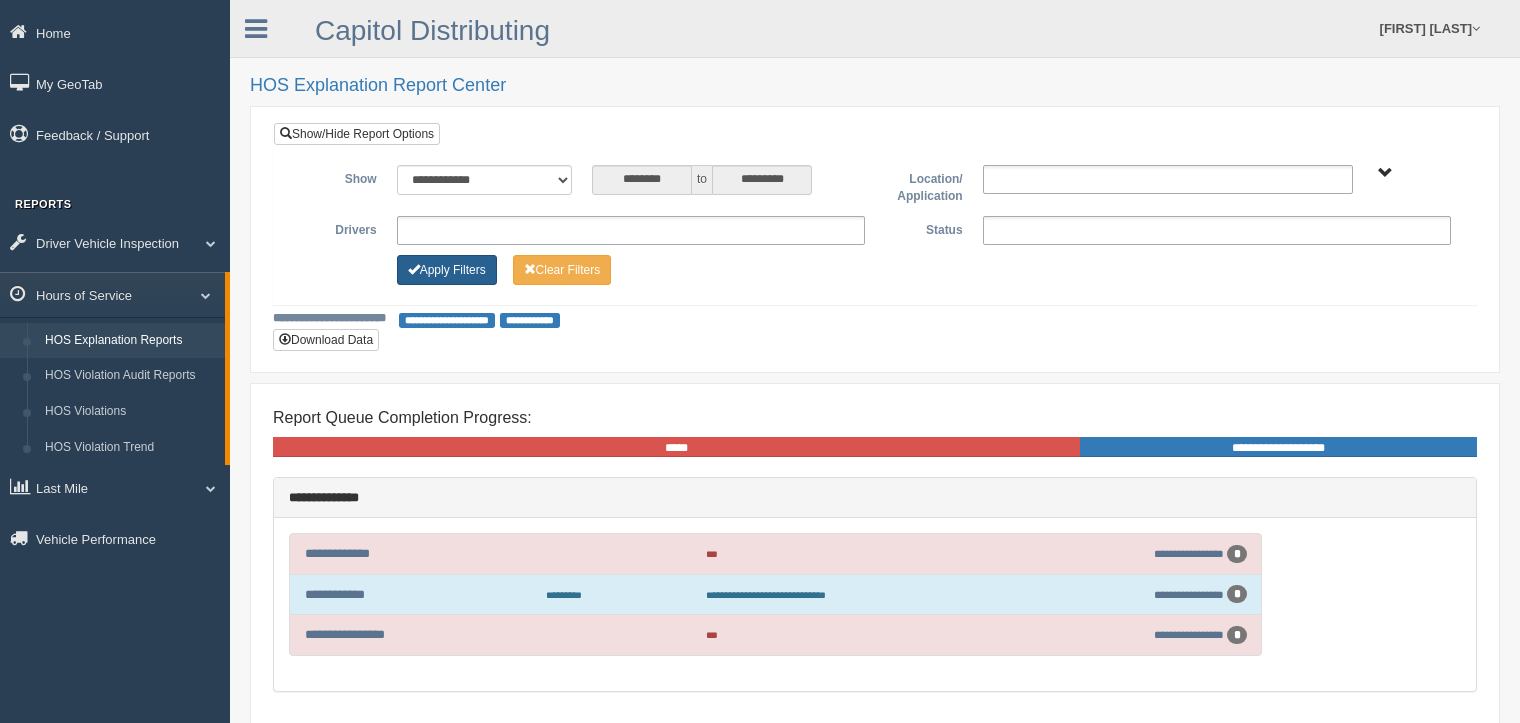 click on "Apply Filters" at bounding box center [447, 270] 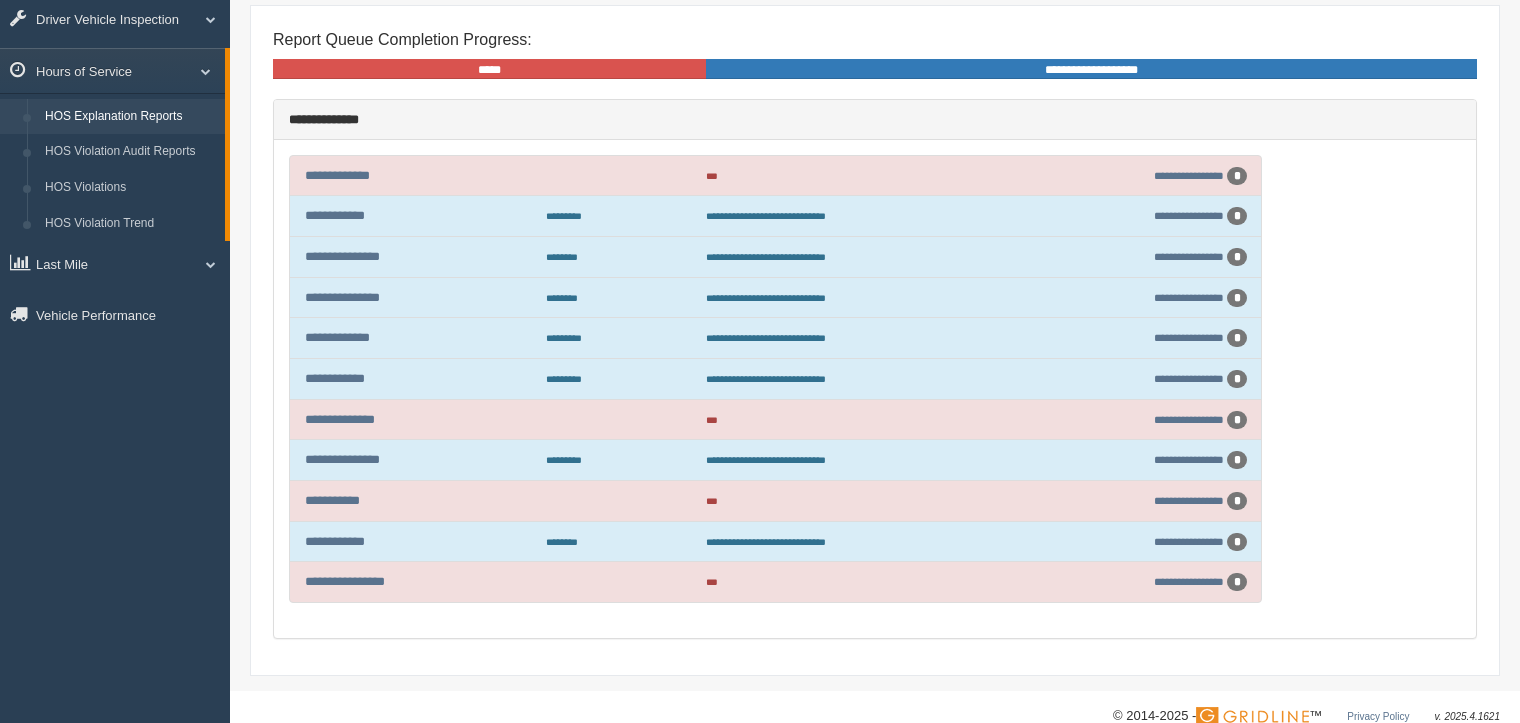 scroll, scrollTop: 254, scrollLeft: 0, axis: vertical 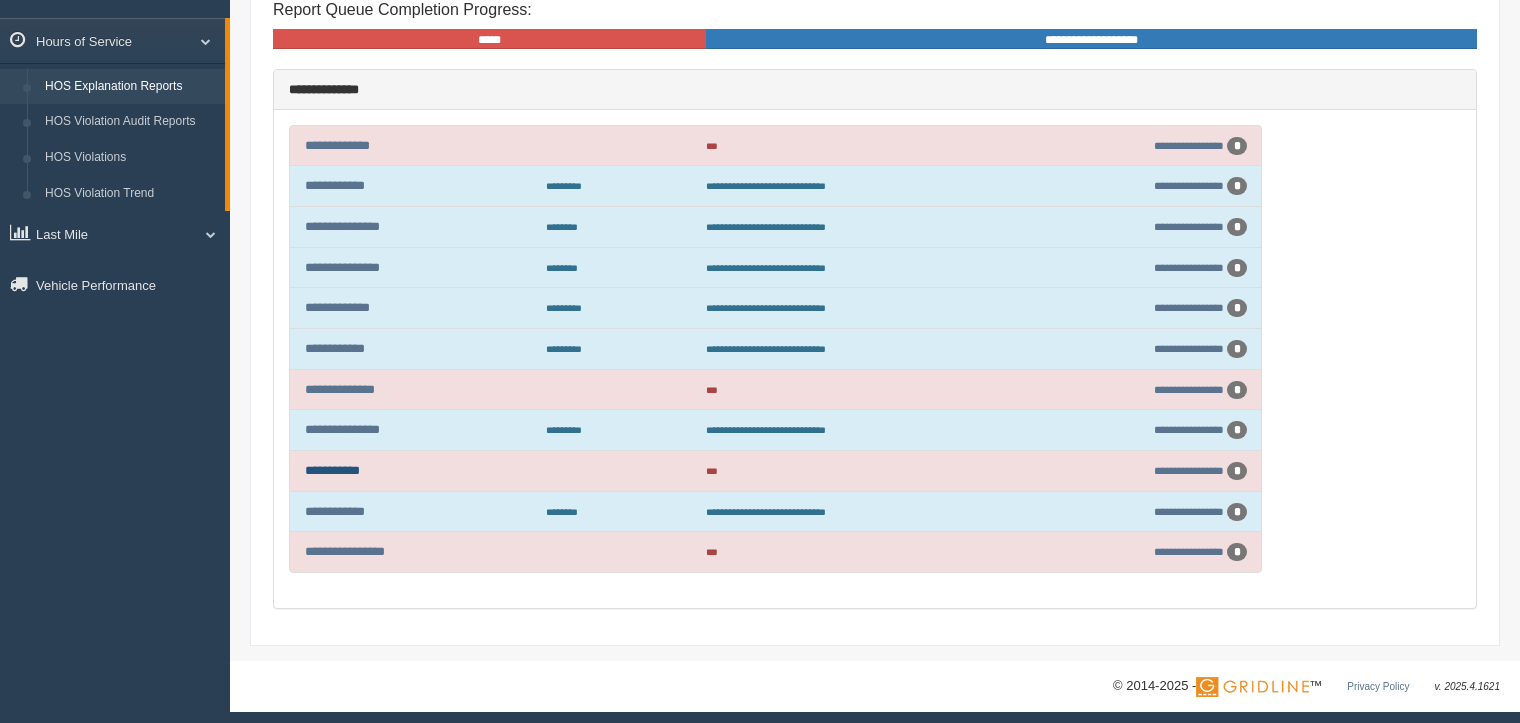 click on "**********" at bounding box center [332, 470] 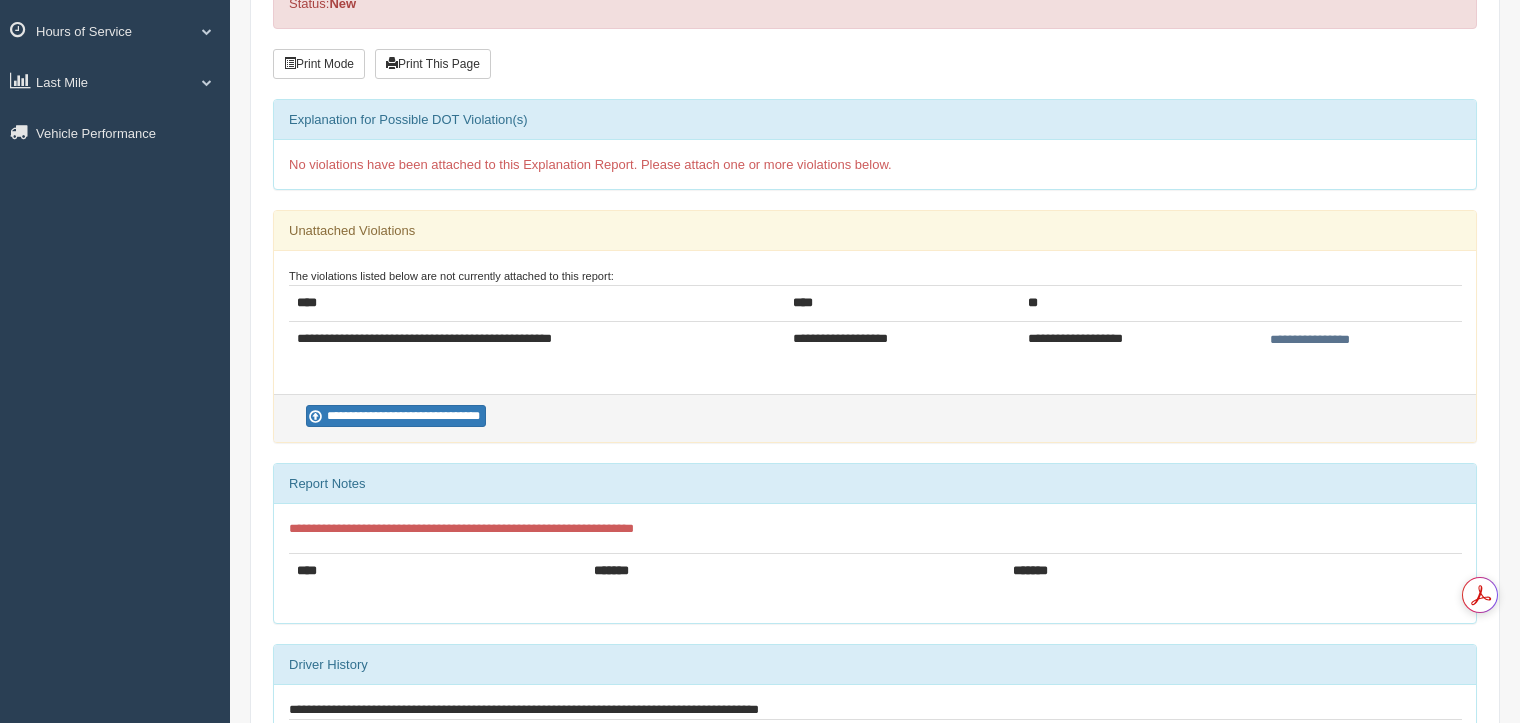 scroll, scrollTop: 0, scrollLeft: 0, axis: both 